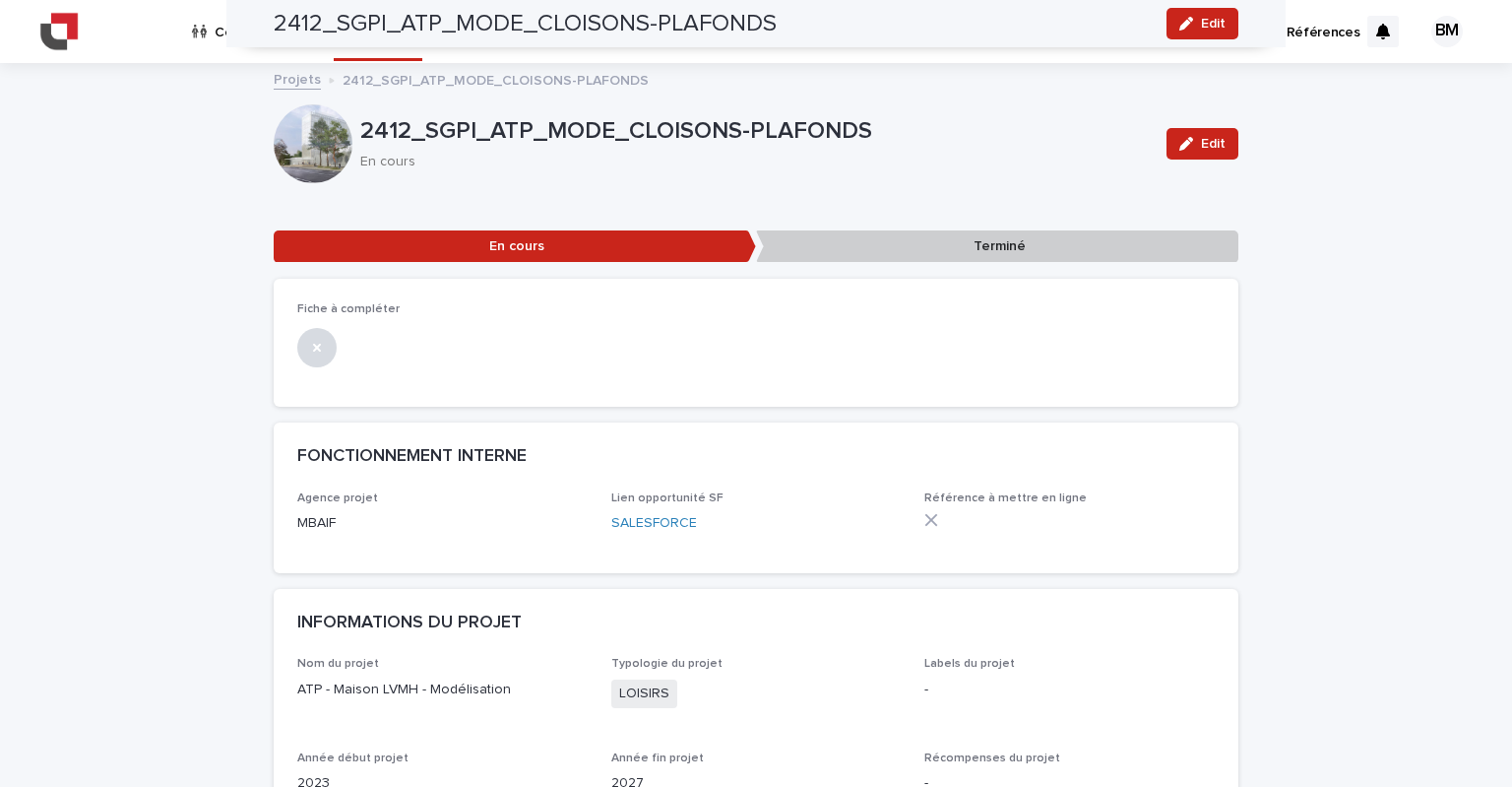 scroll, scrollTop: 0, scrollLeft: 0, axis: both 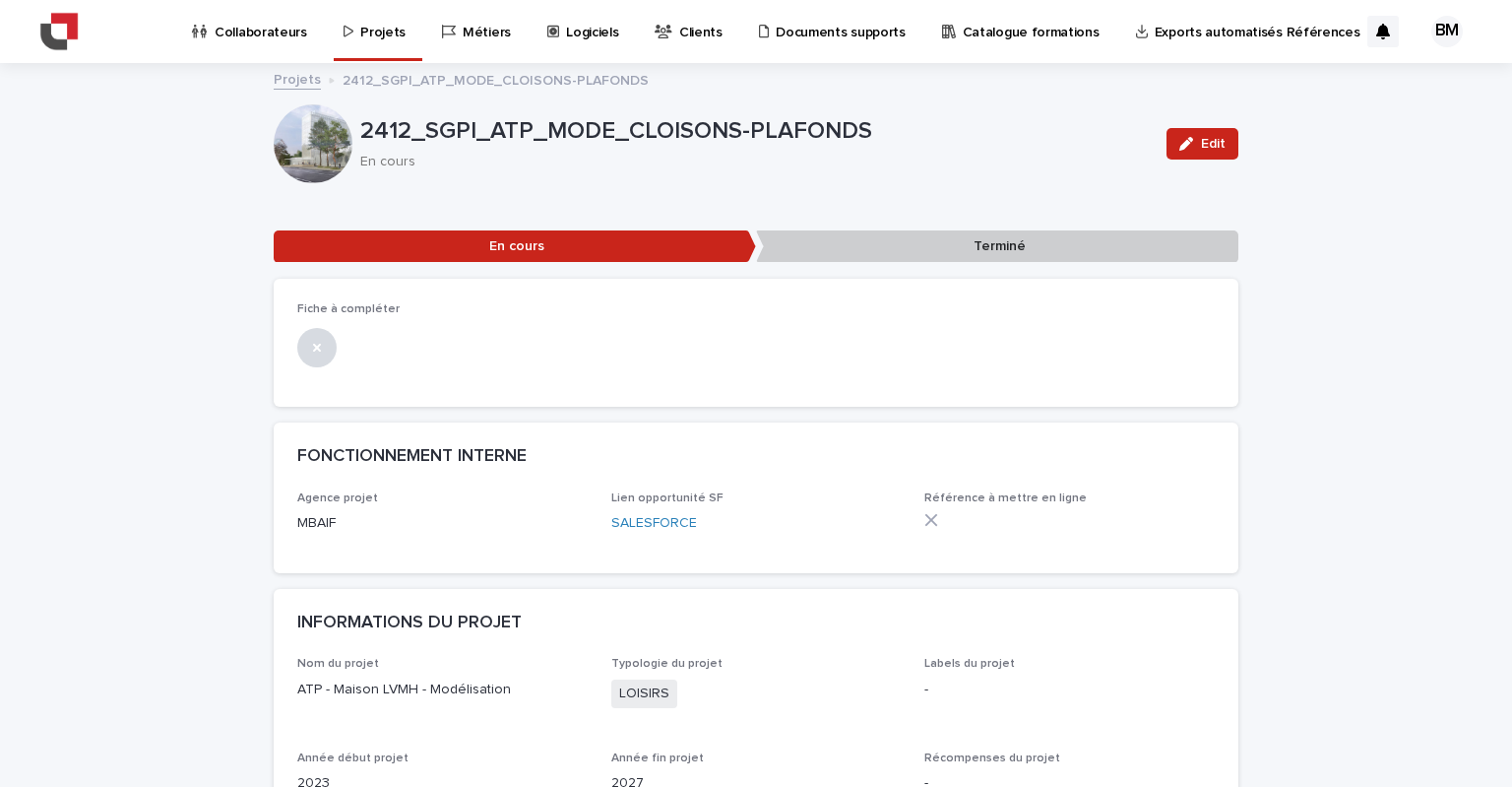 click on "Collaborateurs" at bounding box center [261, 21] 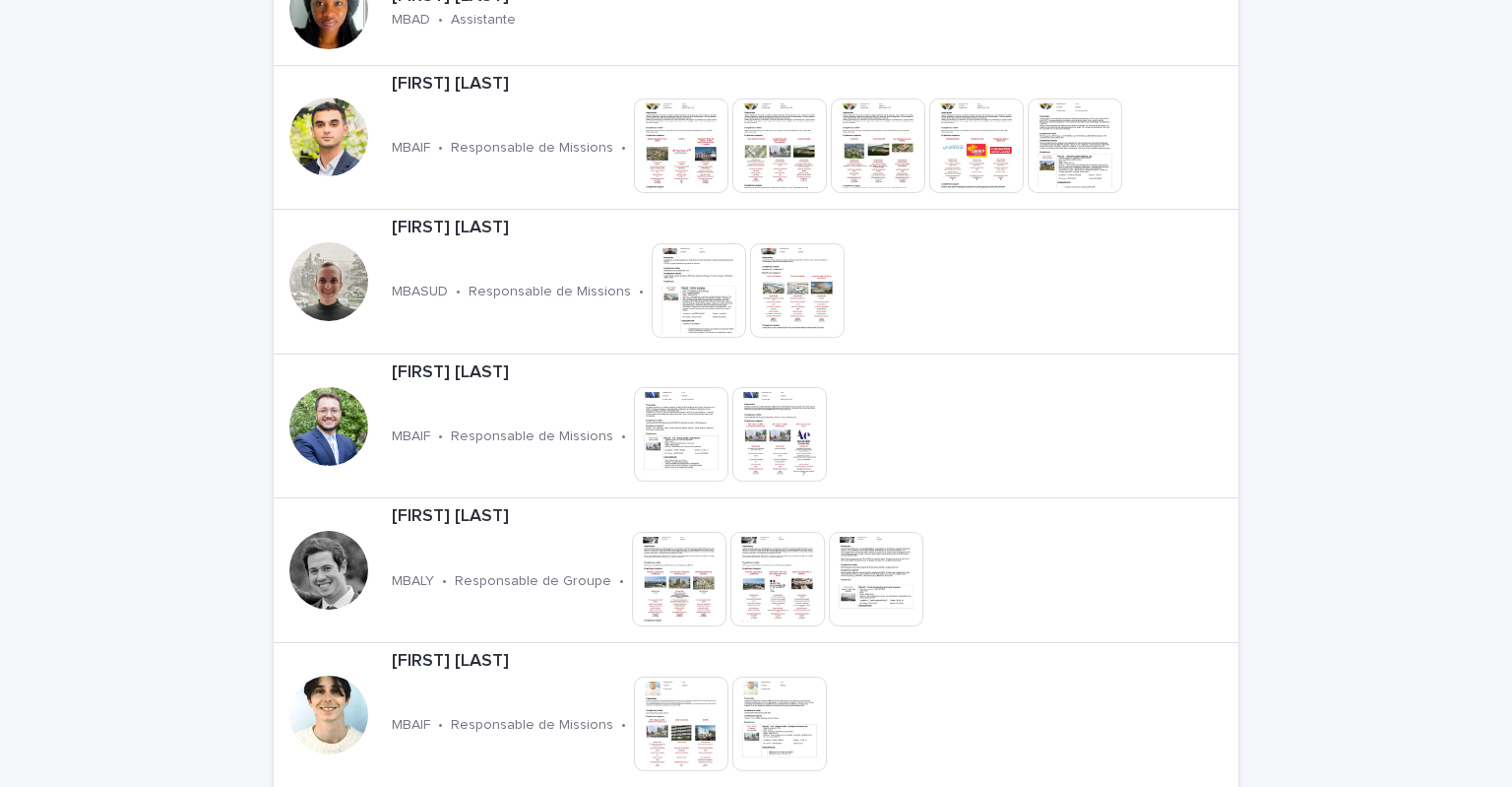 scroll, scrollTop: 788, scrollLeft: 0, axis: vertical 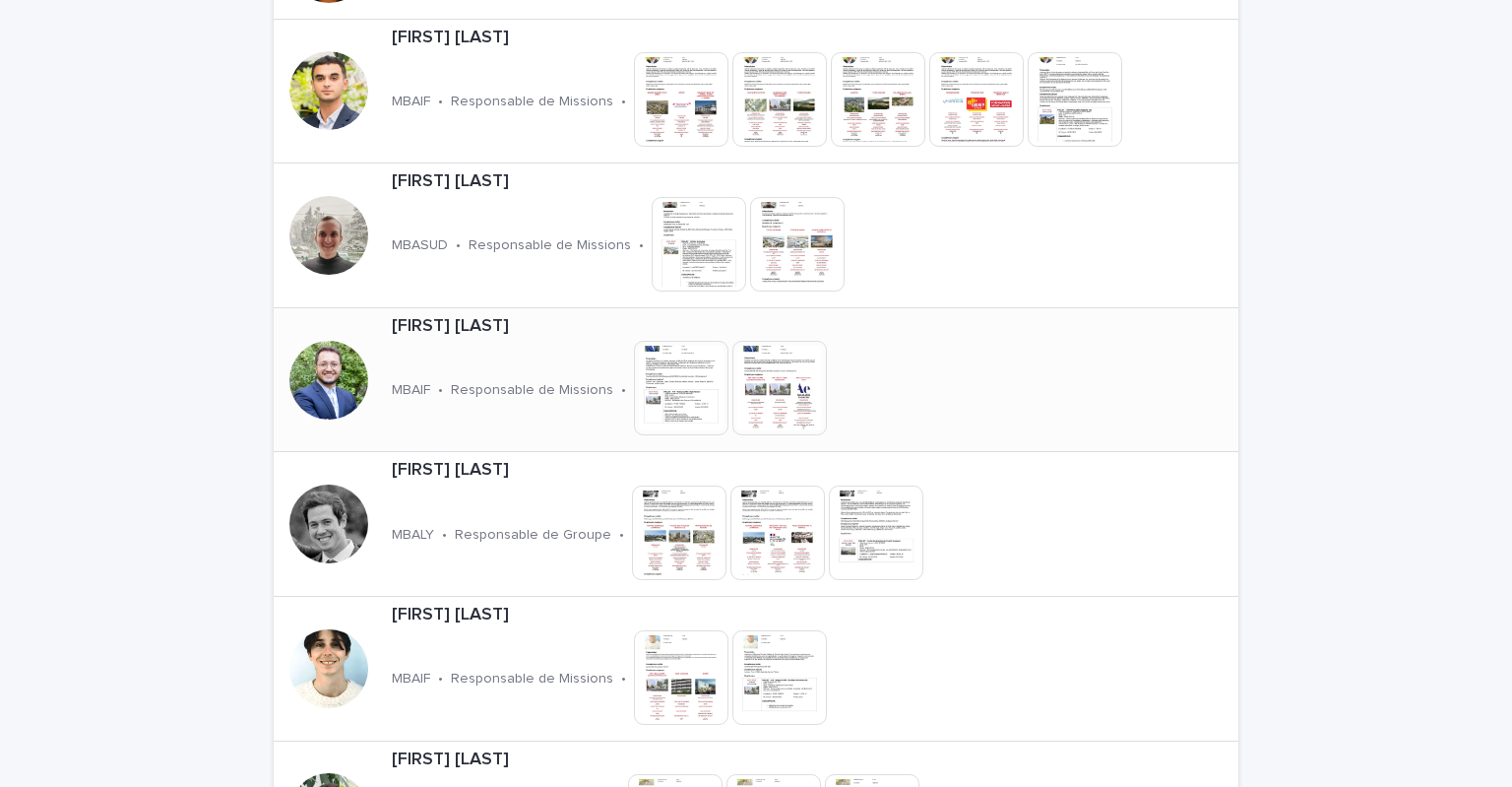 click on "[FIRST] [LAST]" at bounding box center (669, 327) 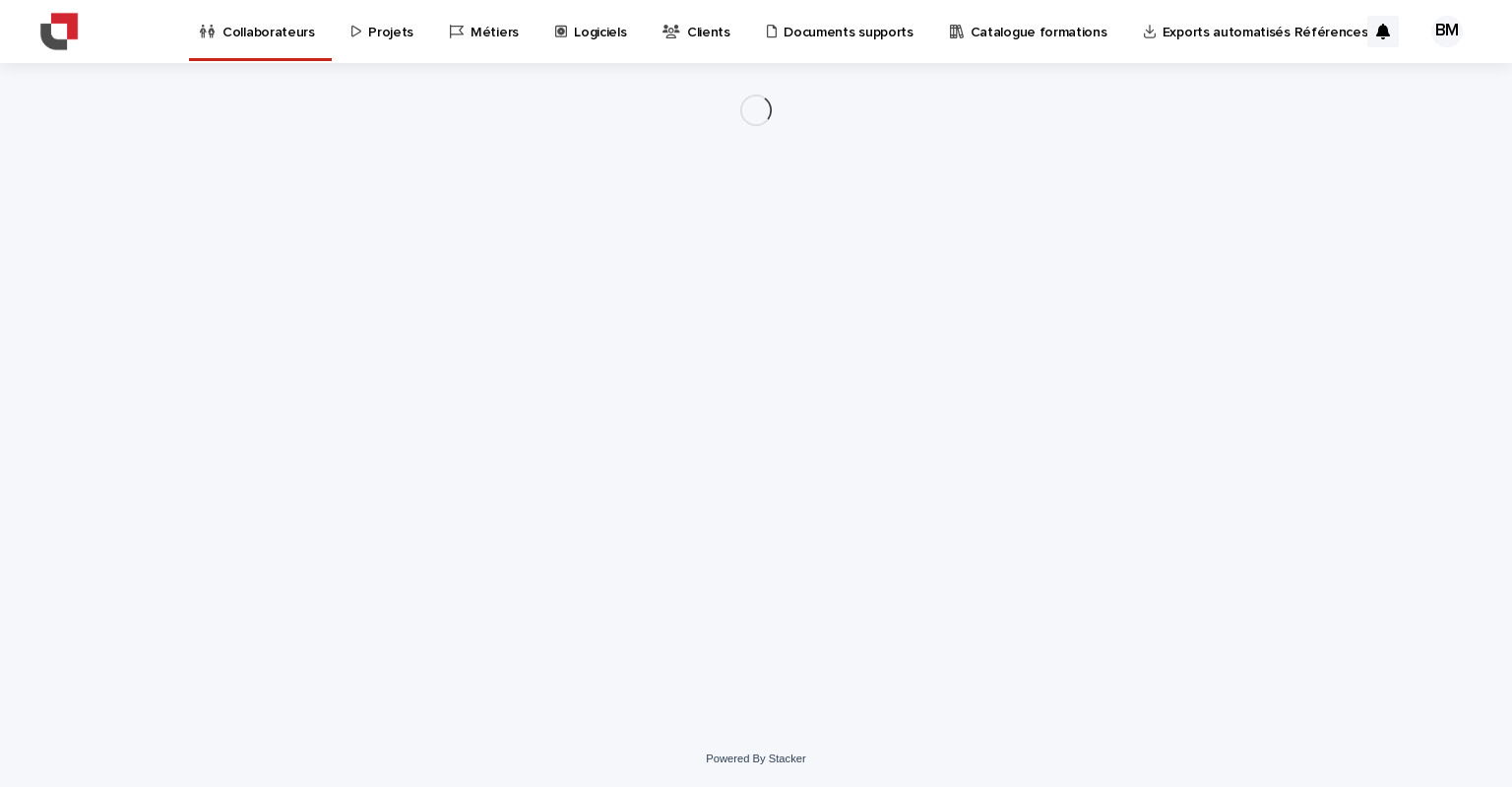 scroll, scrollTop: 0, scrollLeft: 0, axis: both 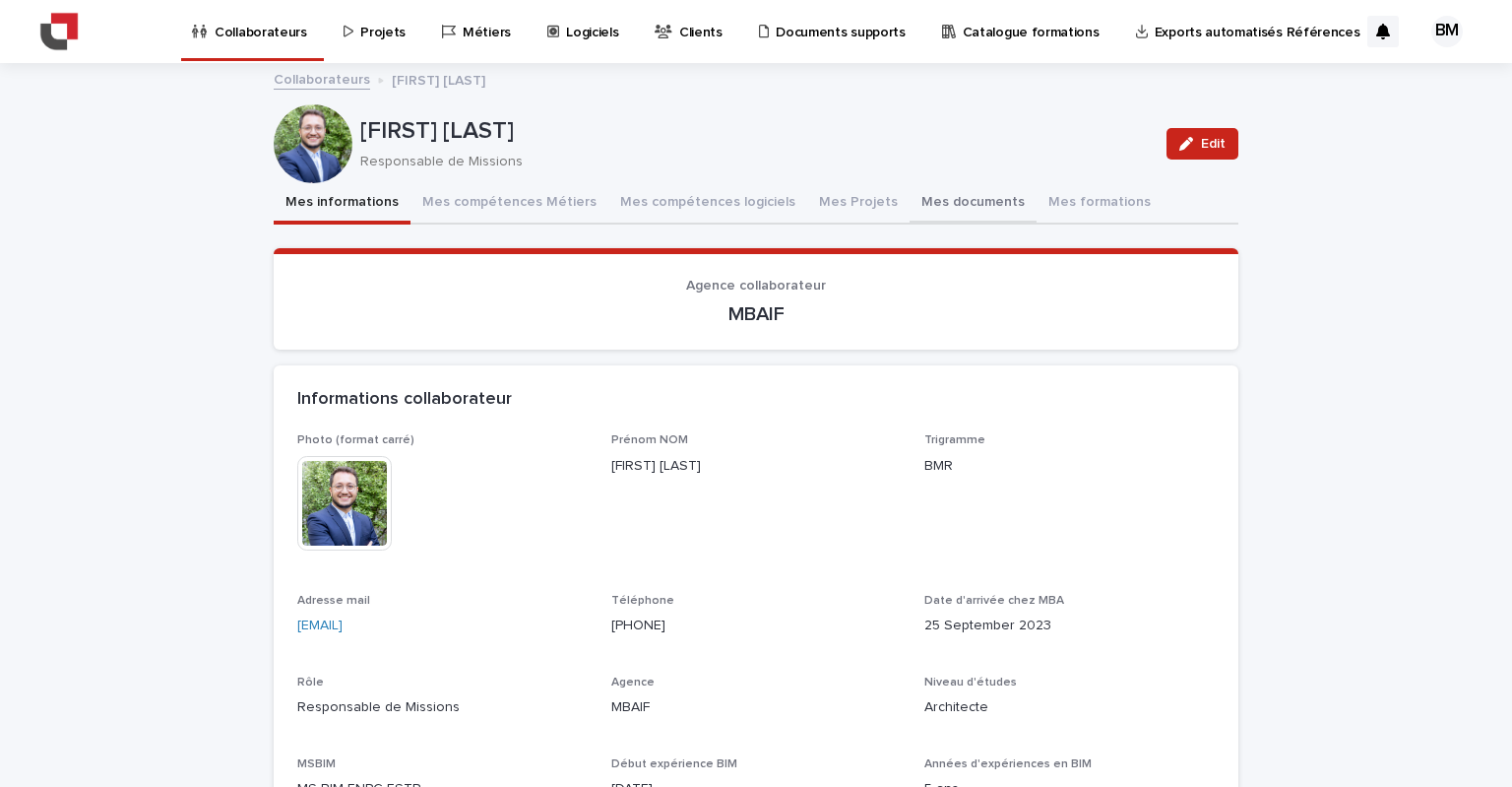 click on "Mes documents" at bounding box center (973, 204) 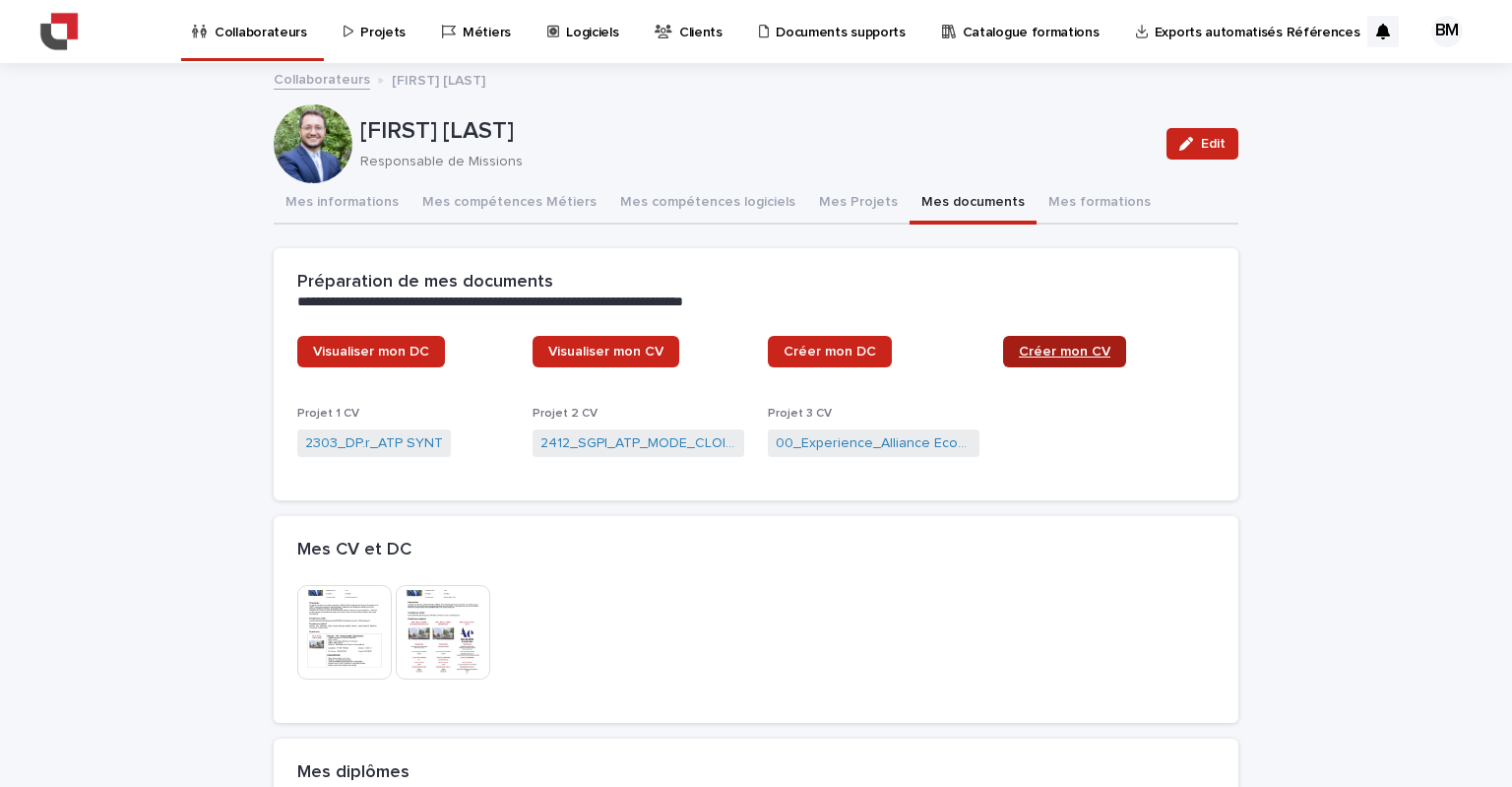 click on "Créer mon CV" at bounding box center (1064, 352) 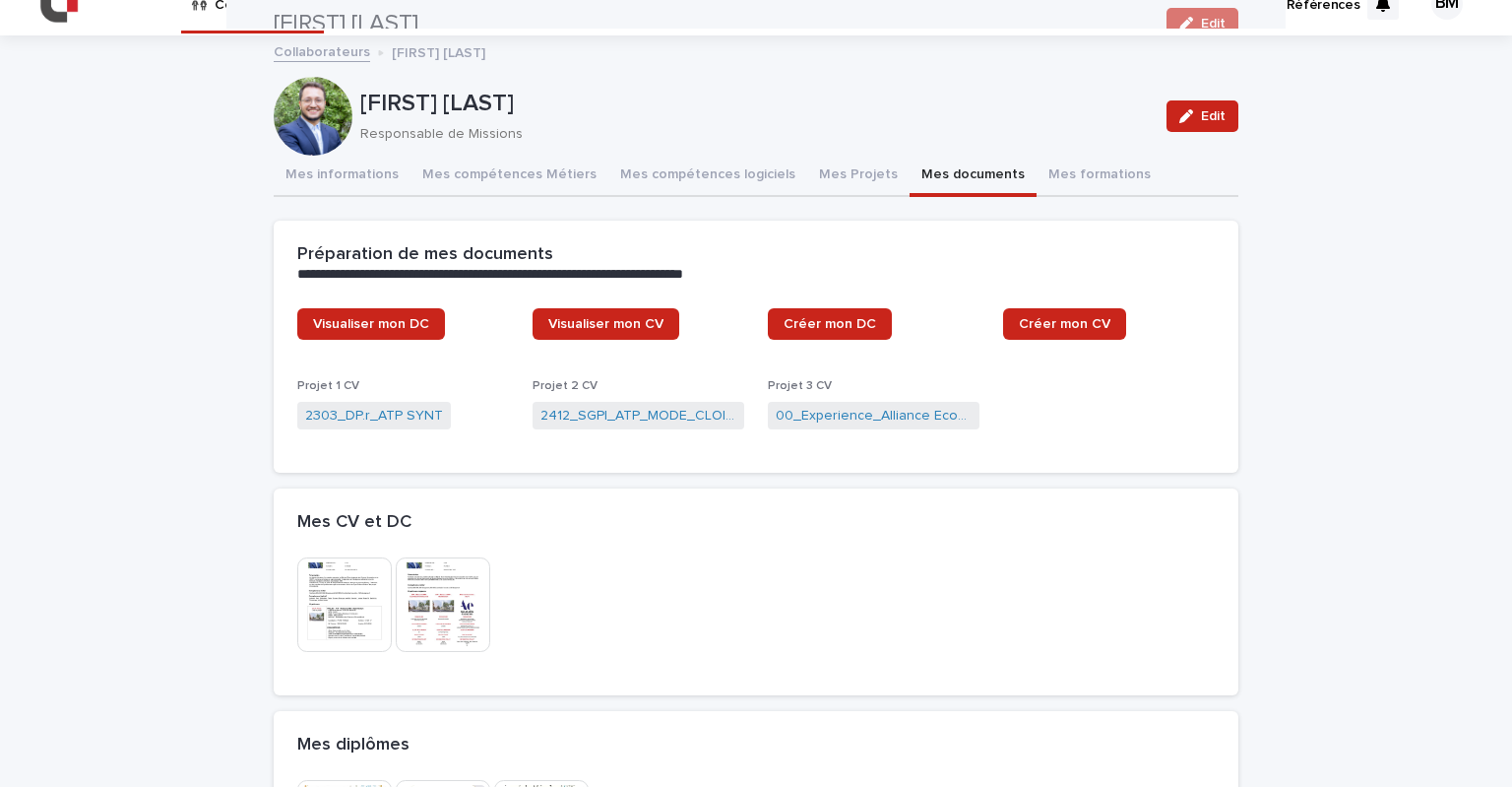 scroll, scrollTop: 0, scrollLeft: 0, axis: both 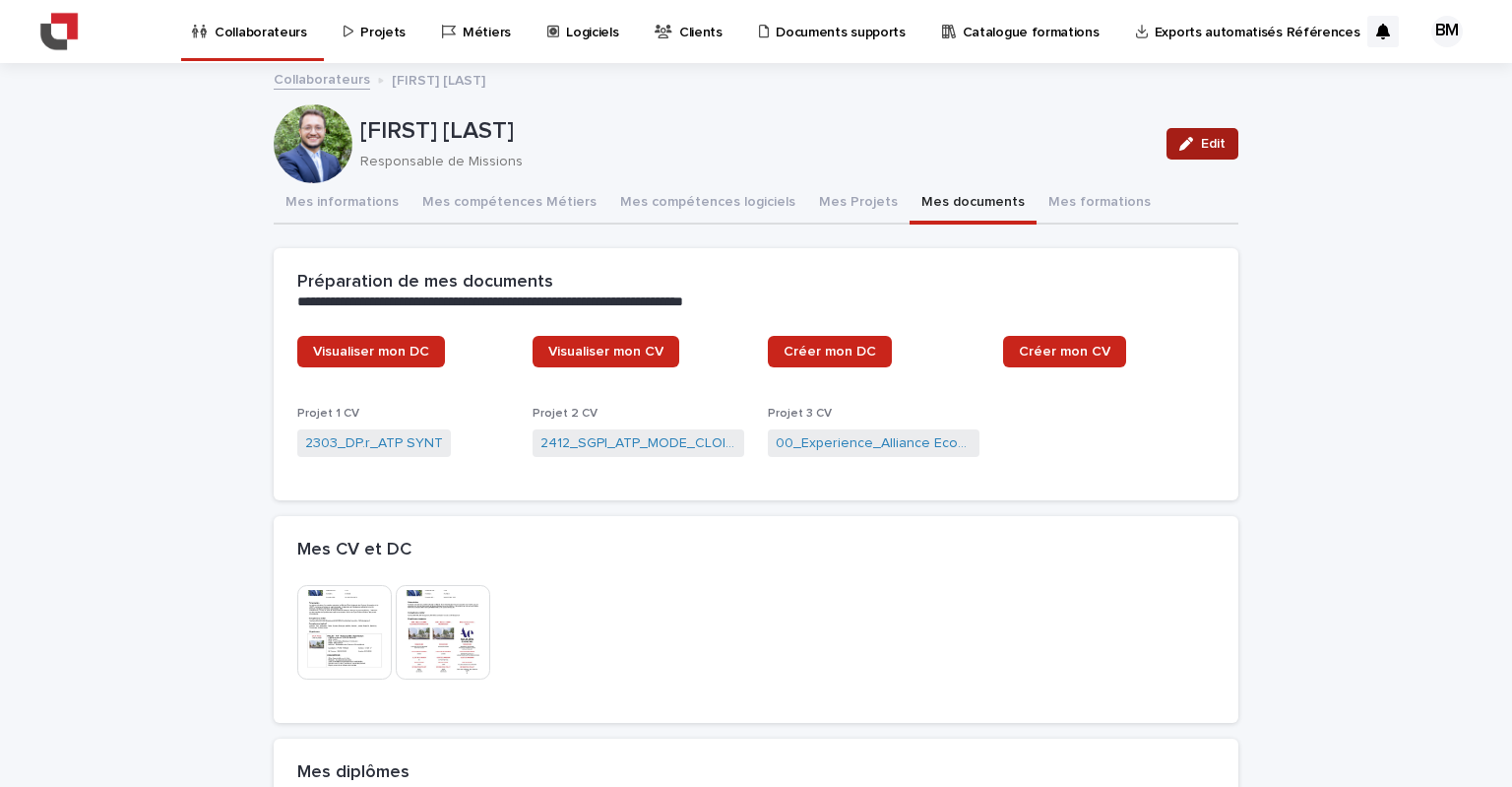 click 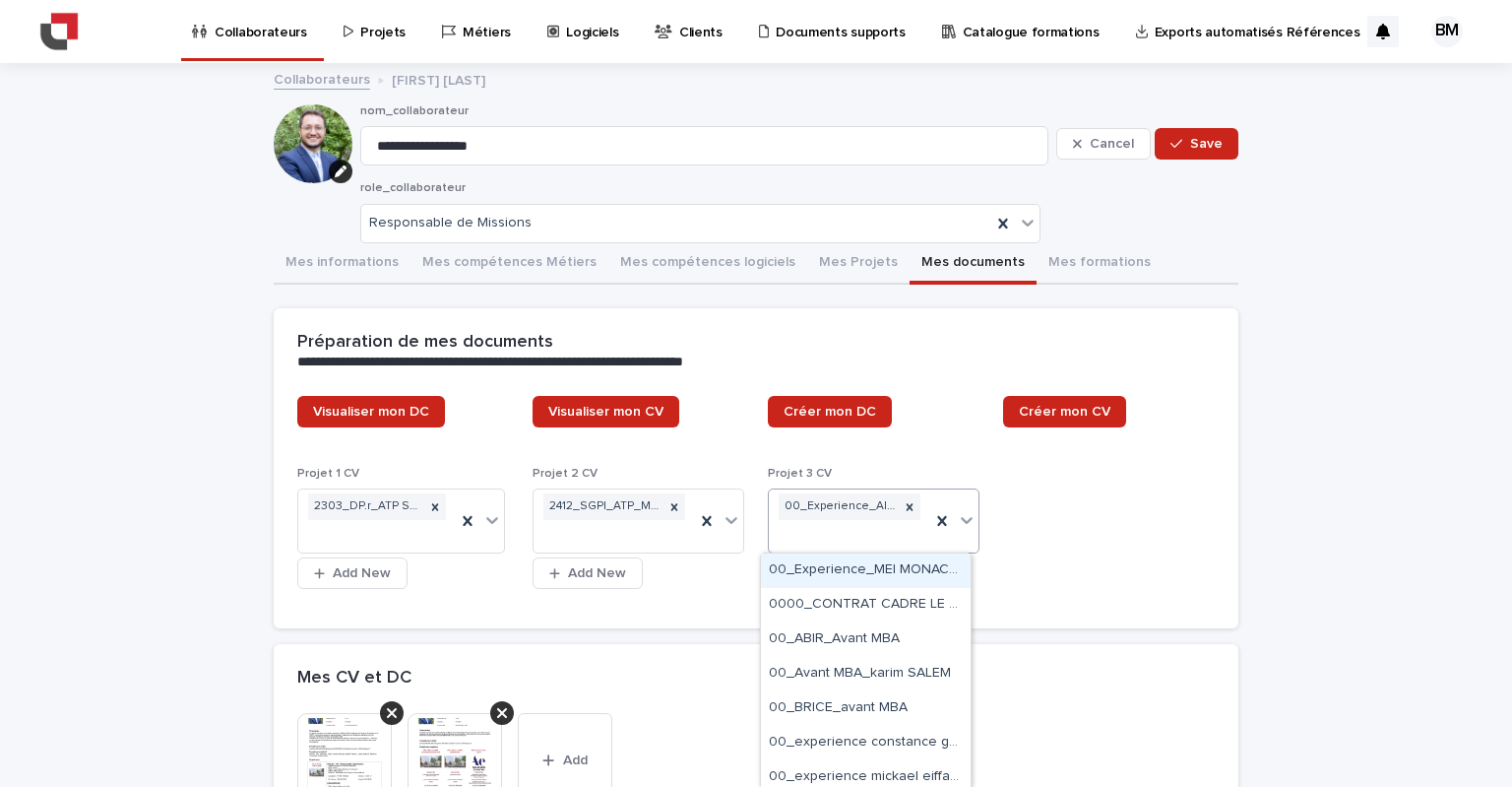 click 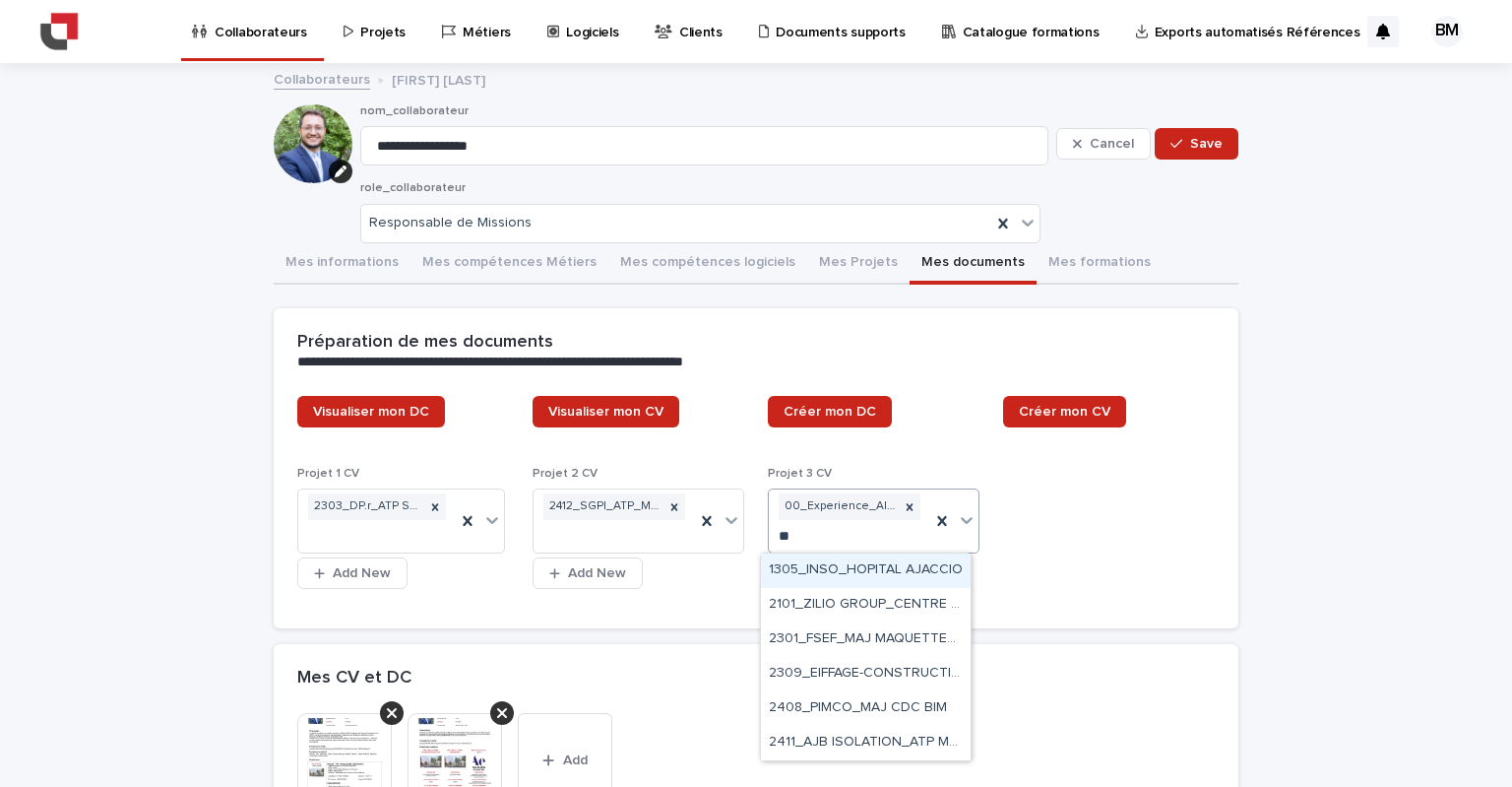 type on "***" 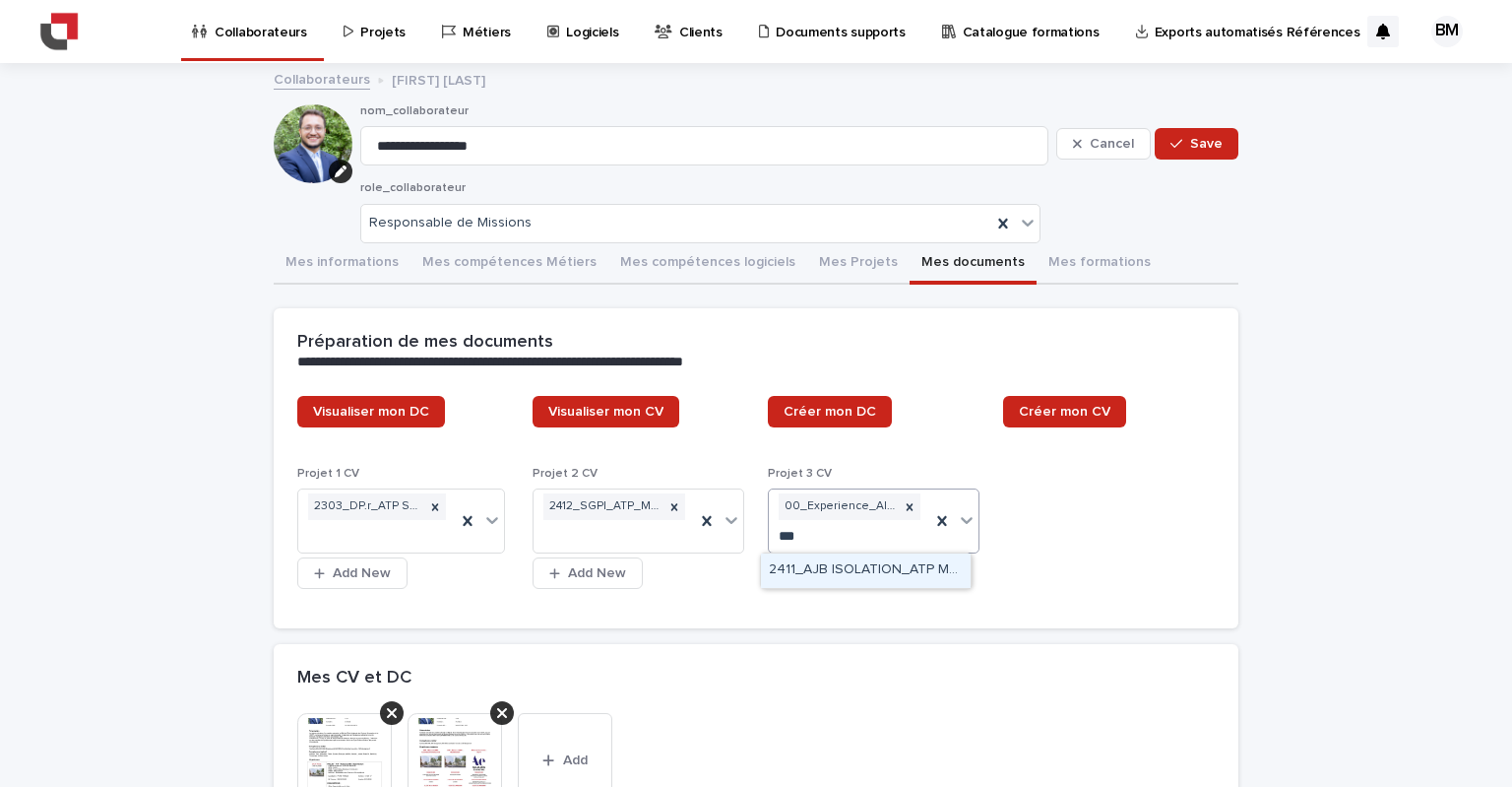 click on "2411_AJB ISOLATION_ATP MOD" at bounding box center [865, 570] 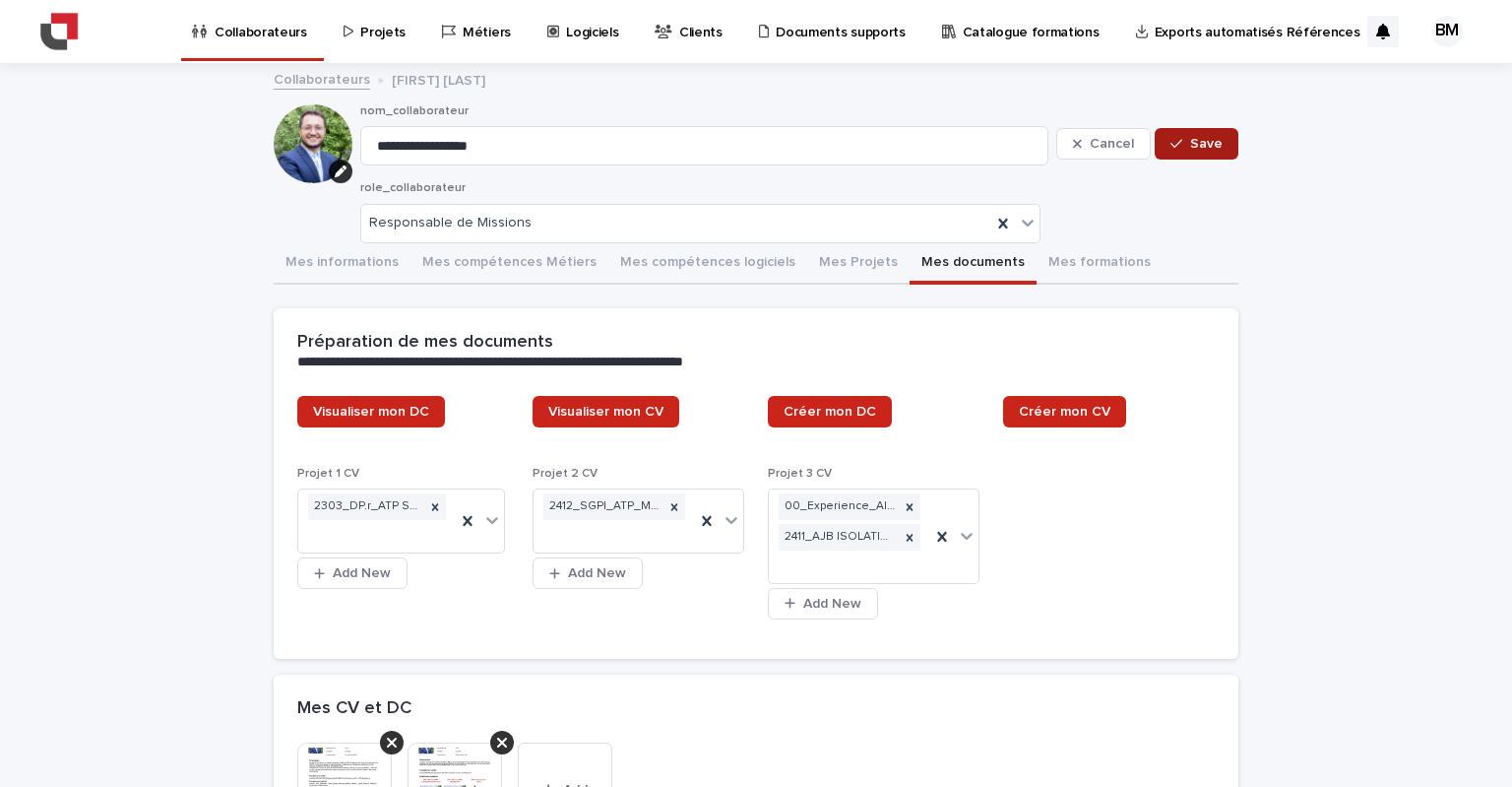 click on "Save" at bounding box center [1206, 144] 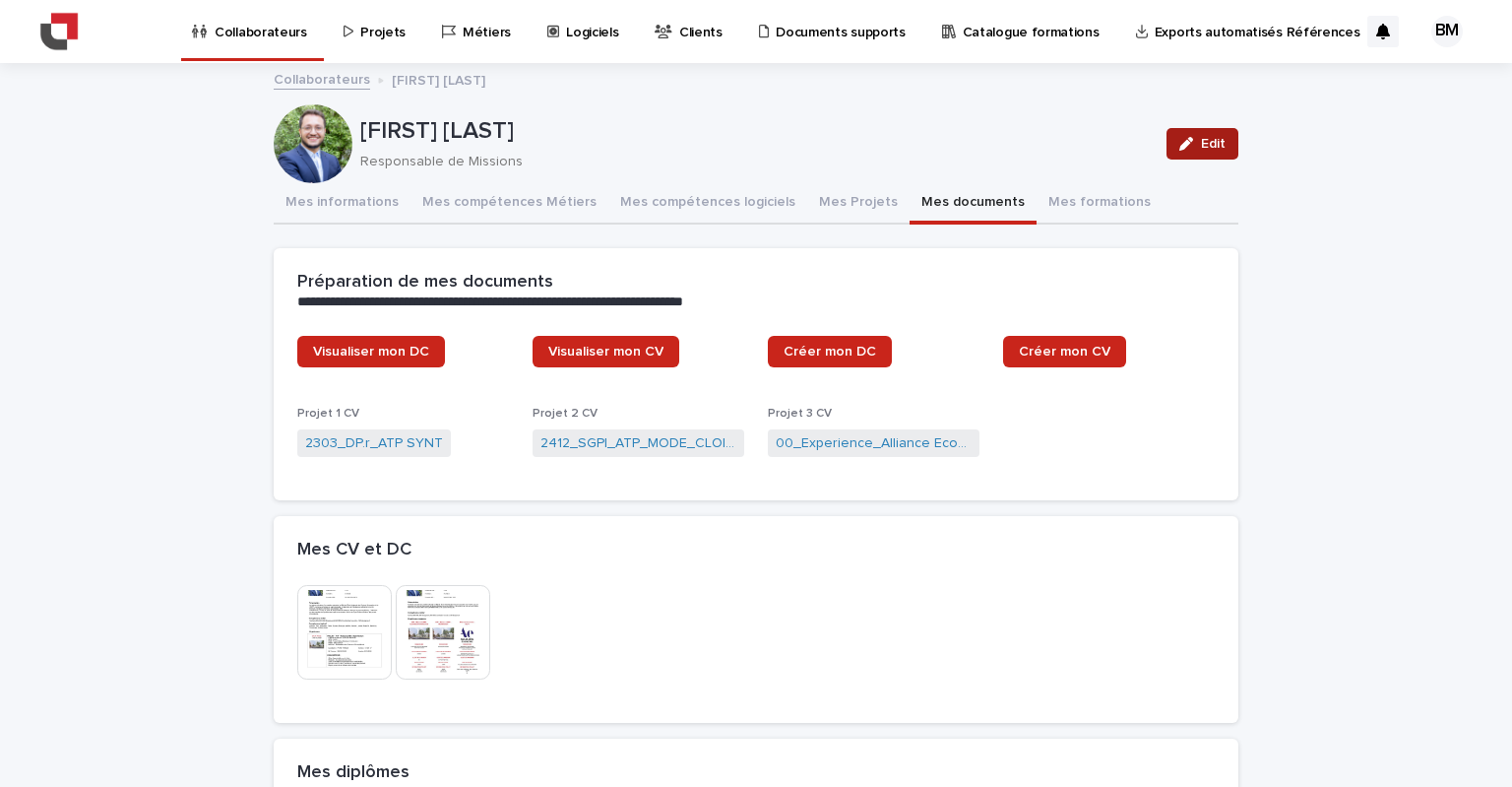 click on "Edit" at bounding box center [1202, 144] 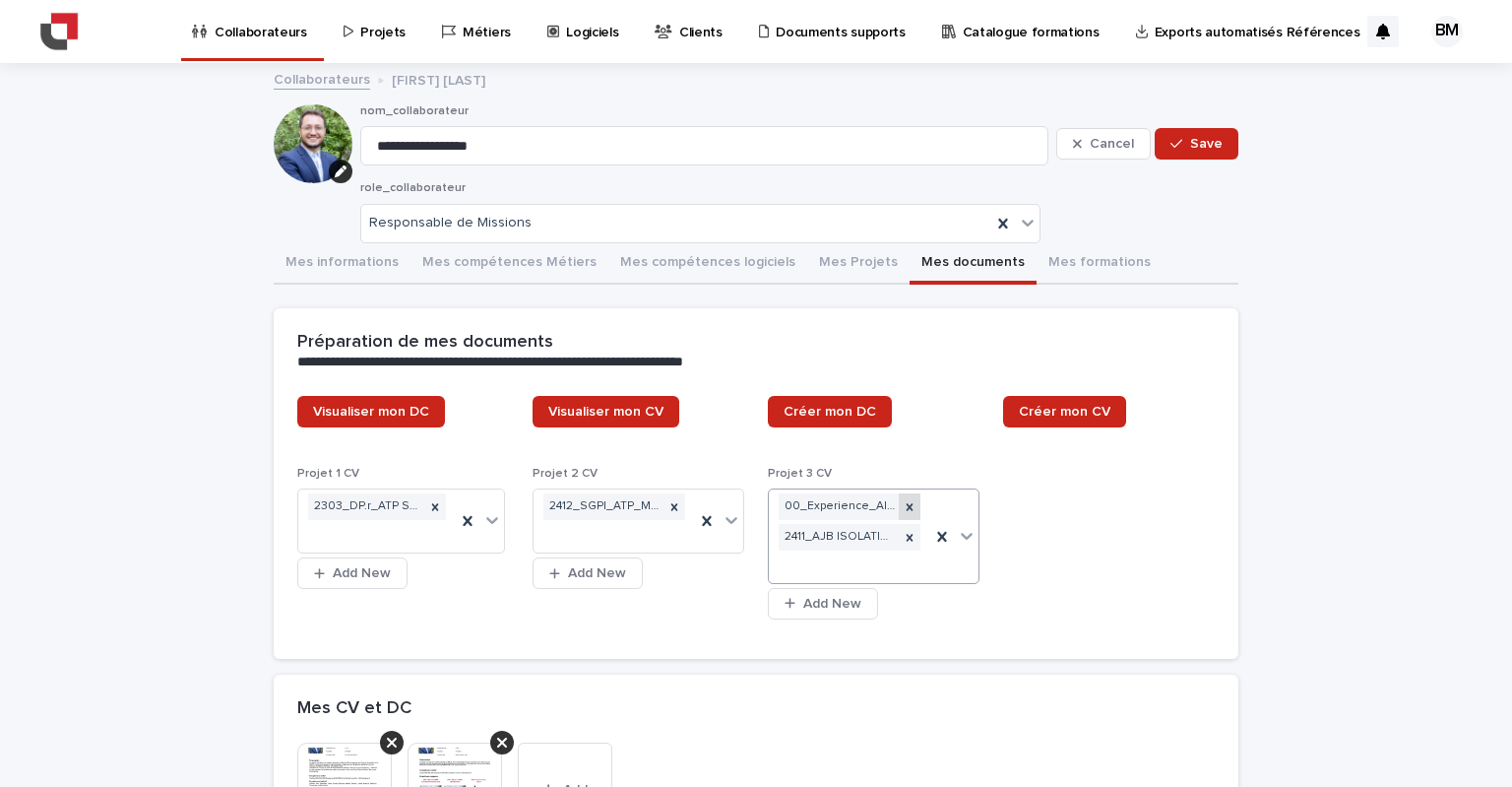 click 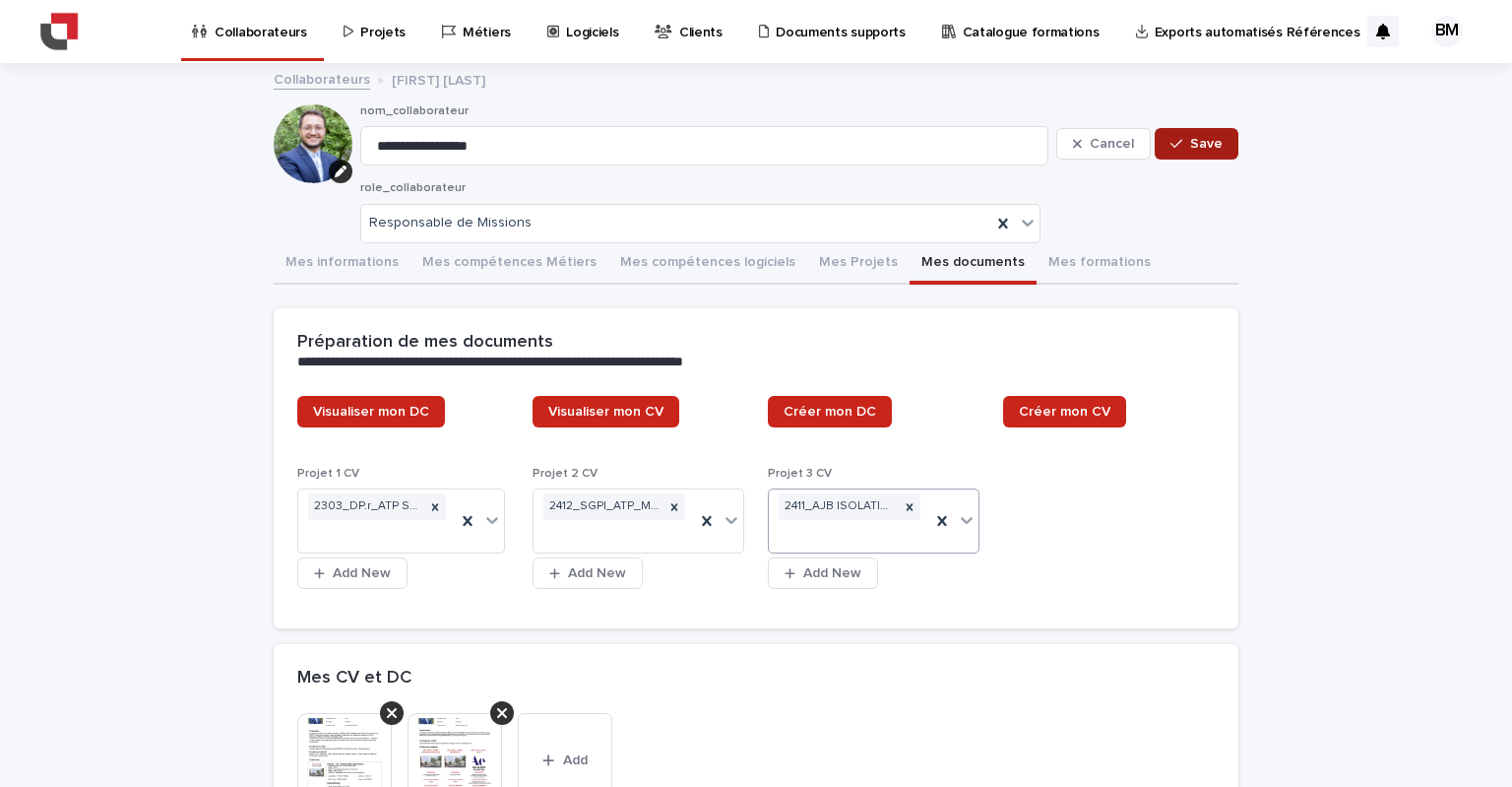 click on "Save" at bounding box center [1206, 144] 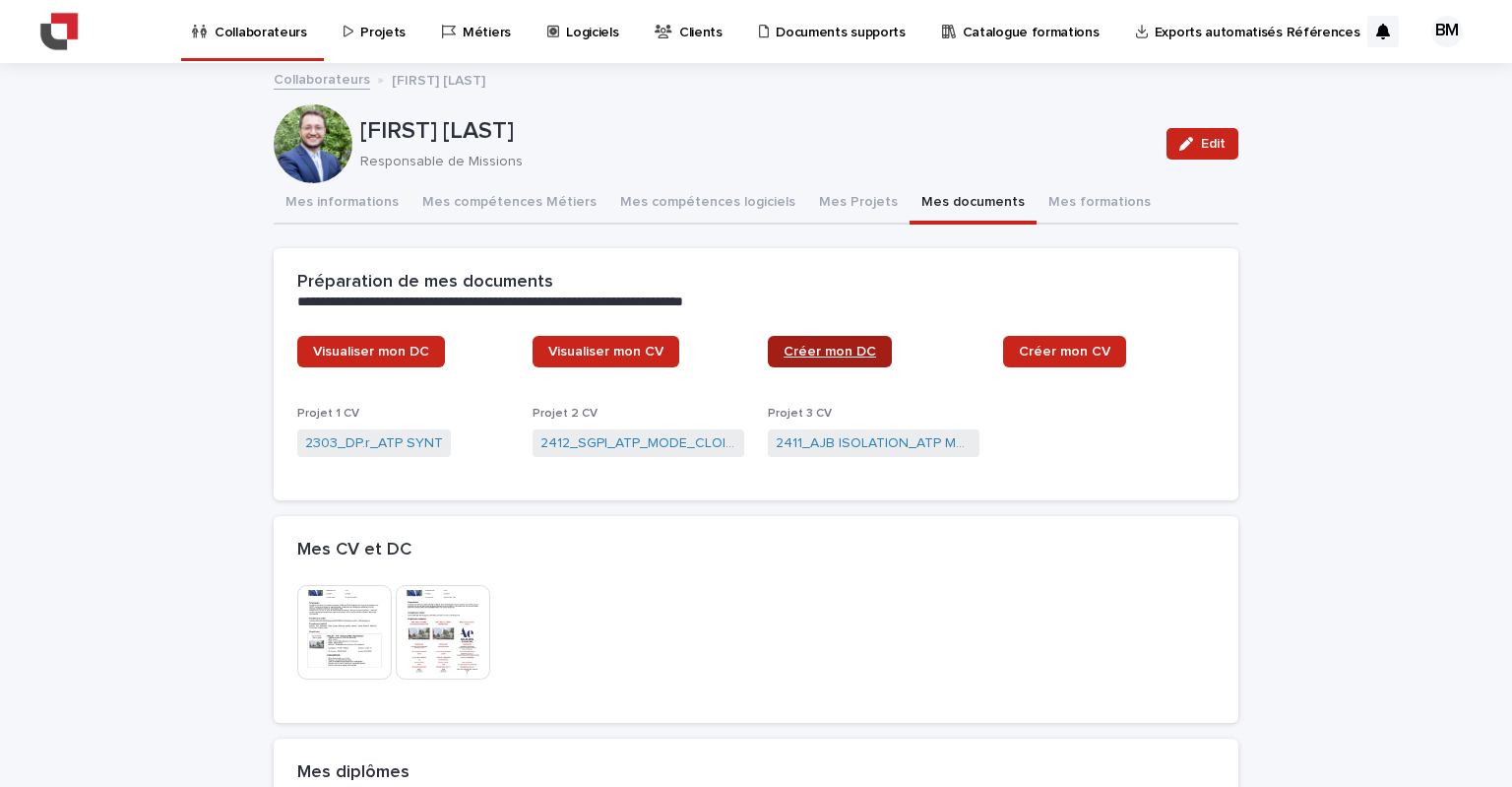 click on "Créer mon DC" at bounding box center [830, 352] 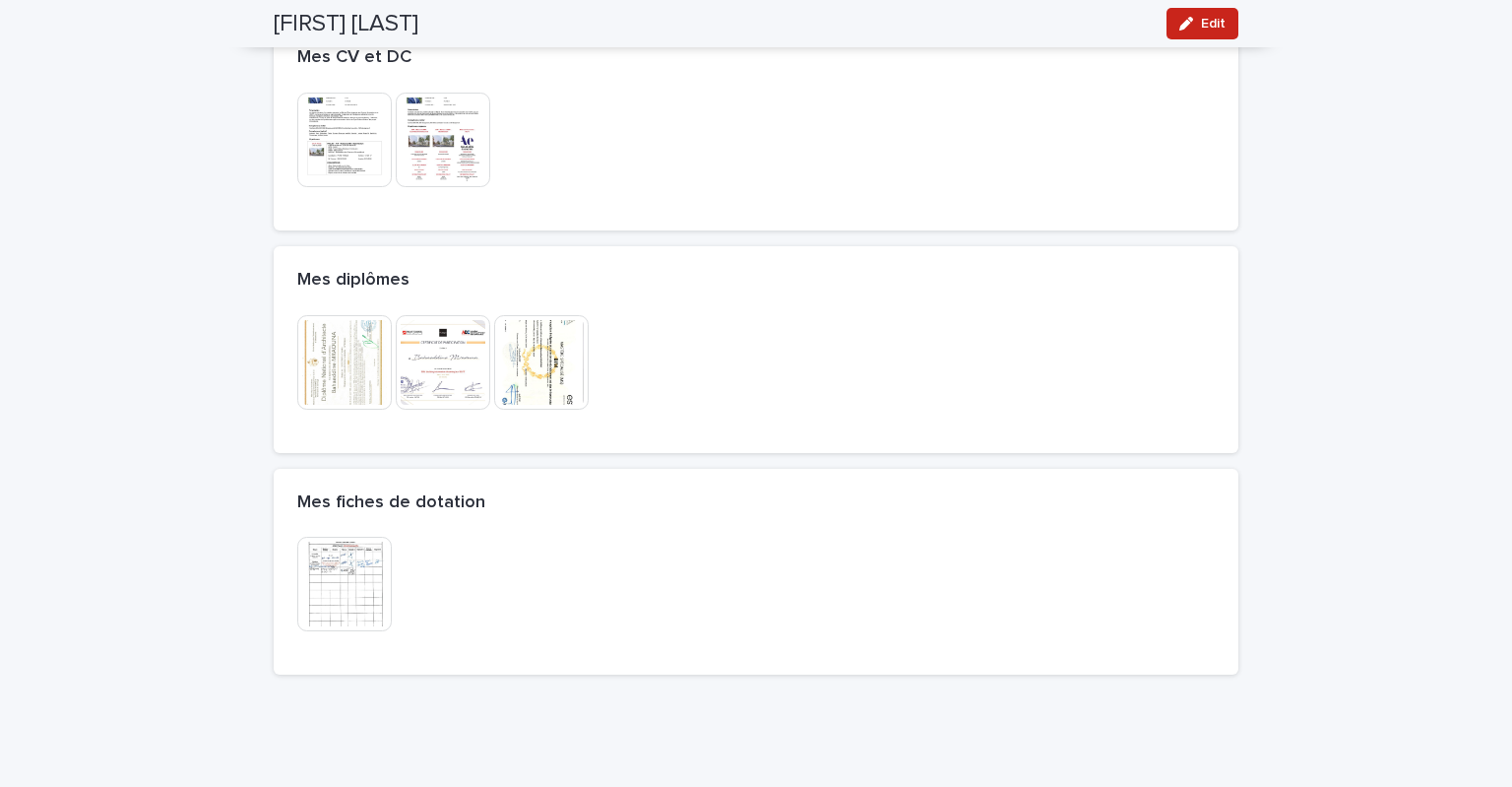 scroll, scrollTop: 0, scrollLeft: 0, axis: both 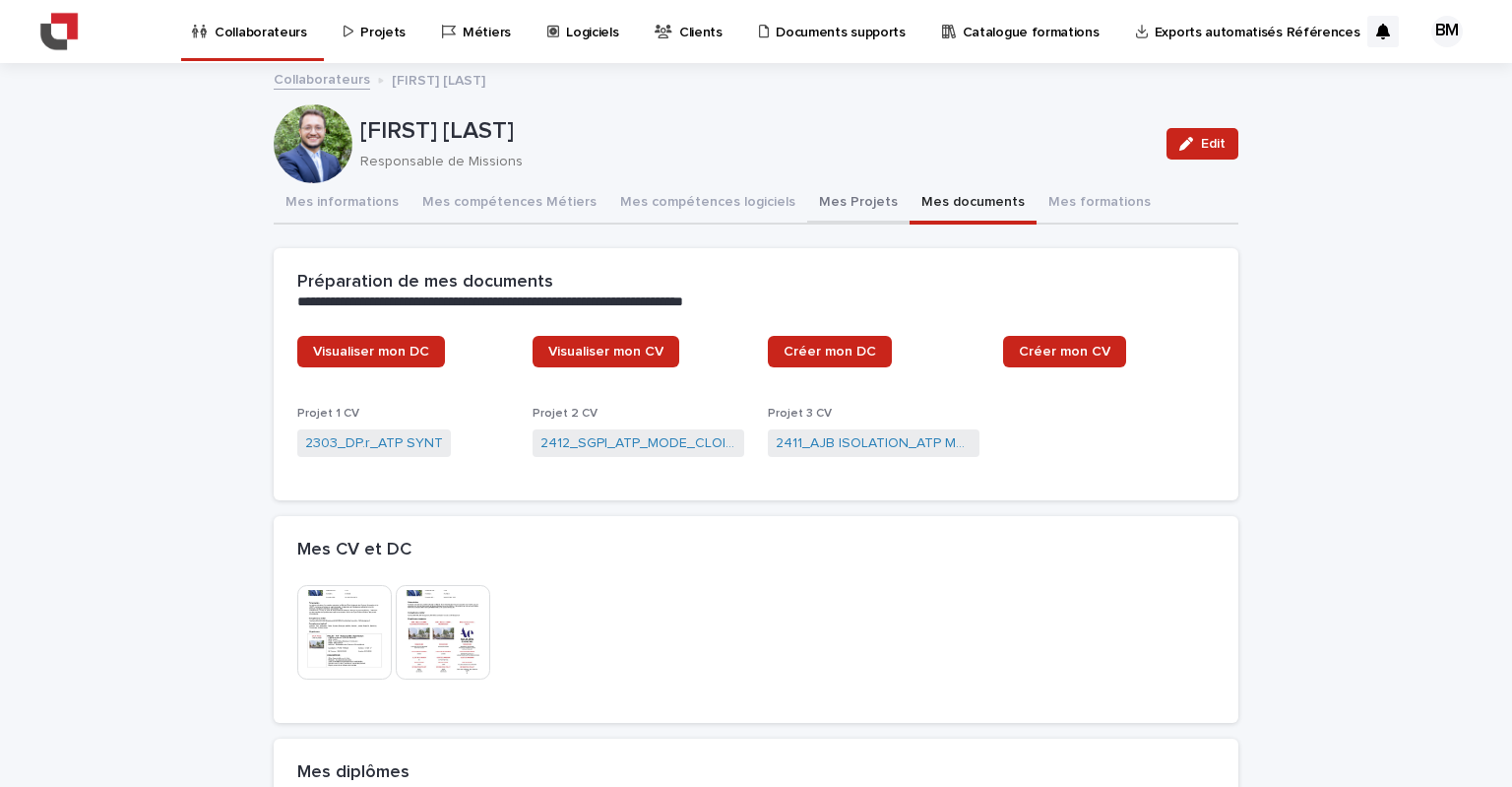 click on "Mes Projets" at bounding box center [858, 204] 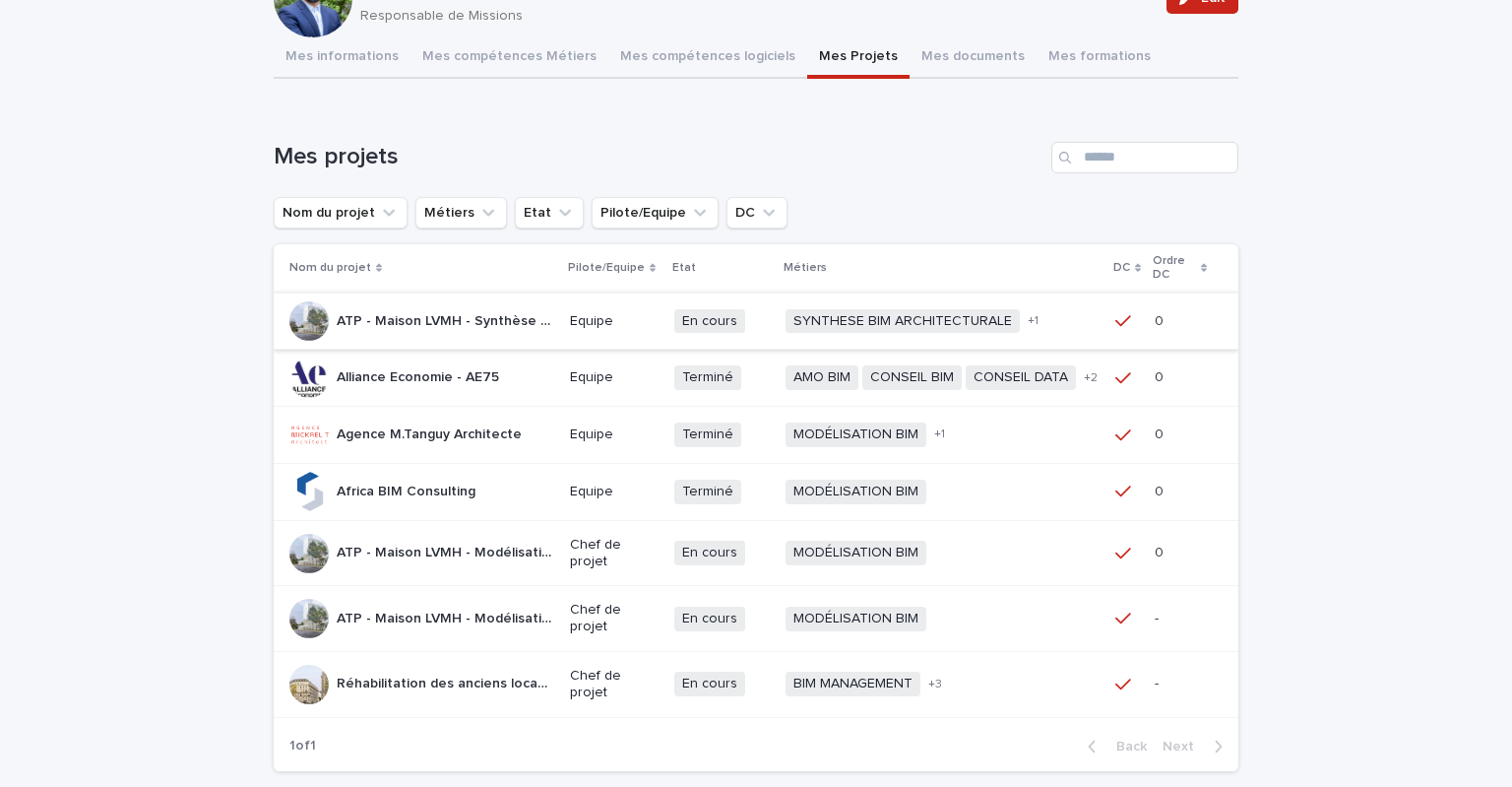 scroll, scrollTop: 197, scrollLeft: 0, axis: vertical 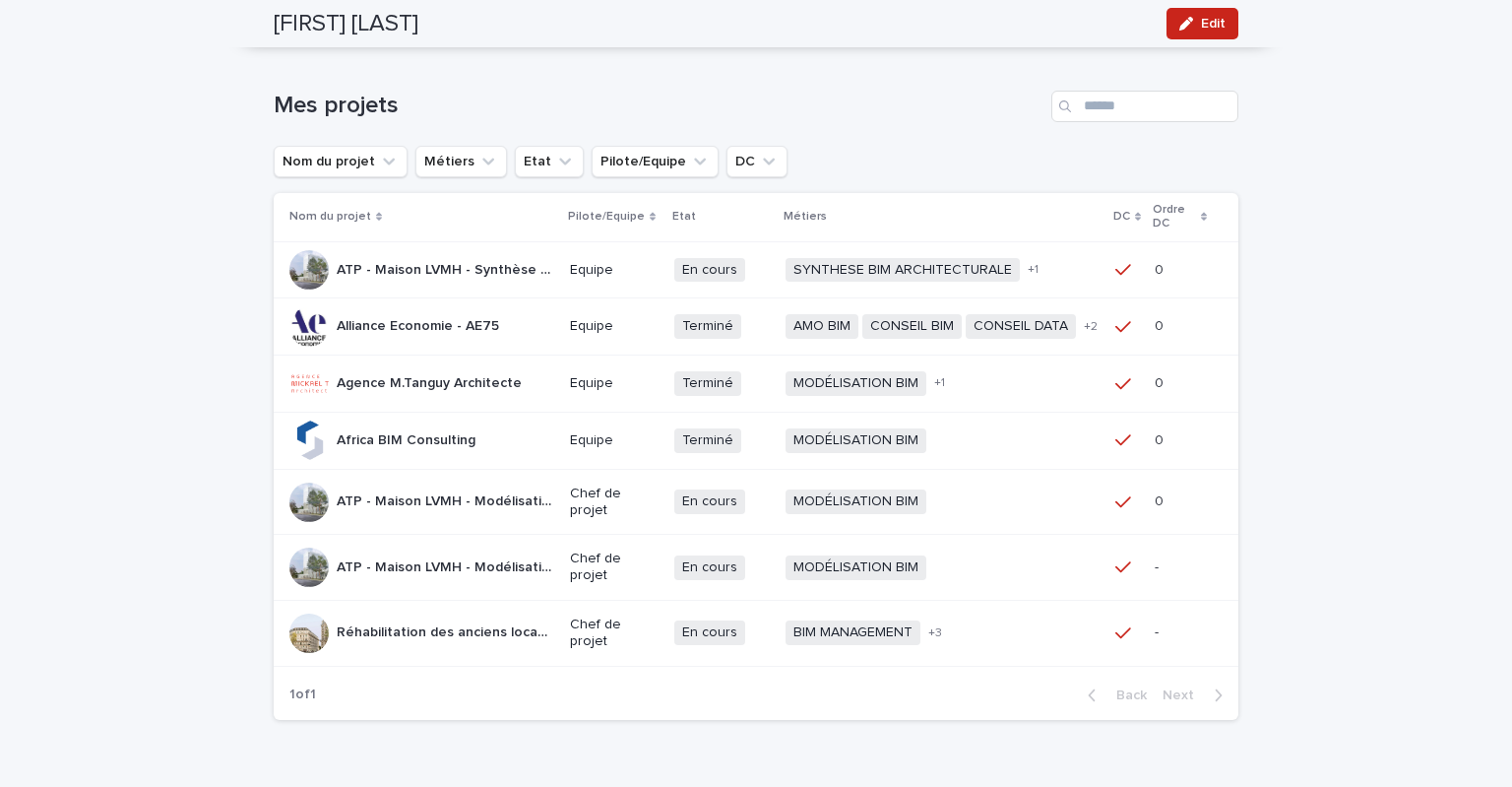 click on "ATP - Maison LVMH - Modélisation" at bounding box center [447, 499] 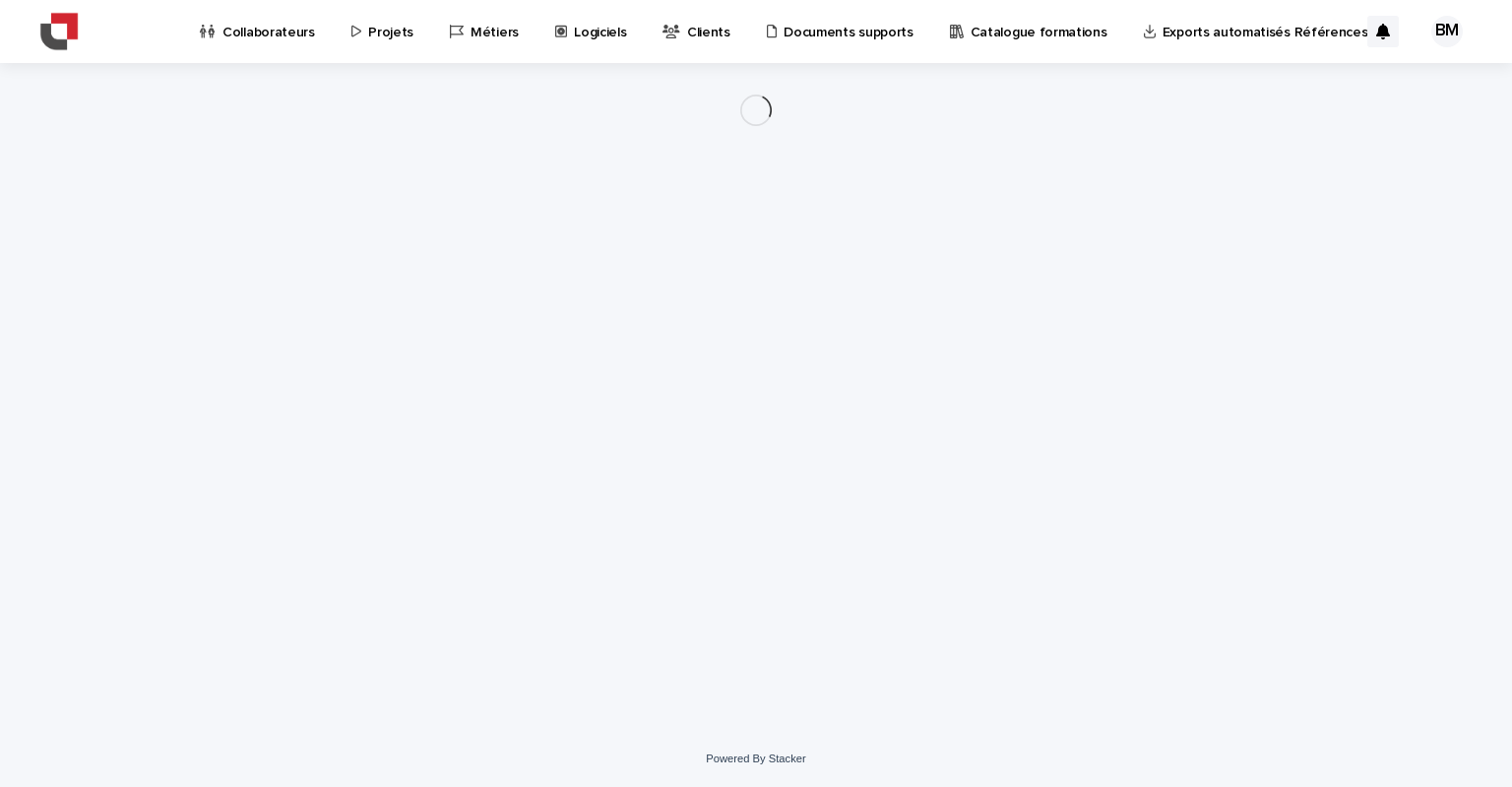 scroll, scrollTop: 0, scrollLeft: 0, axis: both 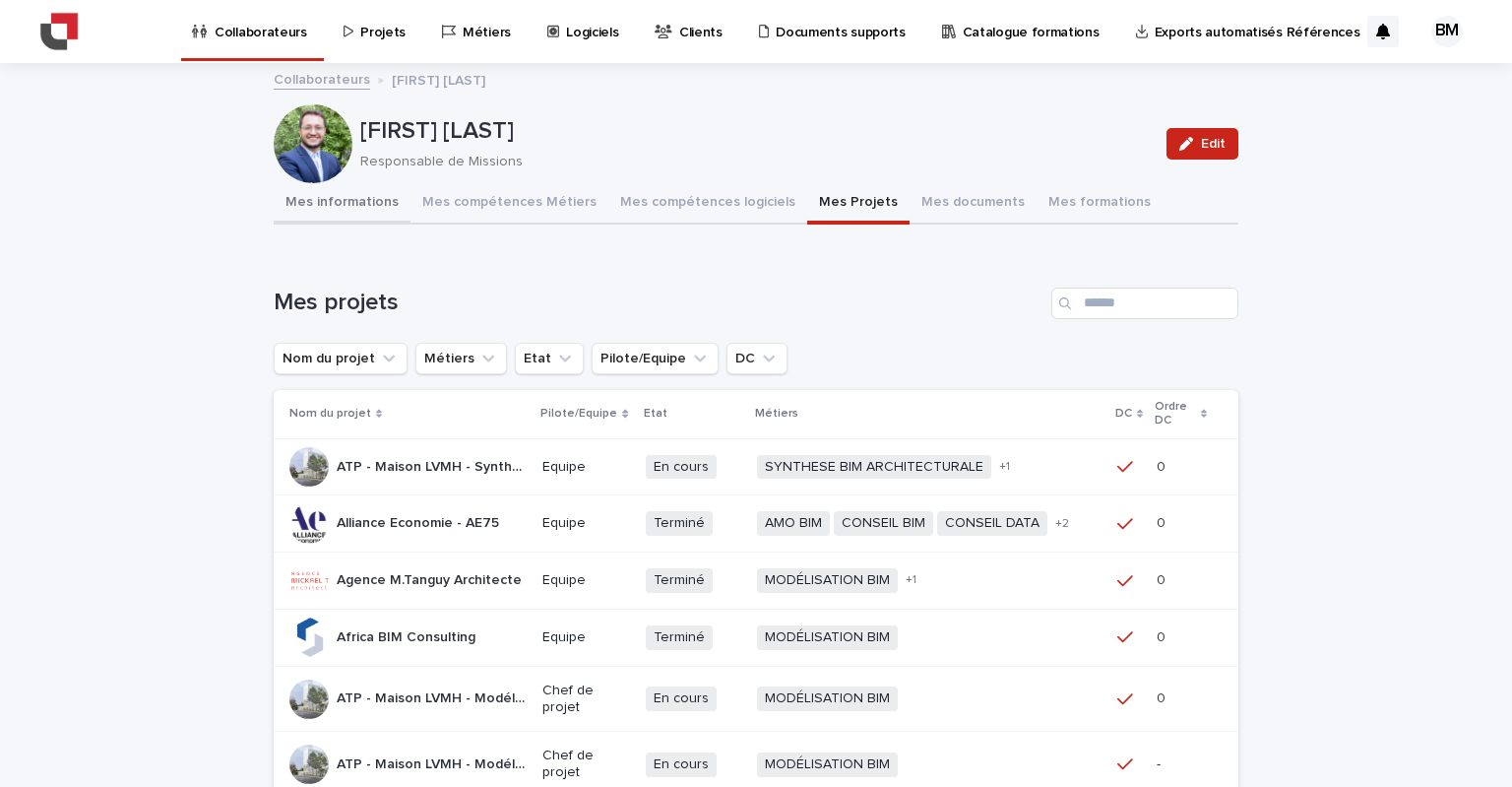 click on "Mes informations" at bounding box center (342, 204) 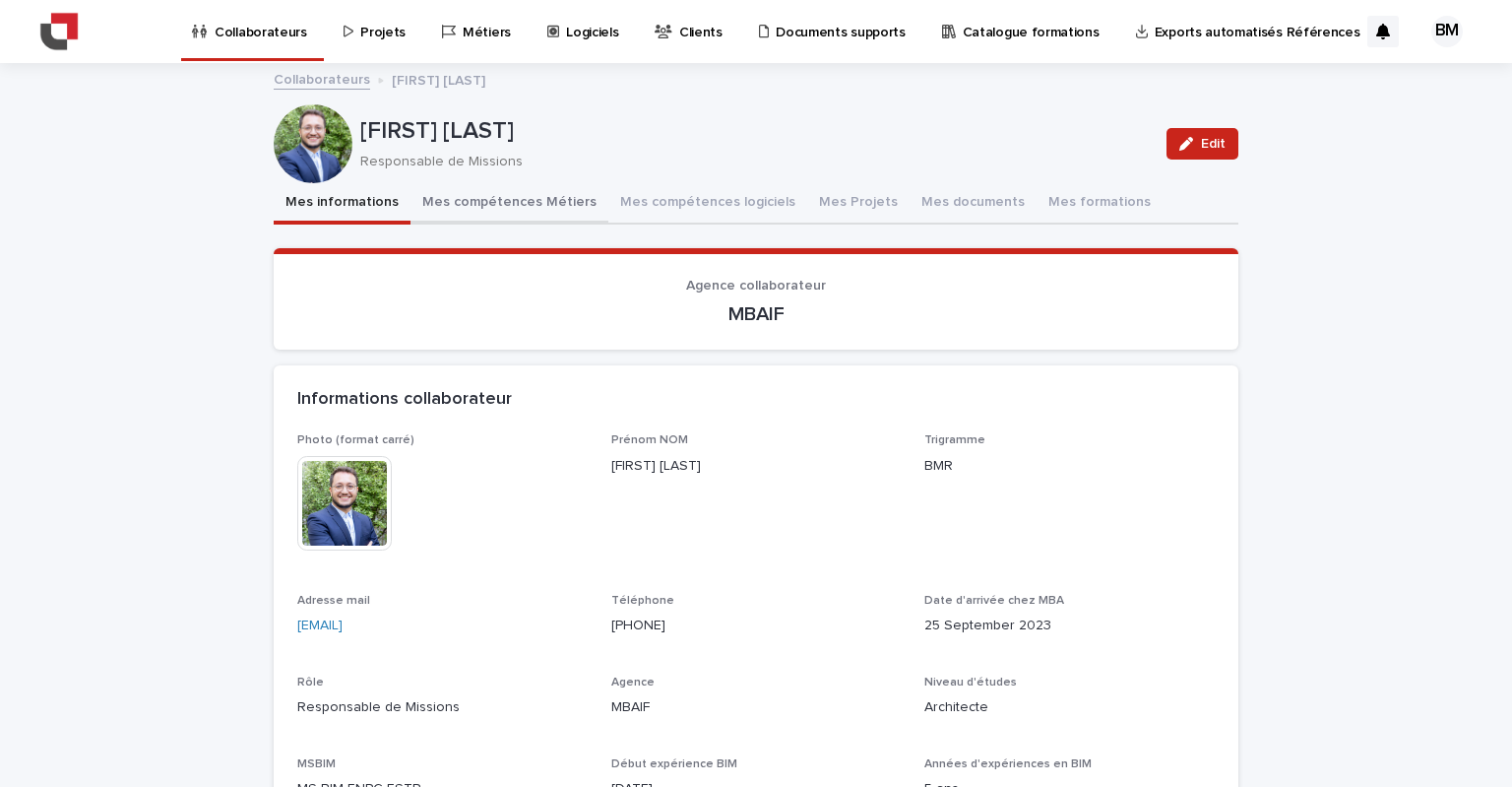 click on "Mes compétences Métiers" at bounding box center (509, 204) 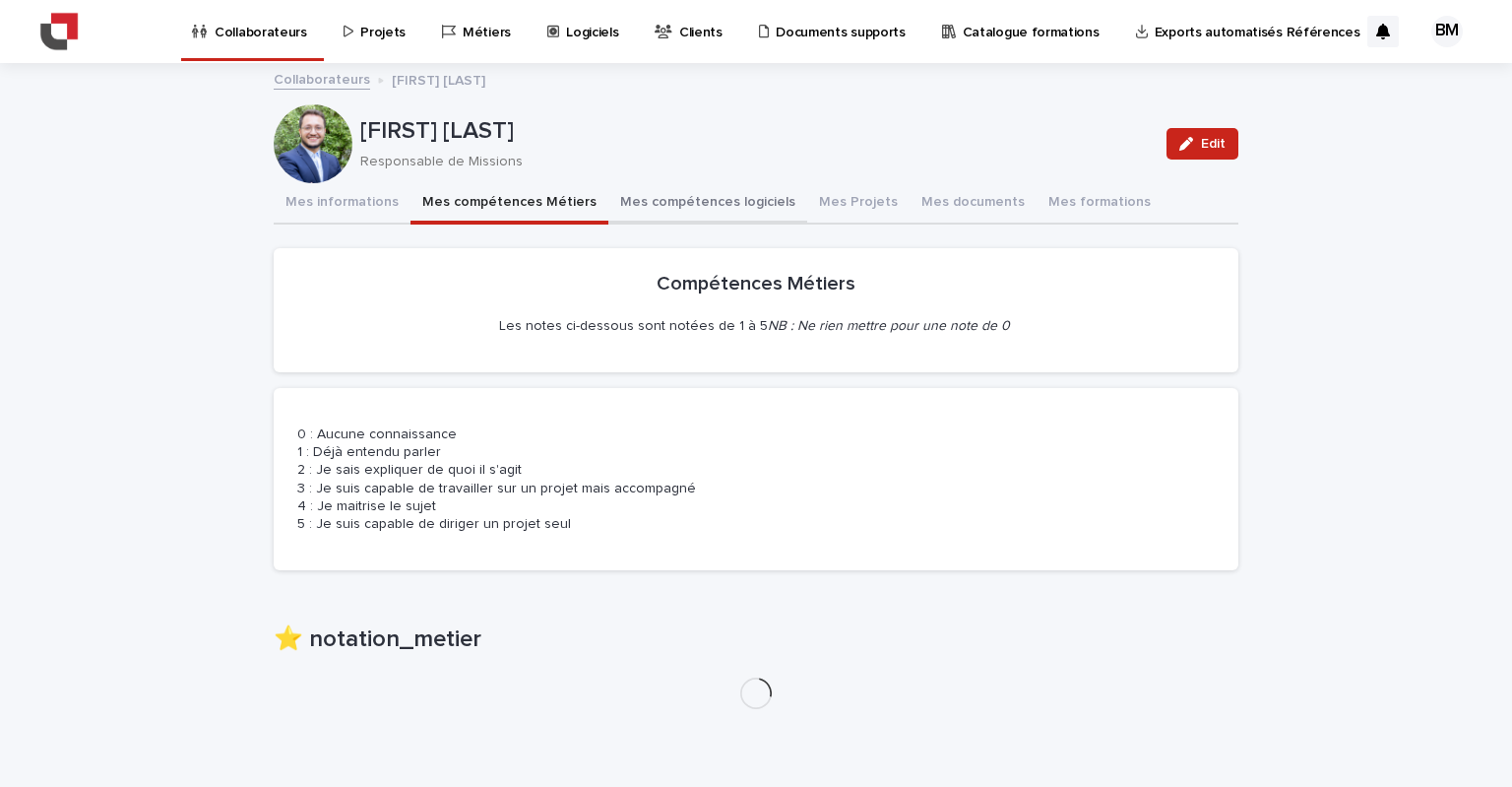 click on "Mes compétences logiciels" at bounding box center (708, 204) 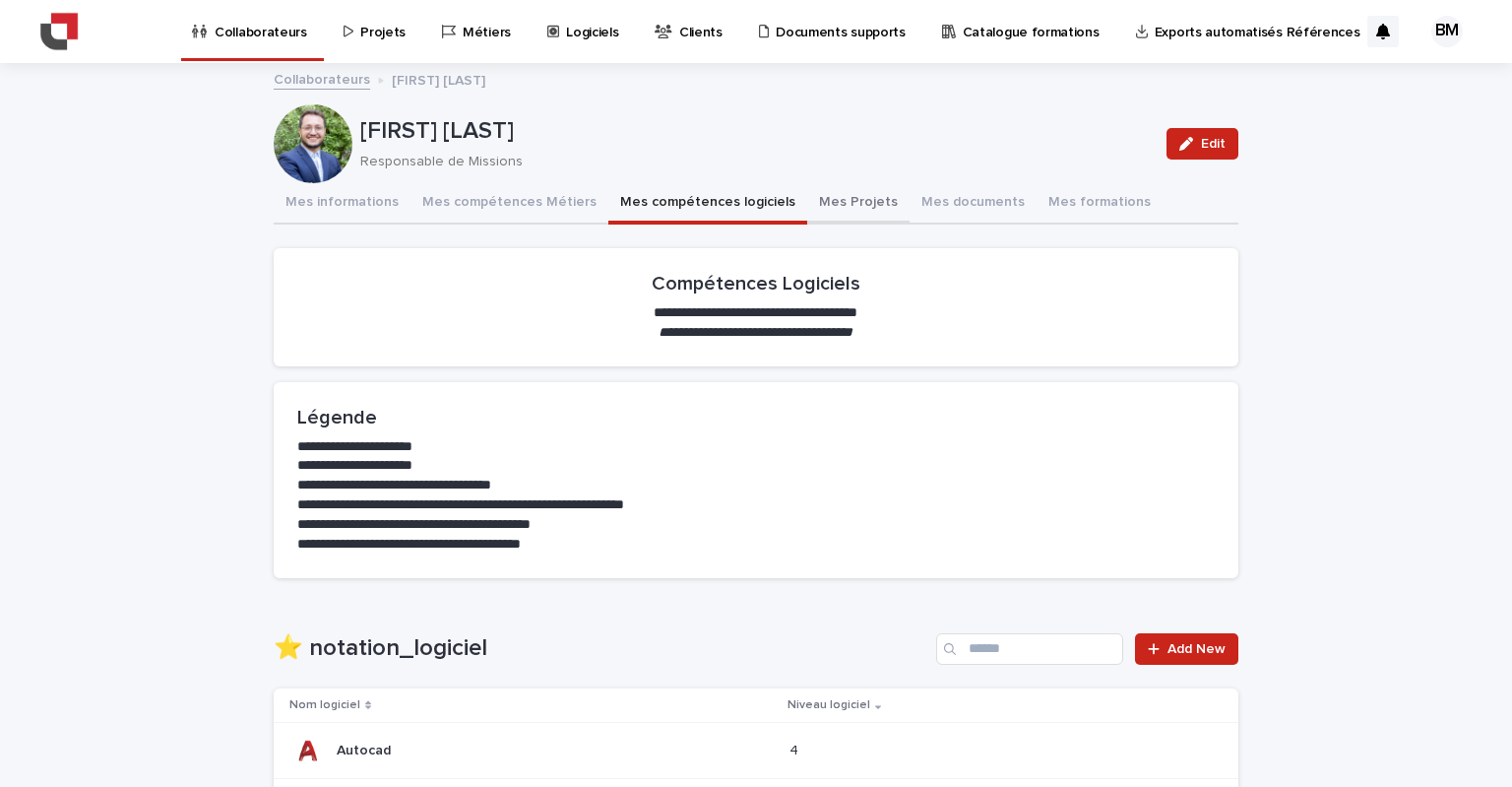 click on "Mes Projets" at bounding box center (858, 204) 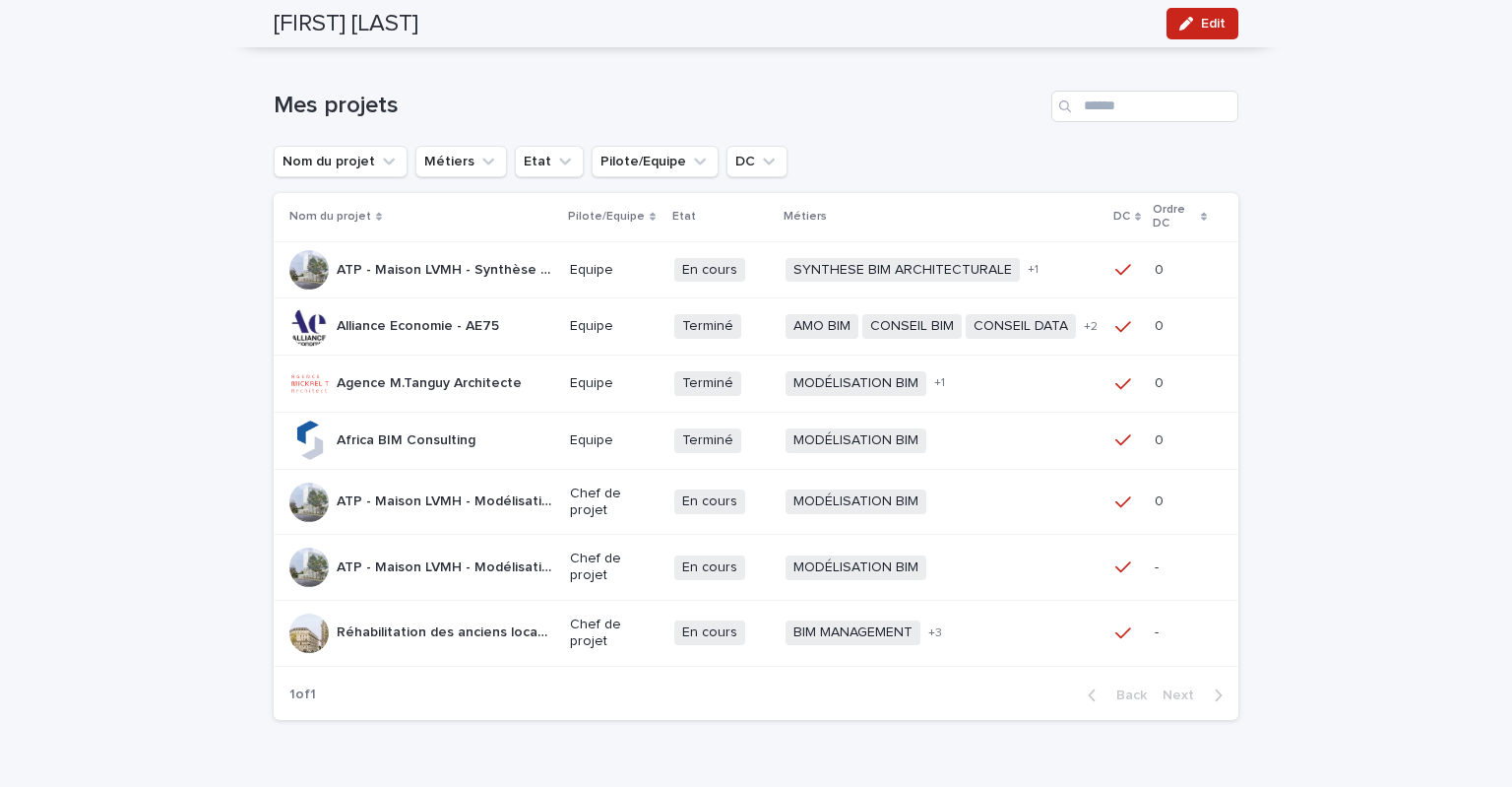 scroll, scrollTop: 0, scrollLeft: 0, axis: both 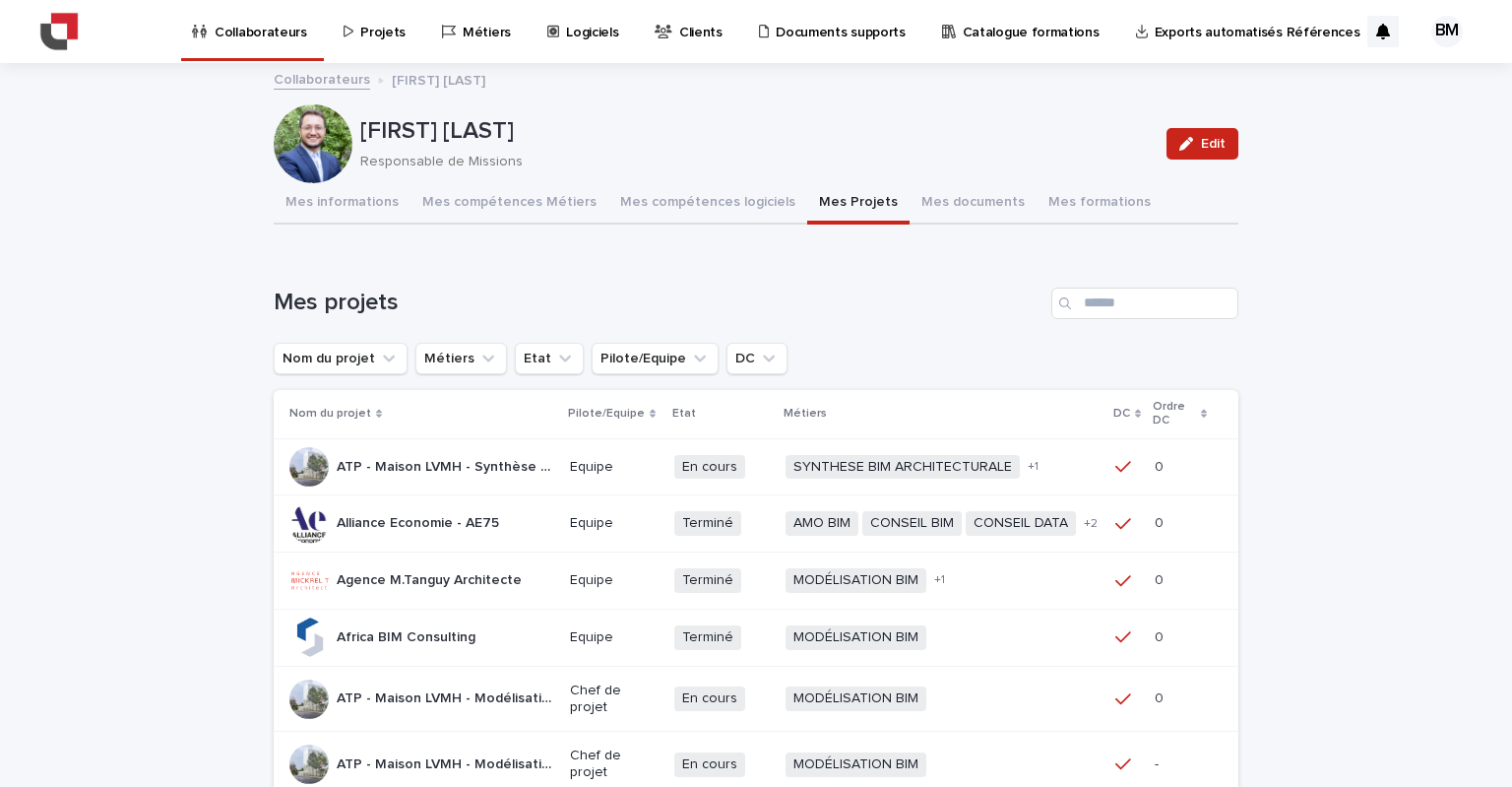 click on "ATP - Maison LVMH - Modélisation" at bounding box center [447, 696] 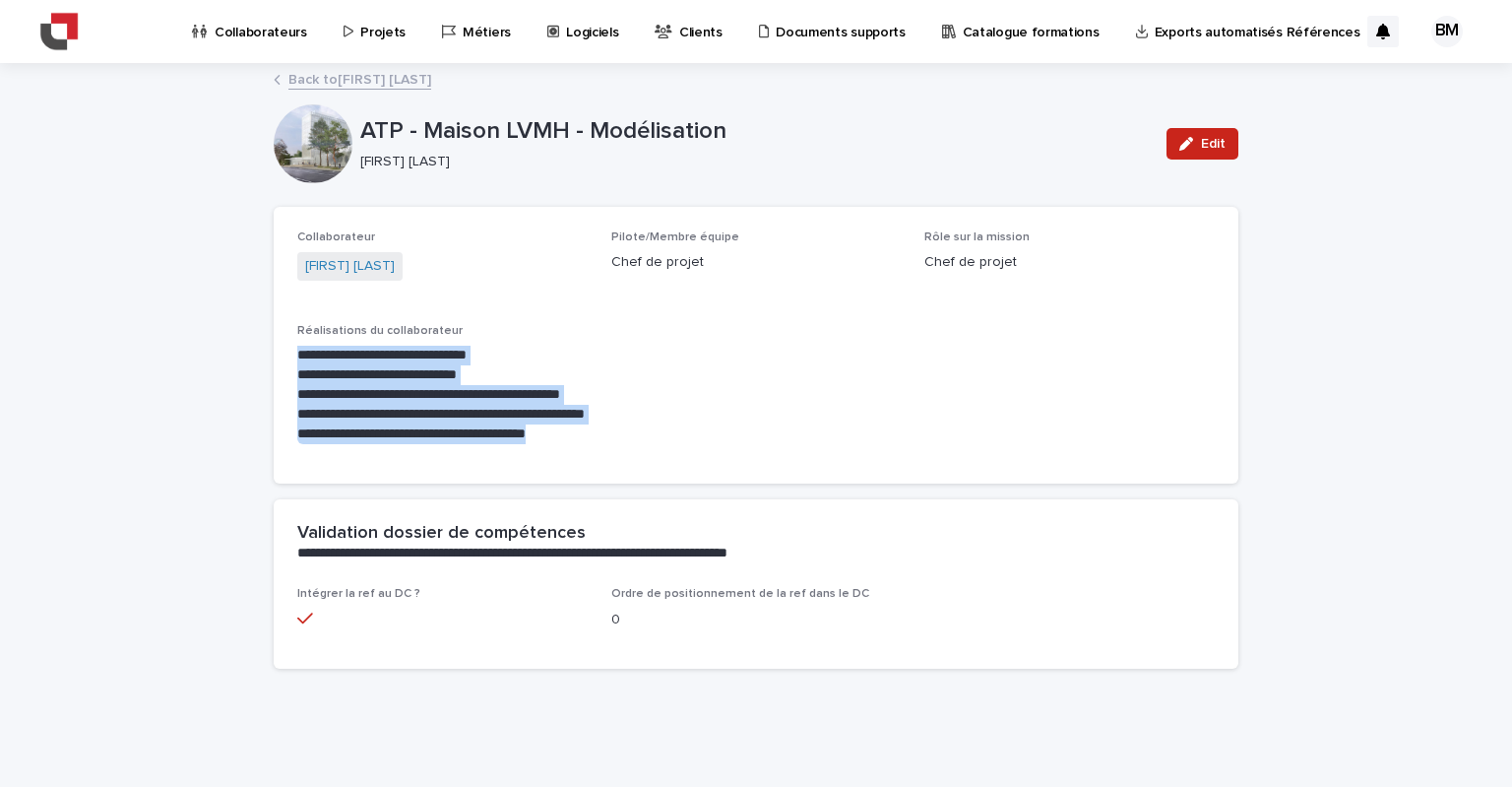 drag, startPoint x: 544, startPoint y: 431, endPoint x: 291, endPoint y: 347, distance: 266.5802 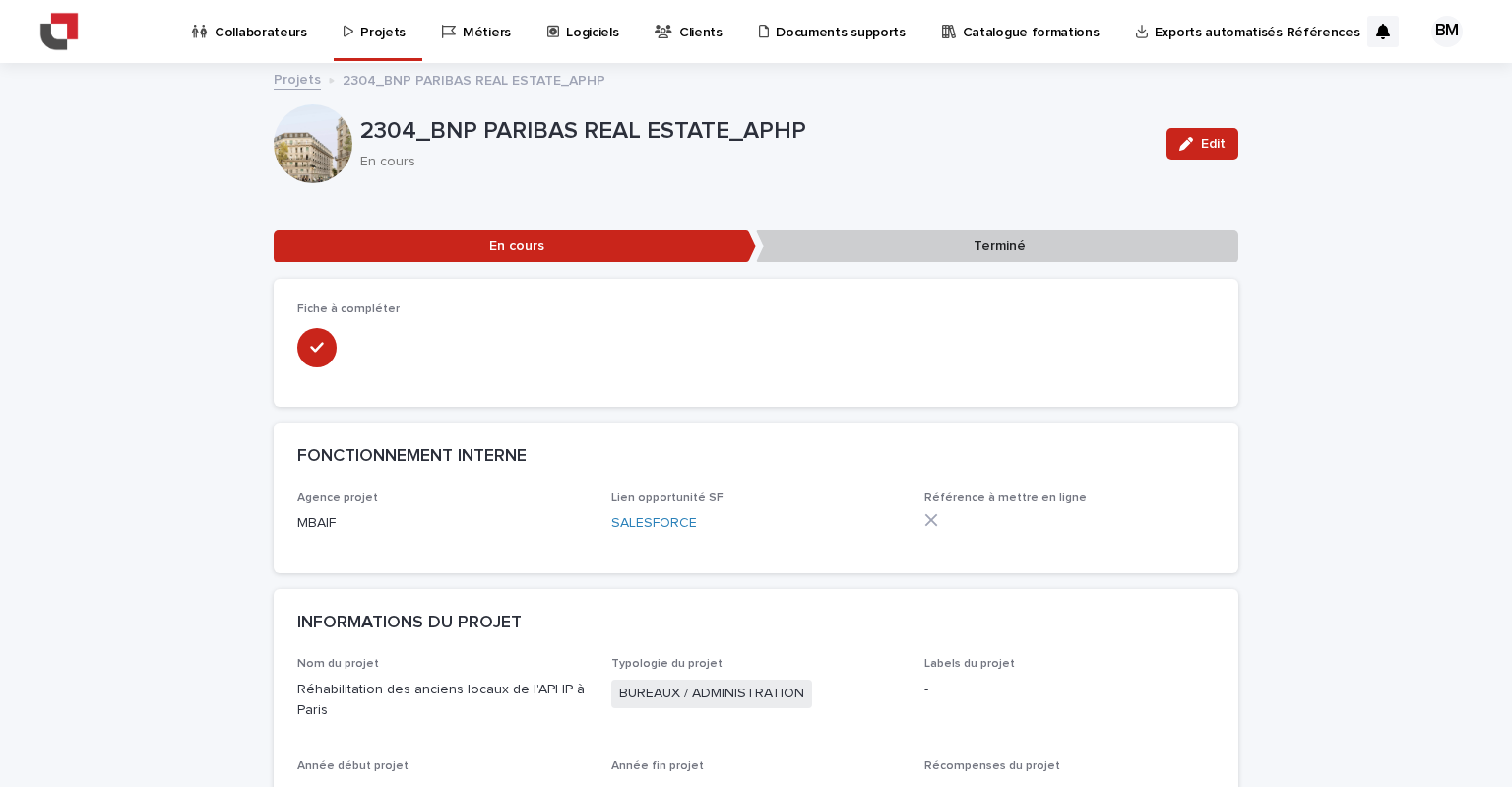 scroll, scrollTop: 0, scrollLeft: 0, axis: both 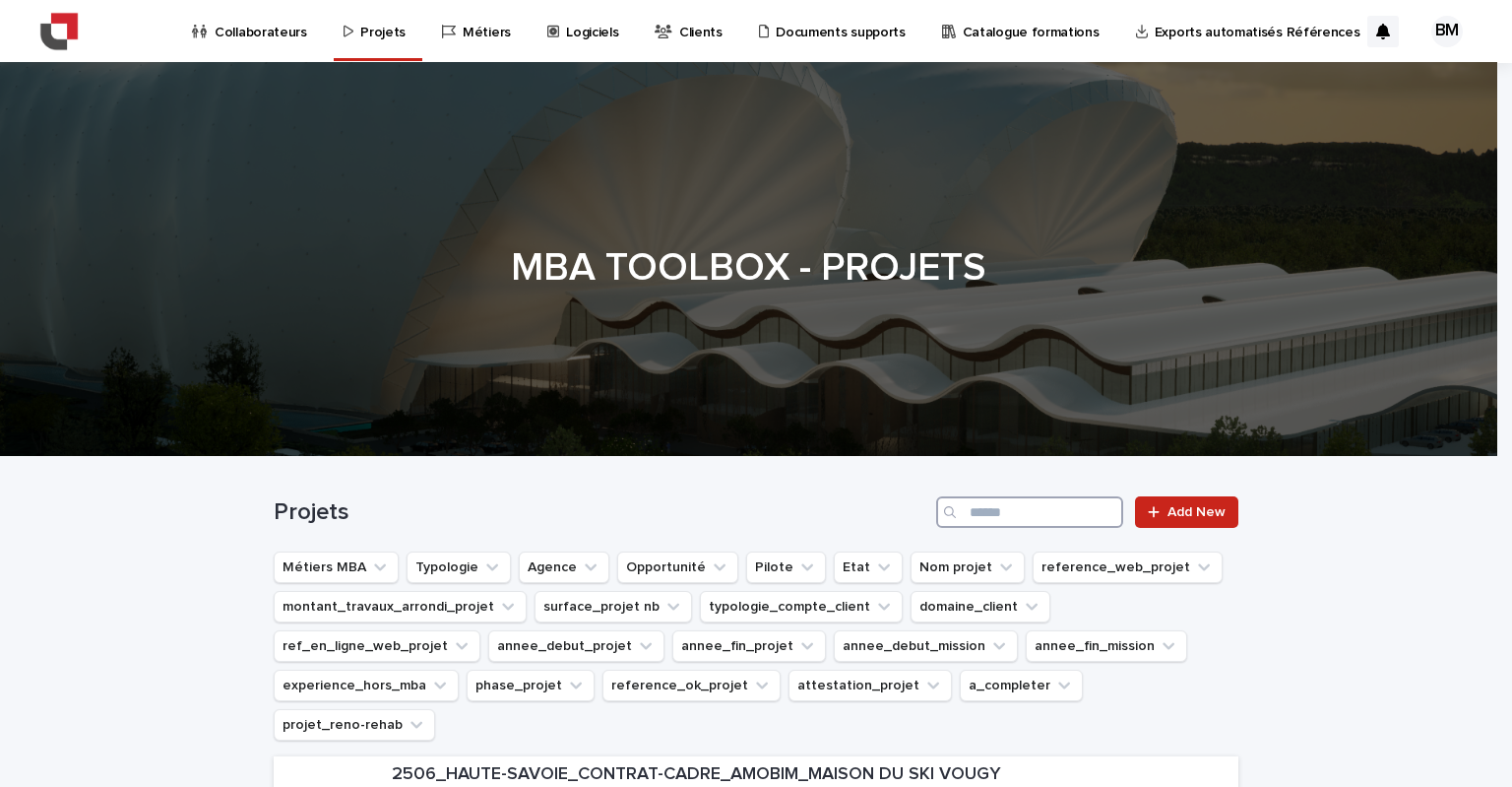 click at bounding box center (1030, 512) 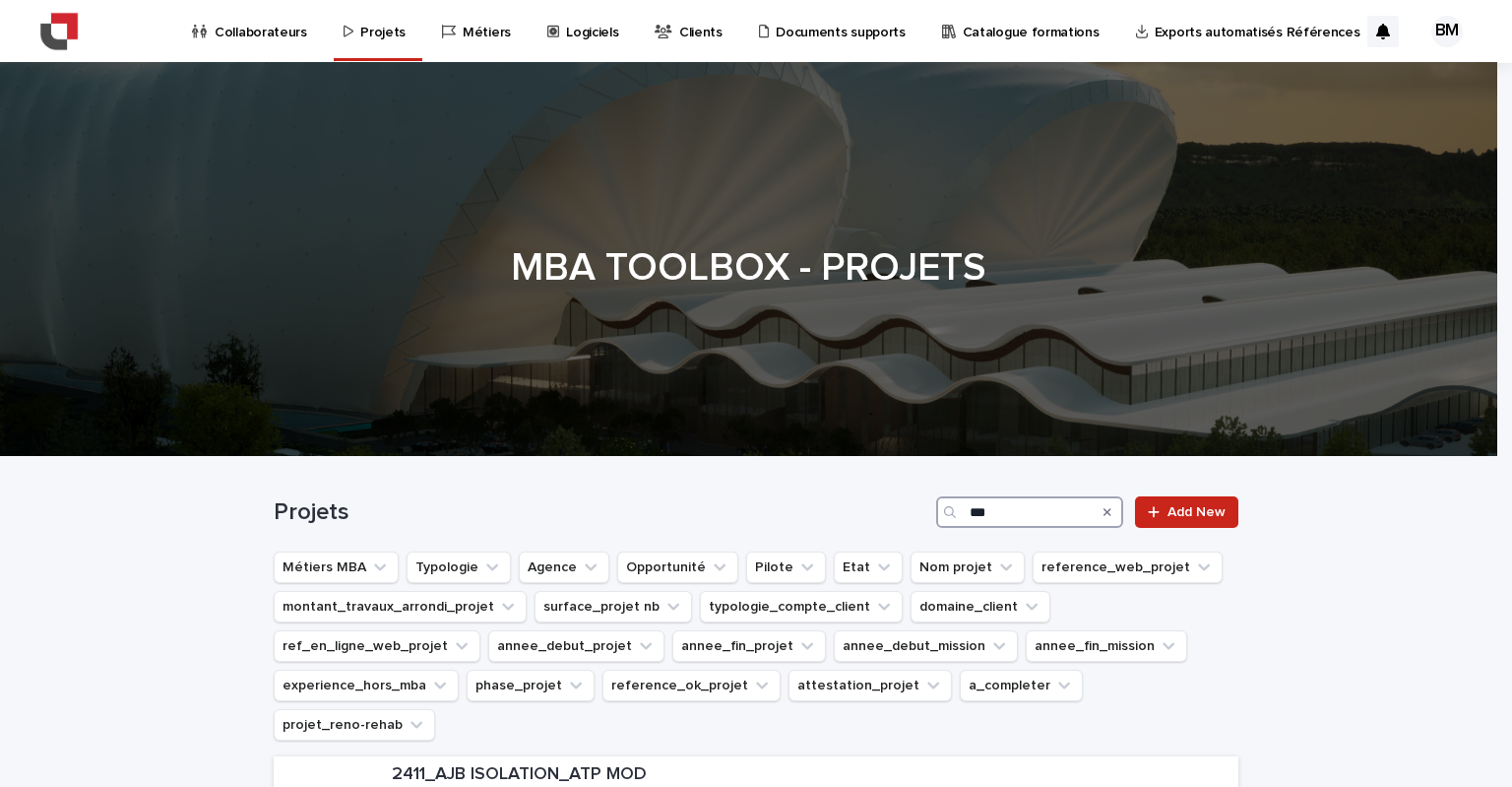 scroll, scrollTop: 197, scrollLeft: 0, axis: vertical 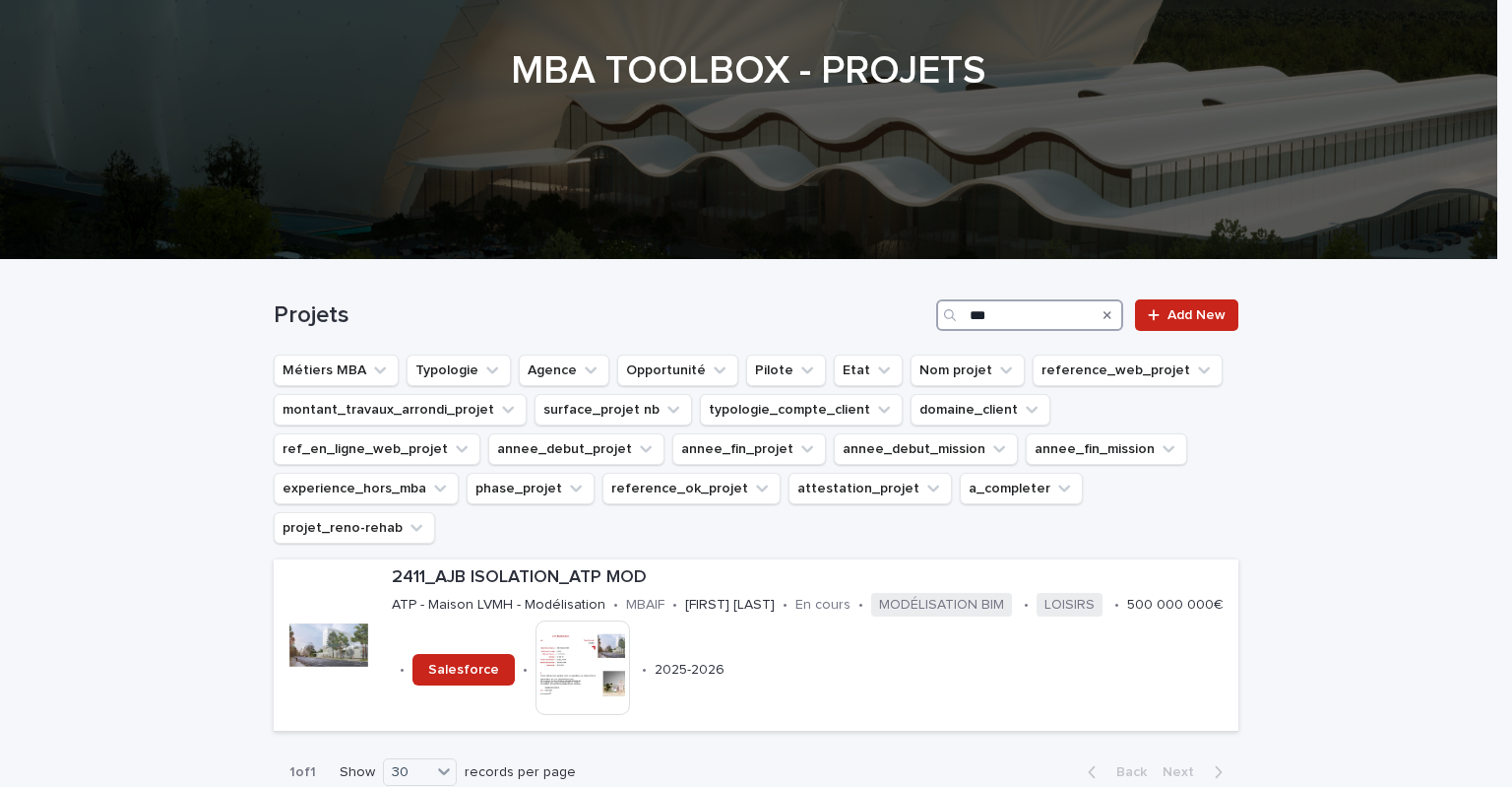 type on "***" 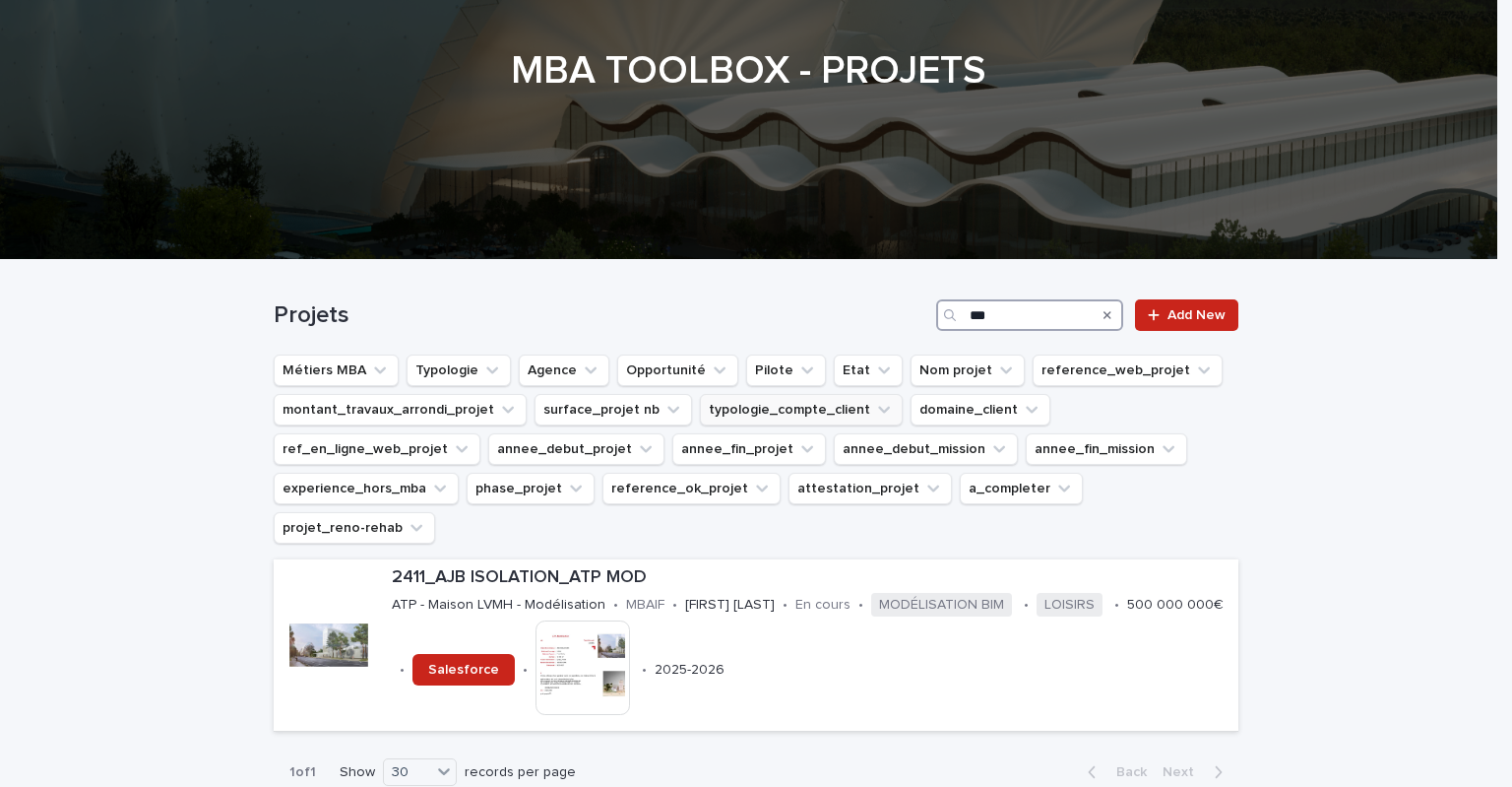 scroll, scrollTop: 295, scrollLeft: 0, axis: vertical 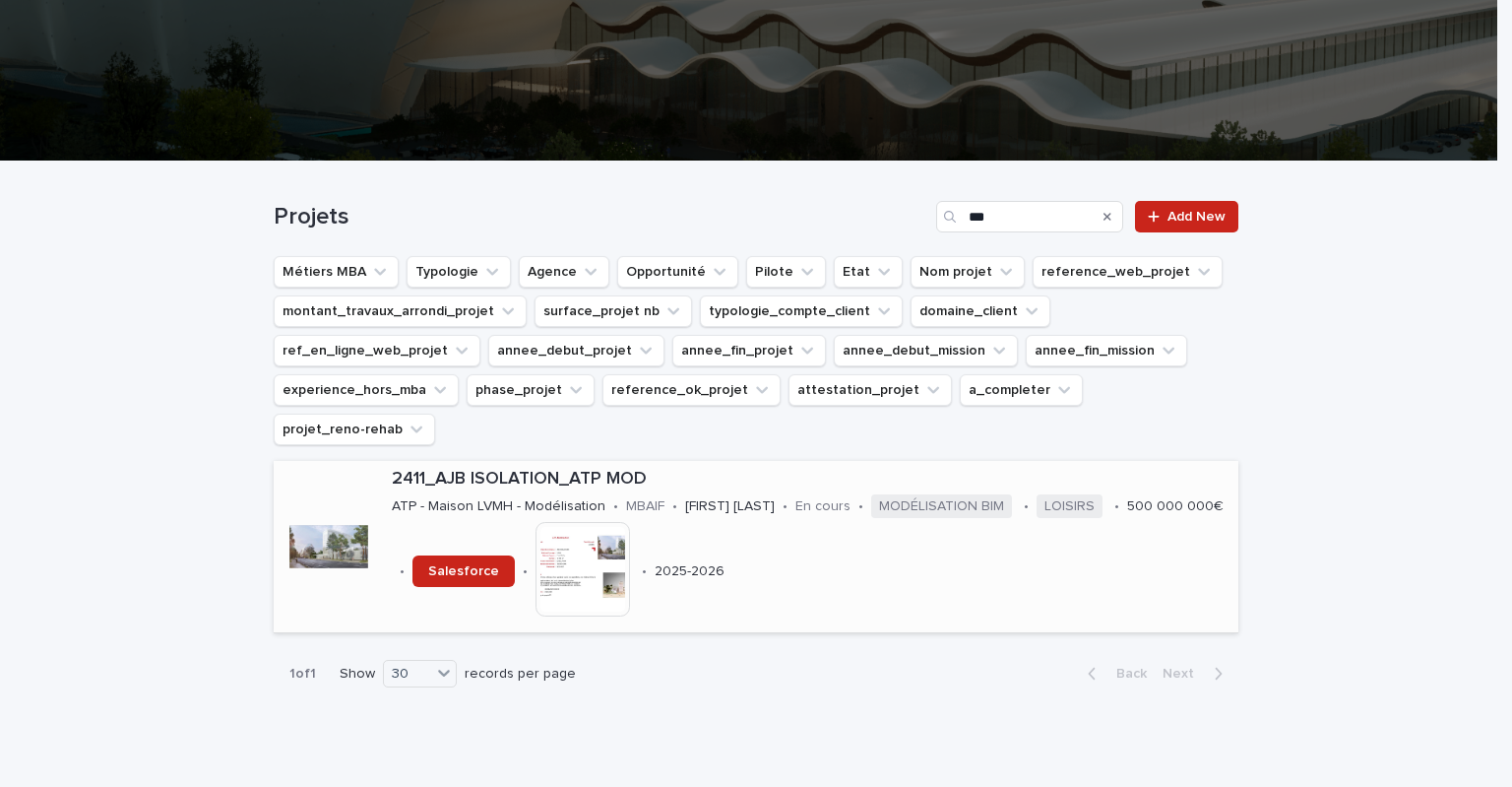 click on "2411_AJB ISOLATION_ATP MOD" at bounding box center (811, 480) 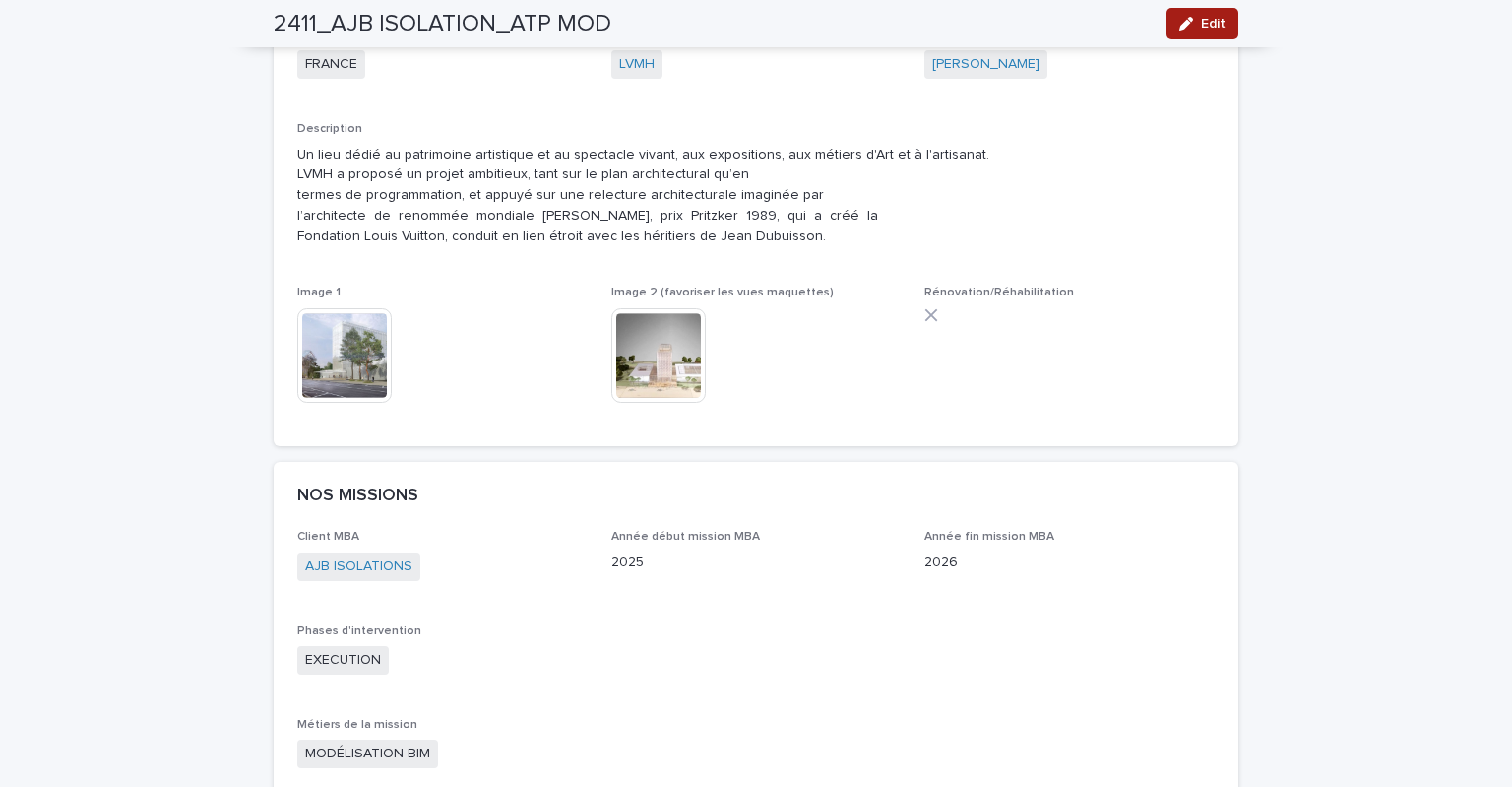 click 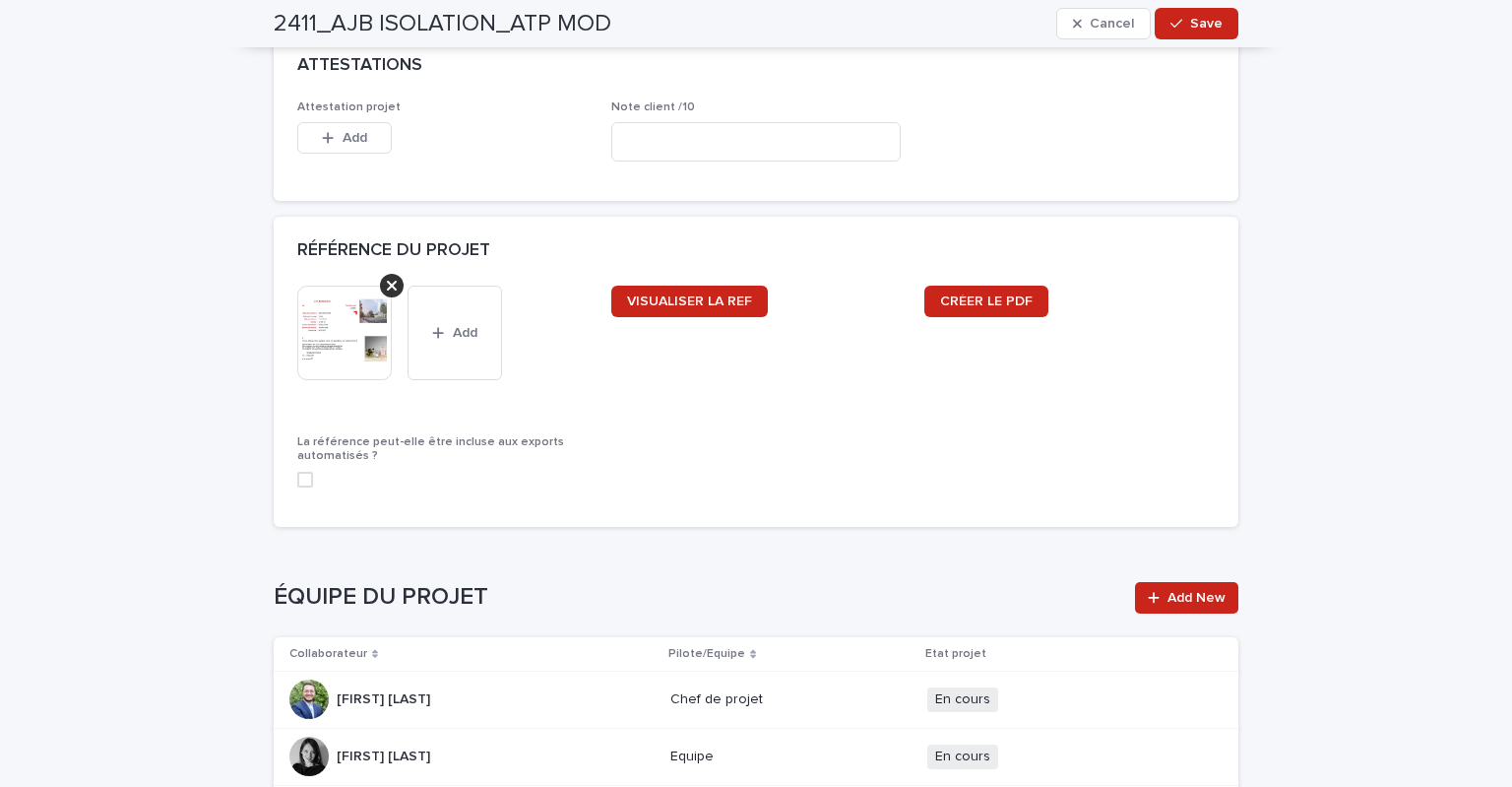 scroll, scrollTop: 2582, scrollLeft: 0, axis: vertical 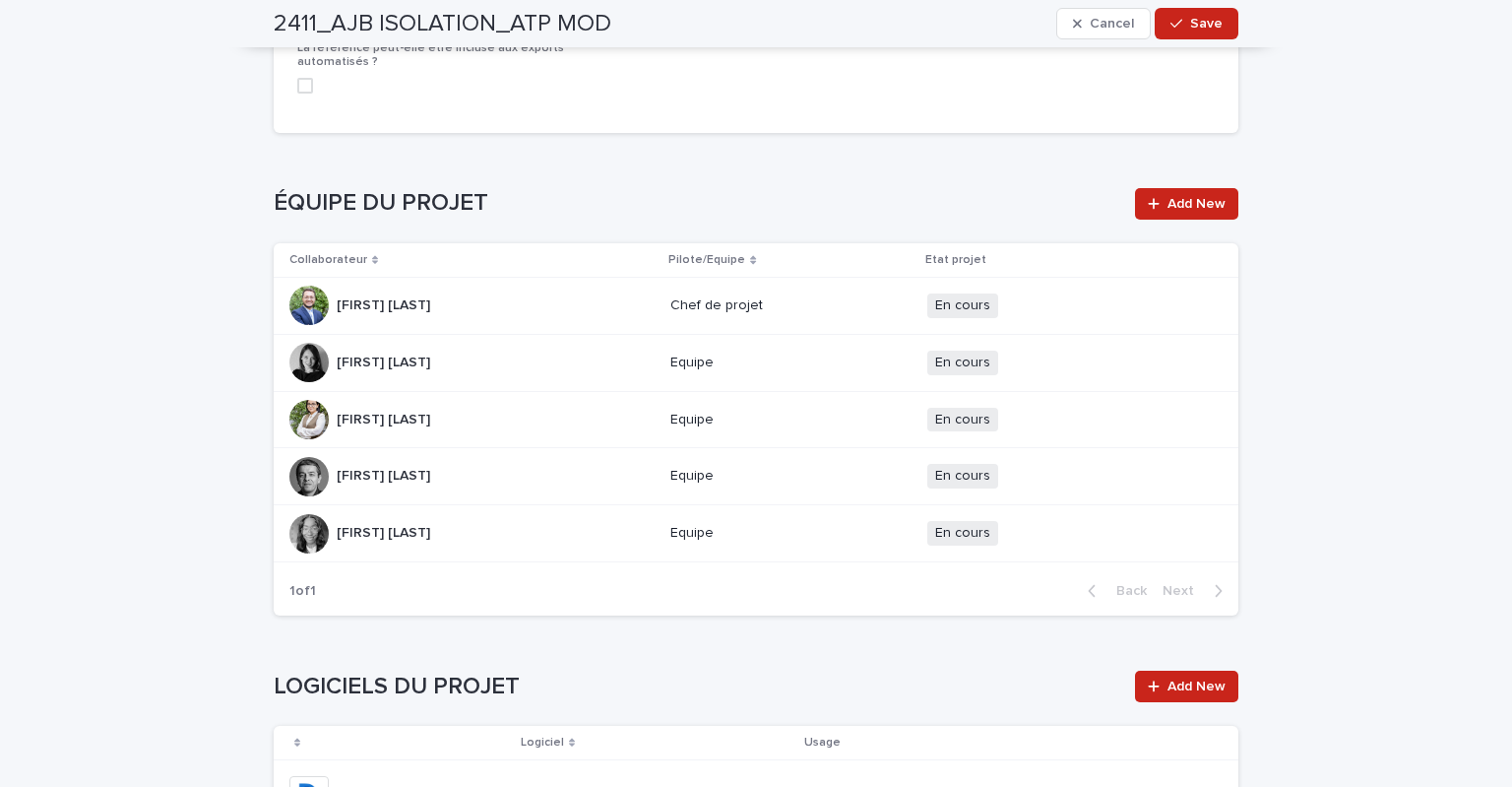 click on "[FIRST] [LAST] [FIRST] [LAST]" at bounding box center (472, 305) 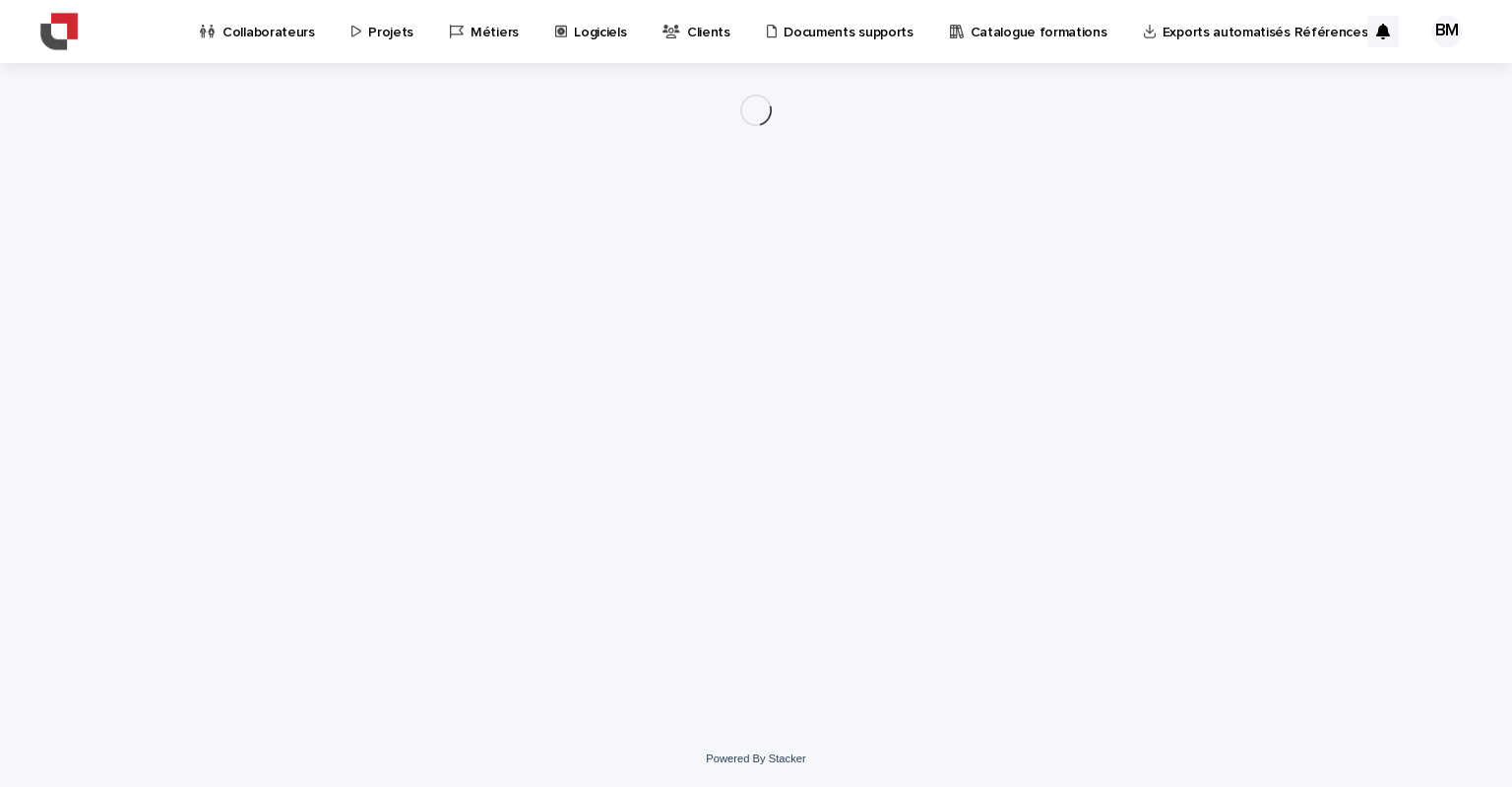 scroll, scrollTop: 0, scrollLeft: 0, axis: both 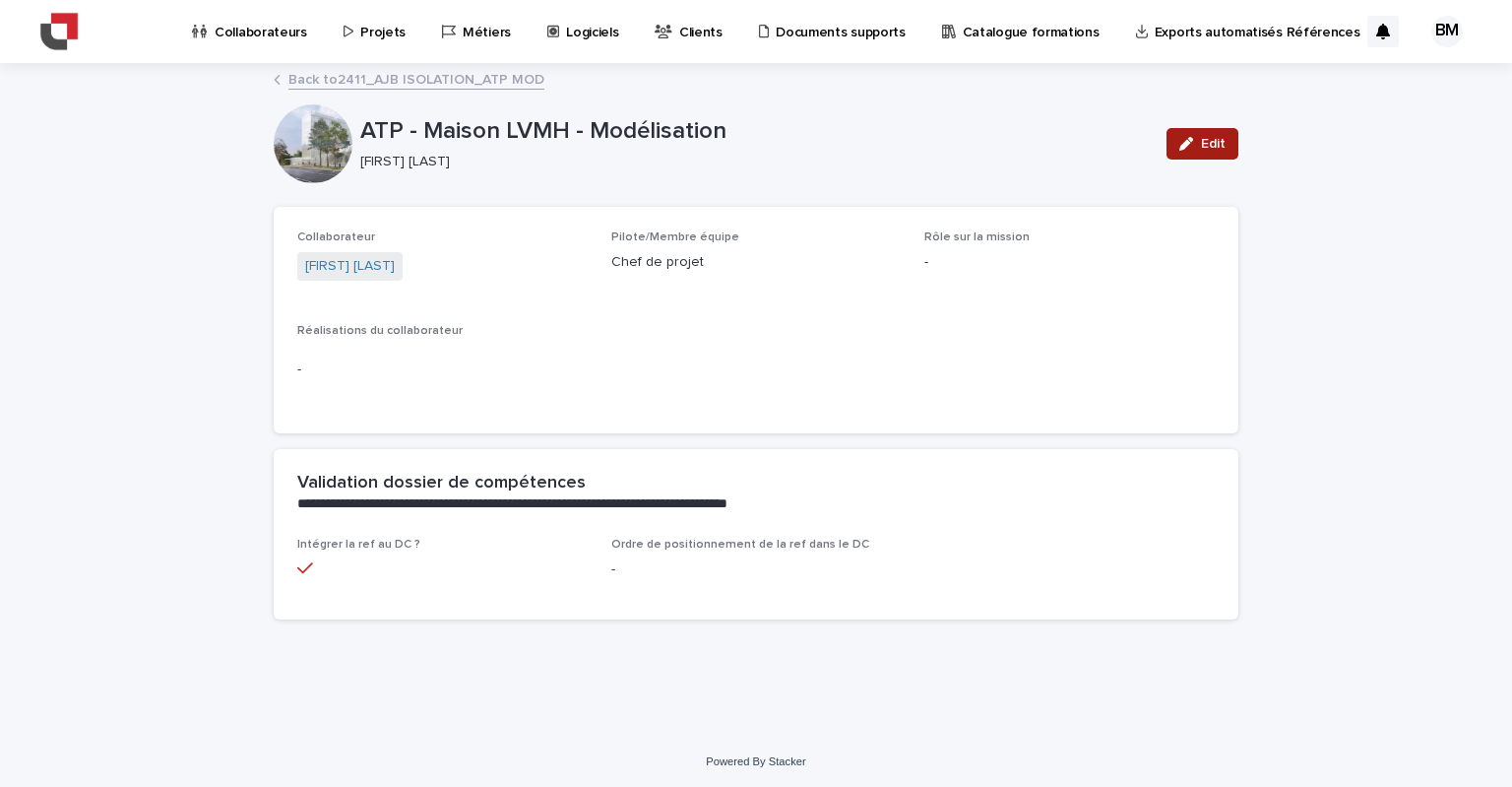 click 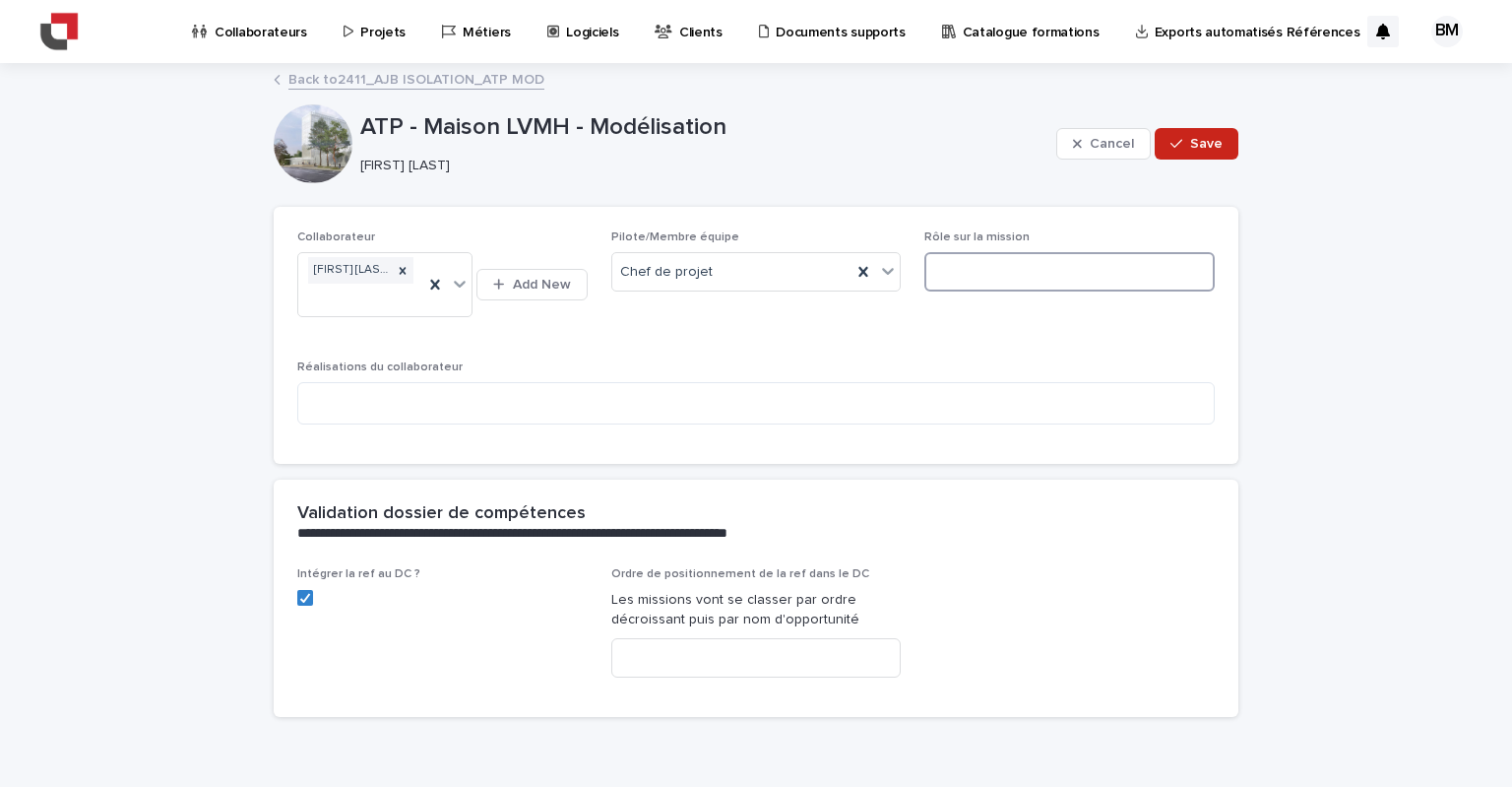 click at bounding box center [1069, 272] 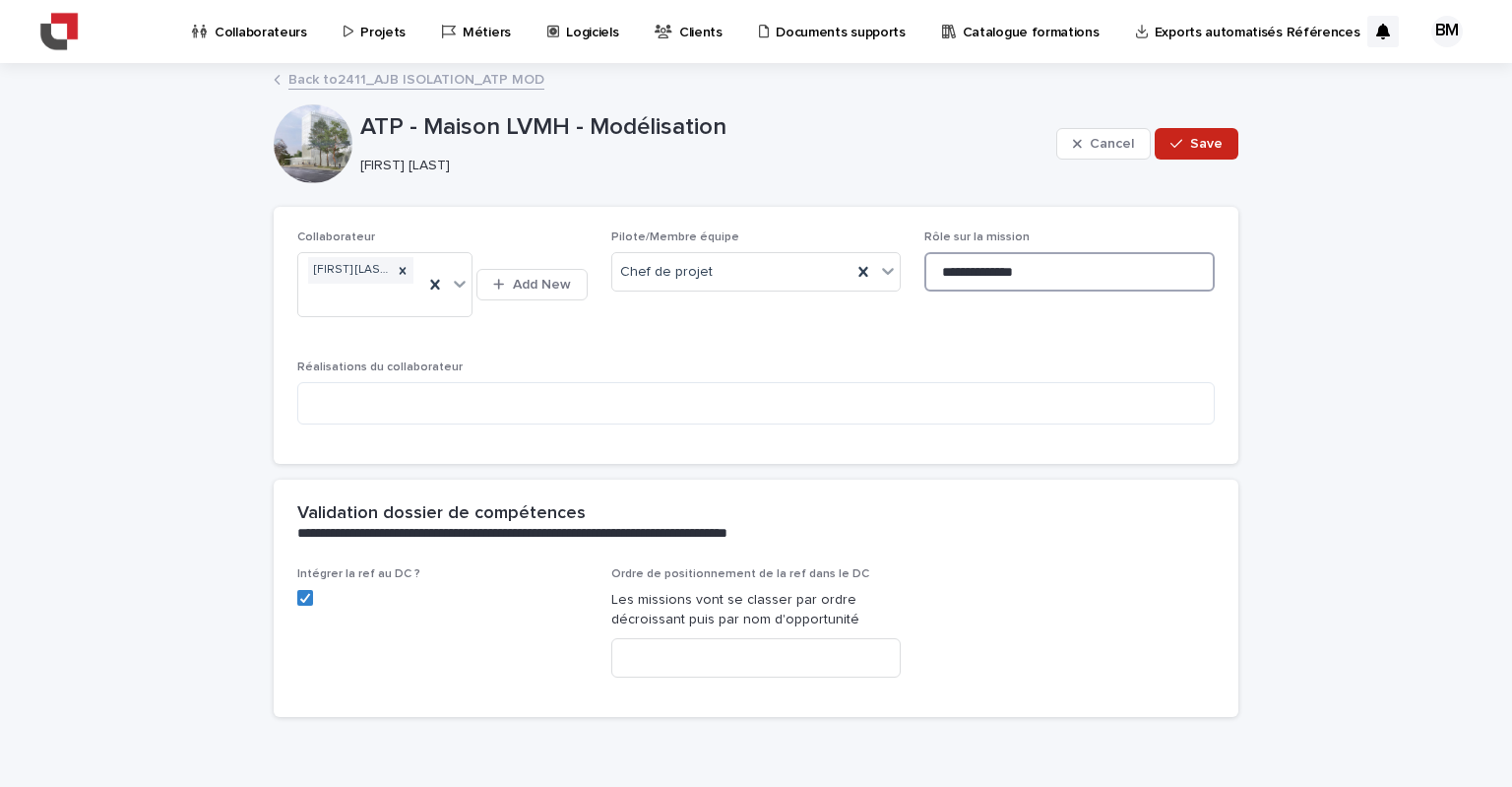type on "**********" 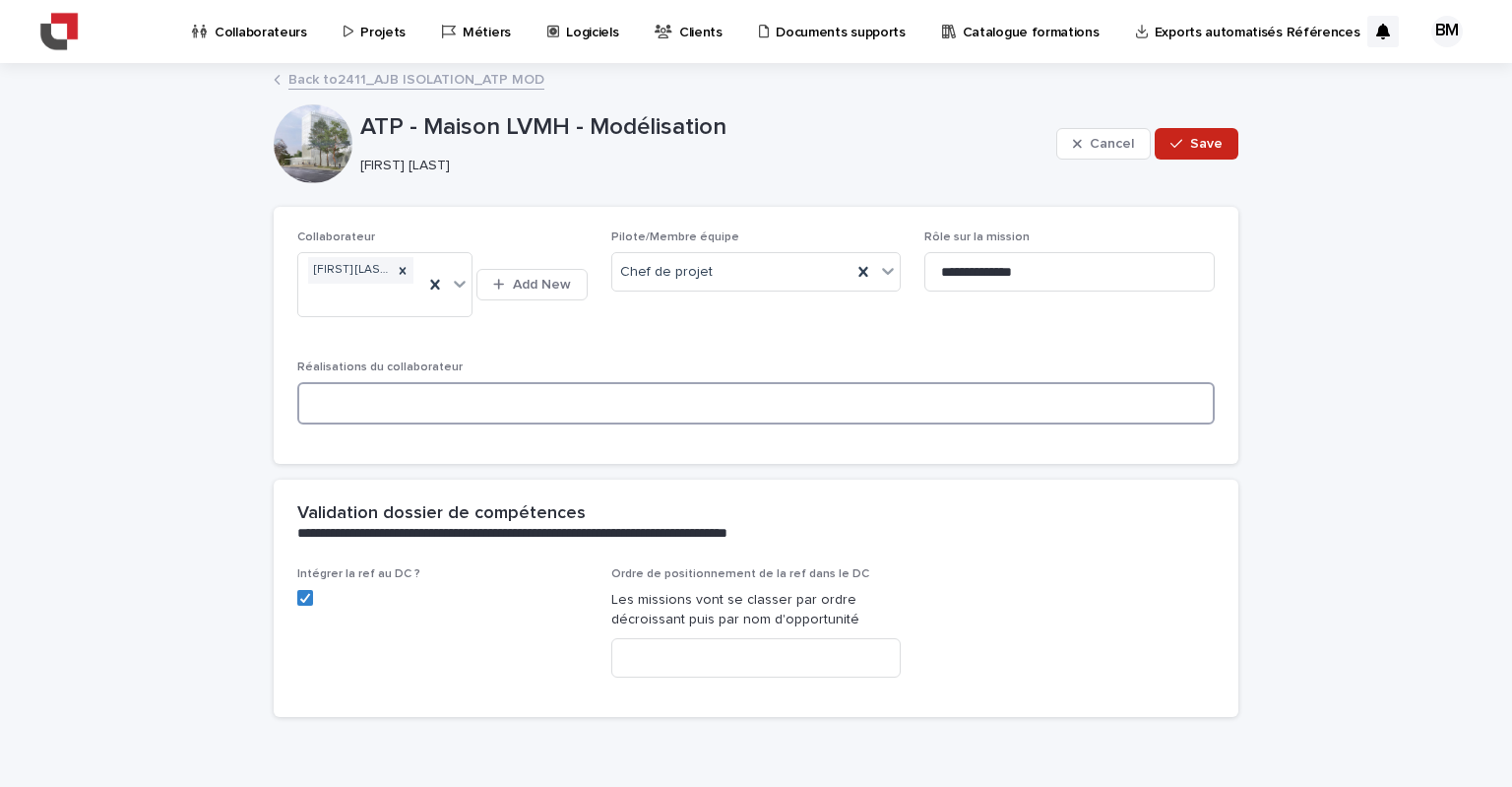 click at bounding box center (756, 403) 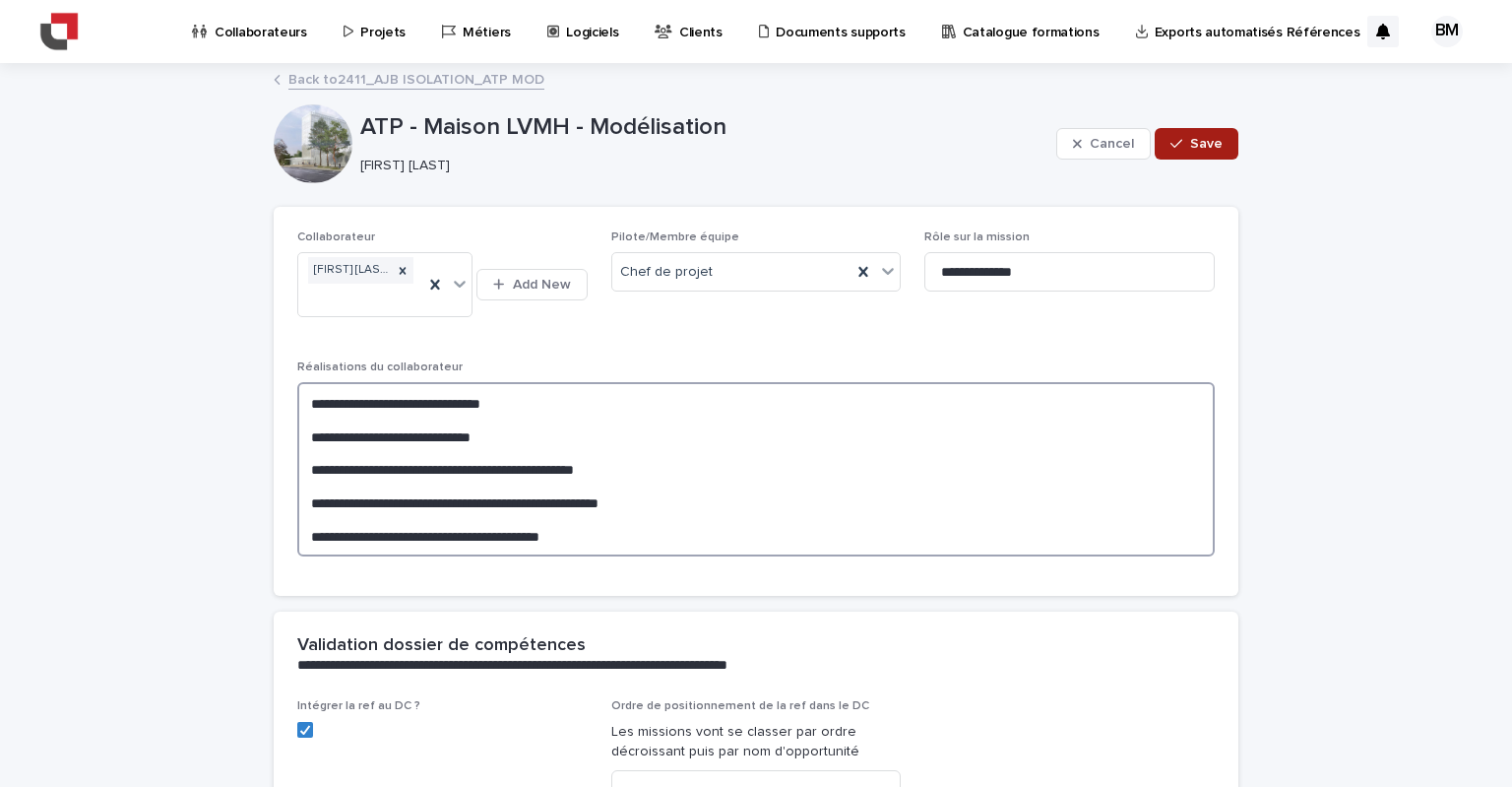 type on "**********" 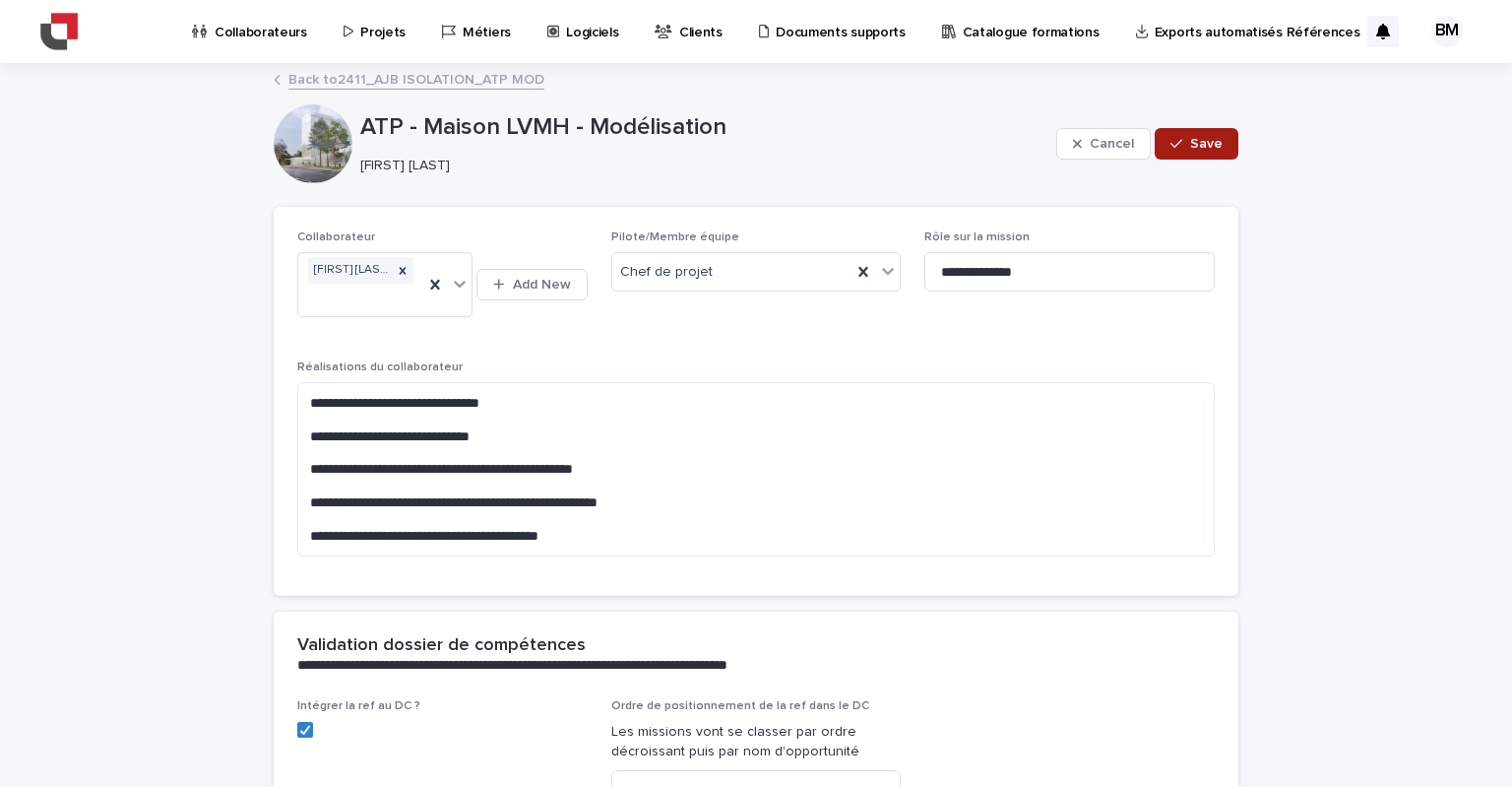 click on "Save" at bounding box center (1196, 144) 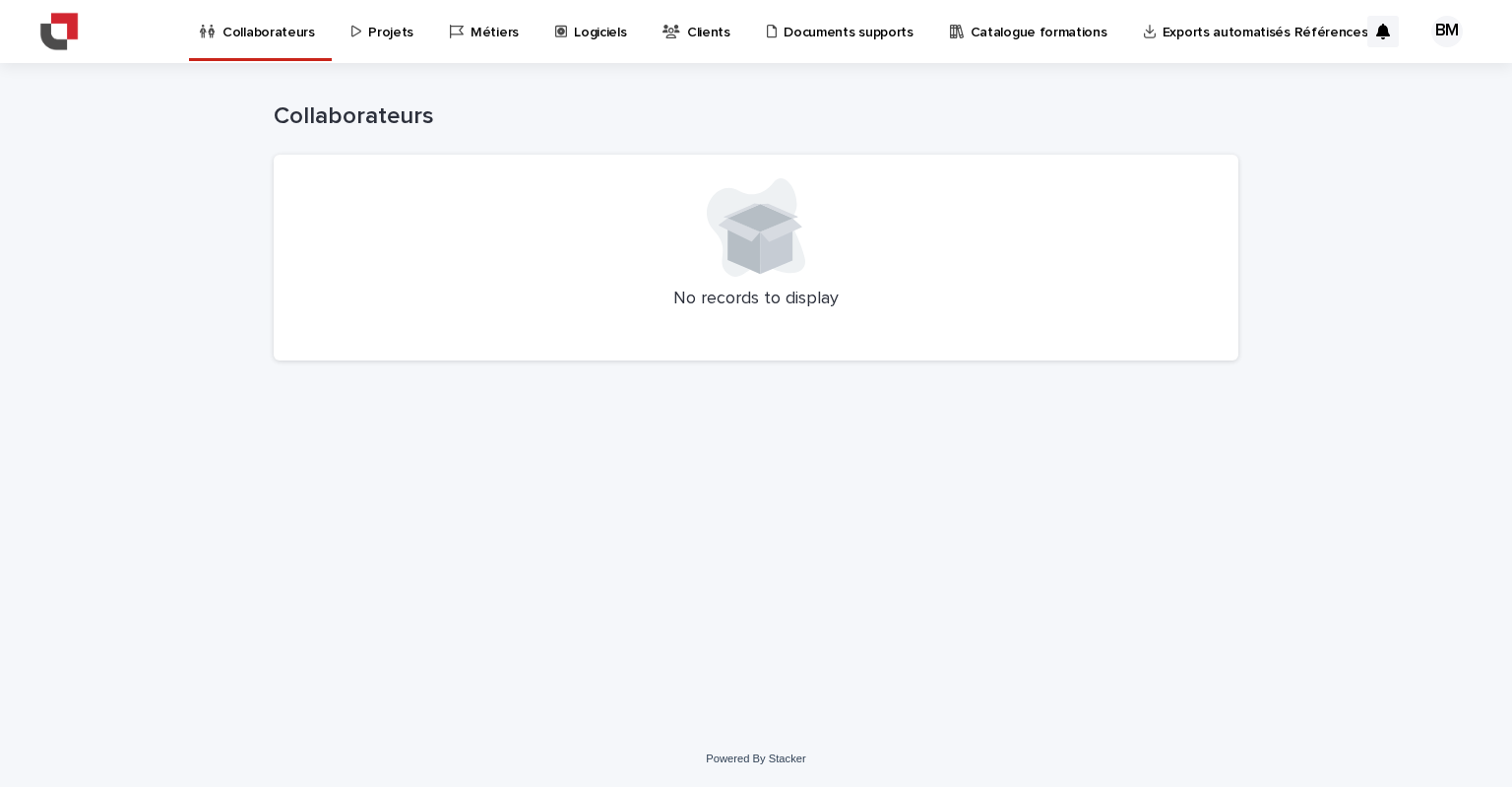 scroll, scrollTop: 0, scrollLeft: 0, axis: both 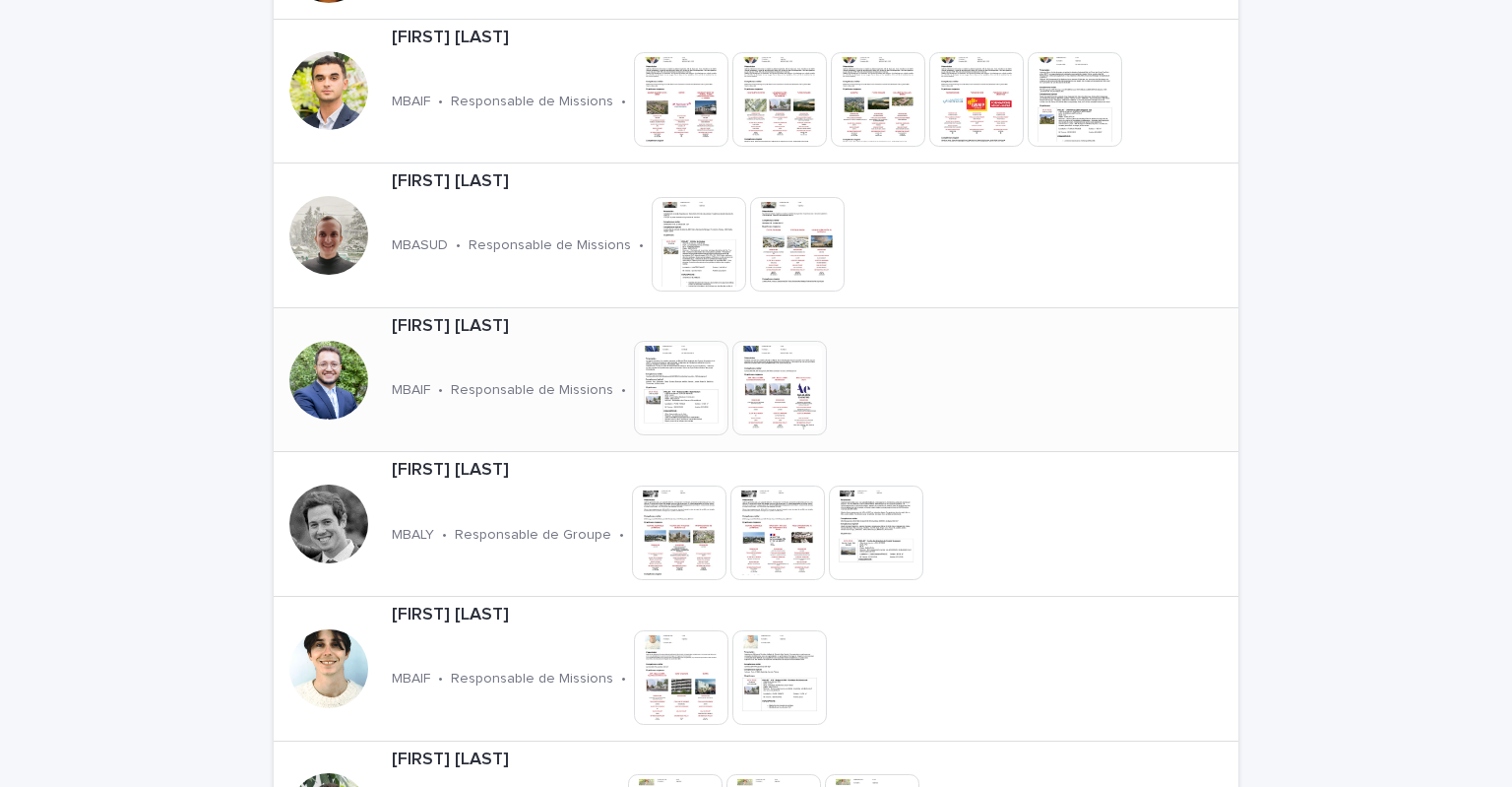 click on "[FIRST] [LAST]" at bounding box center [669, 327] 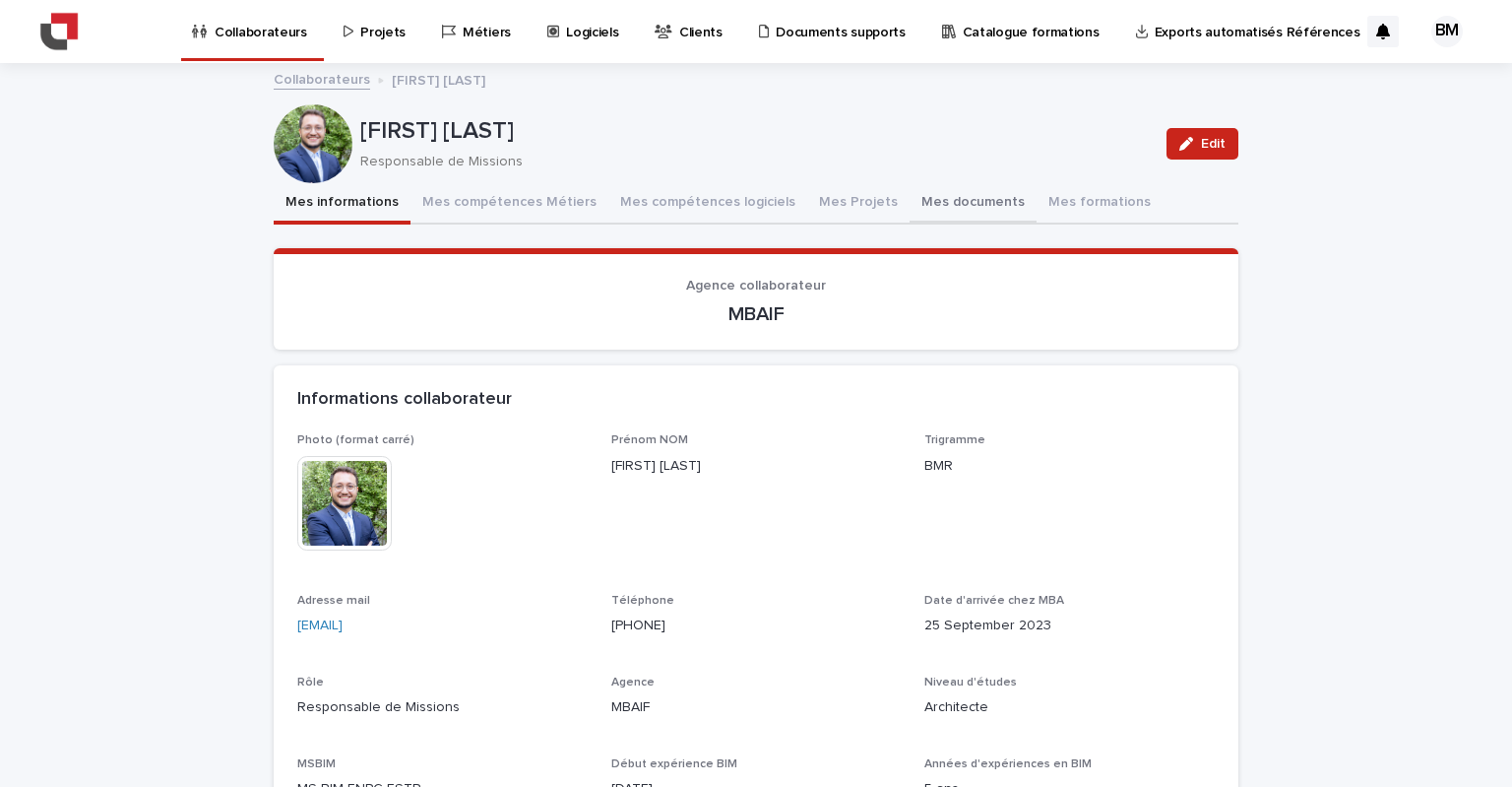 click on "Mes documents" at bounding box center (973, 204) 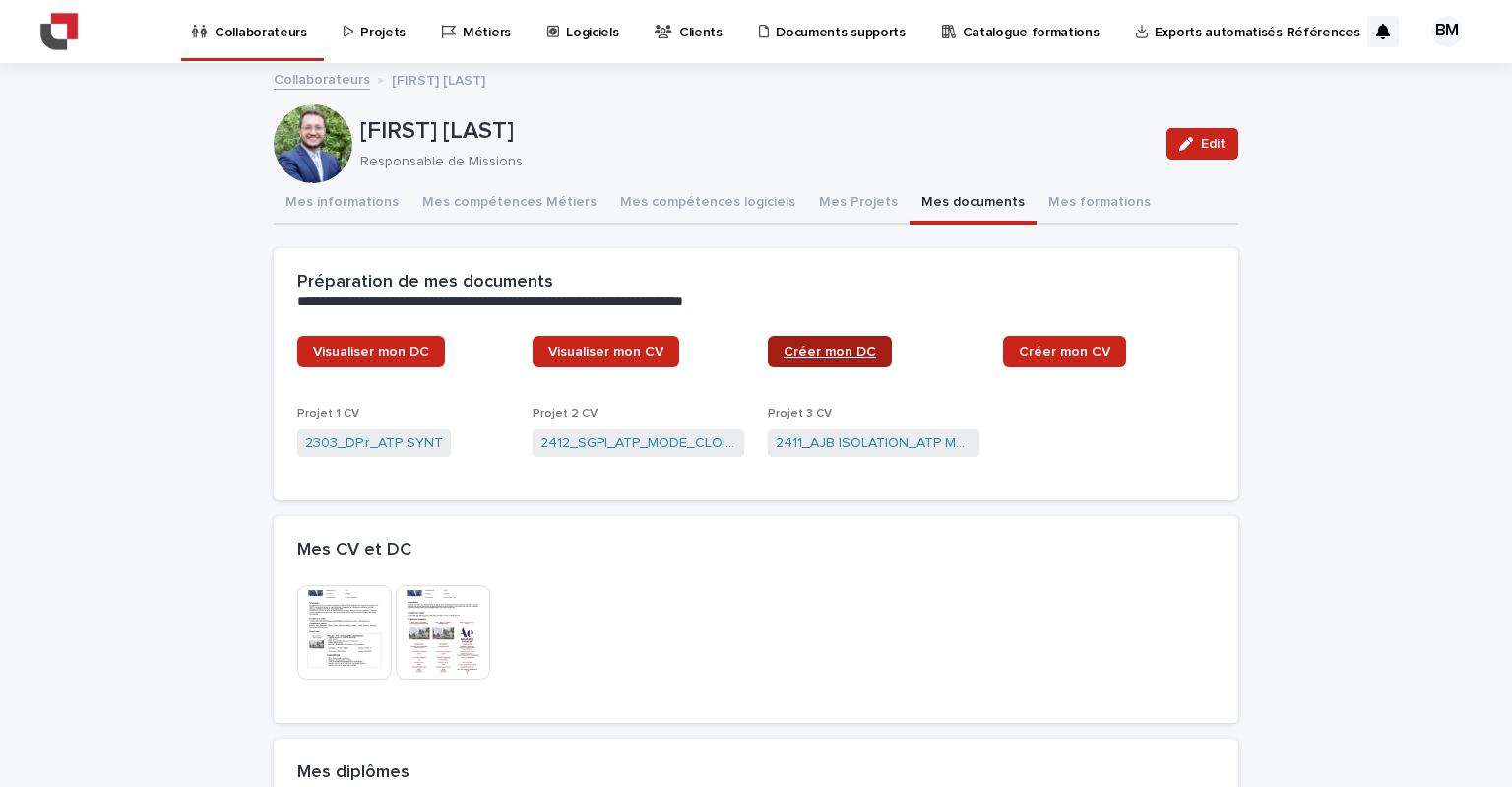 click on "Créer mon DC" at bounding box center [830, 352] 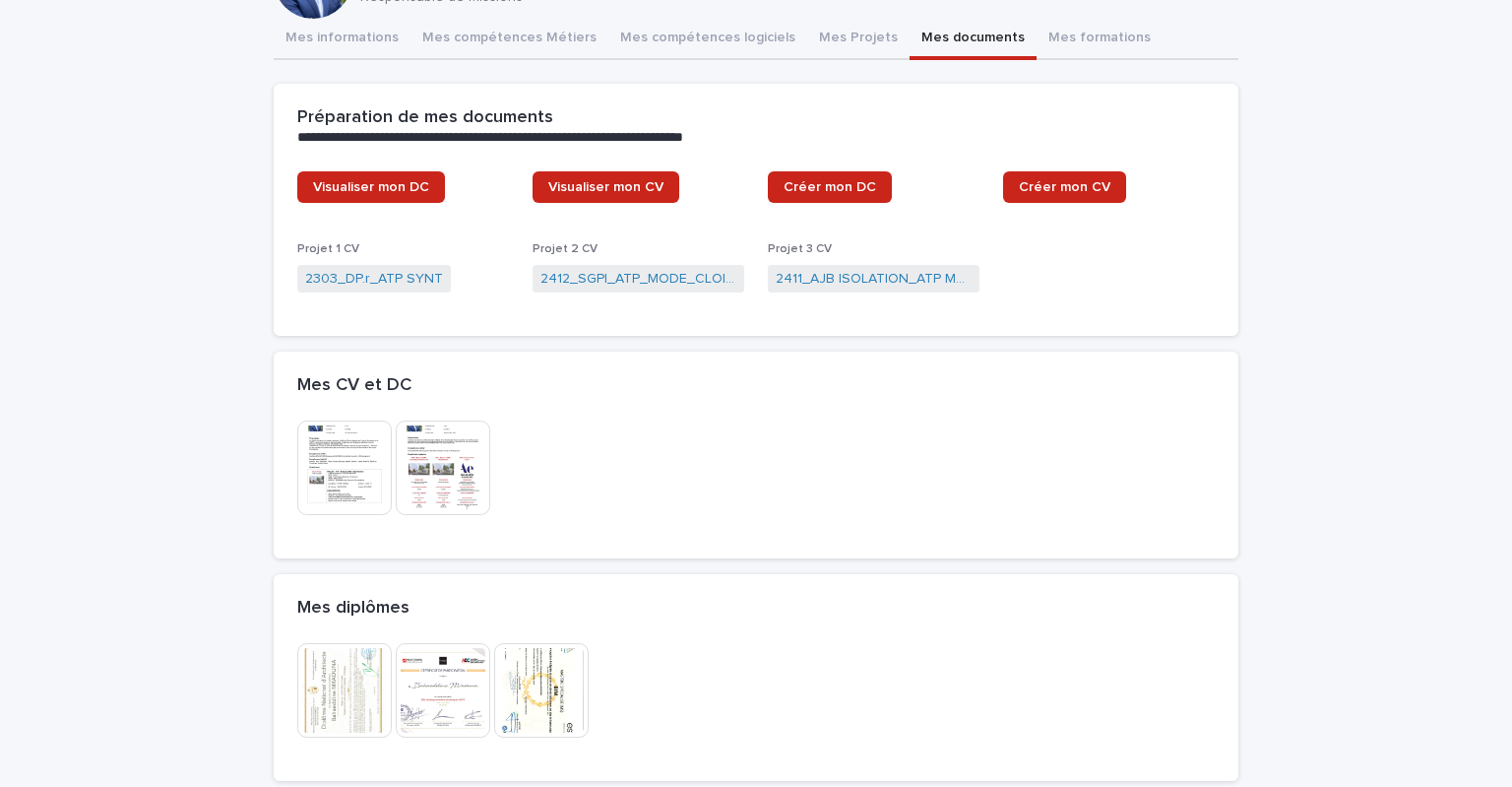 scroll, scrollTop: 295, scrollLeft: 0, axis: vertical 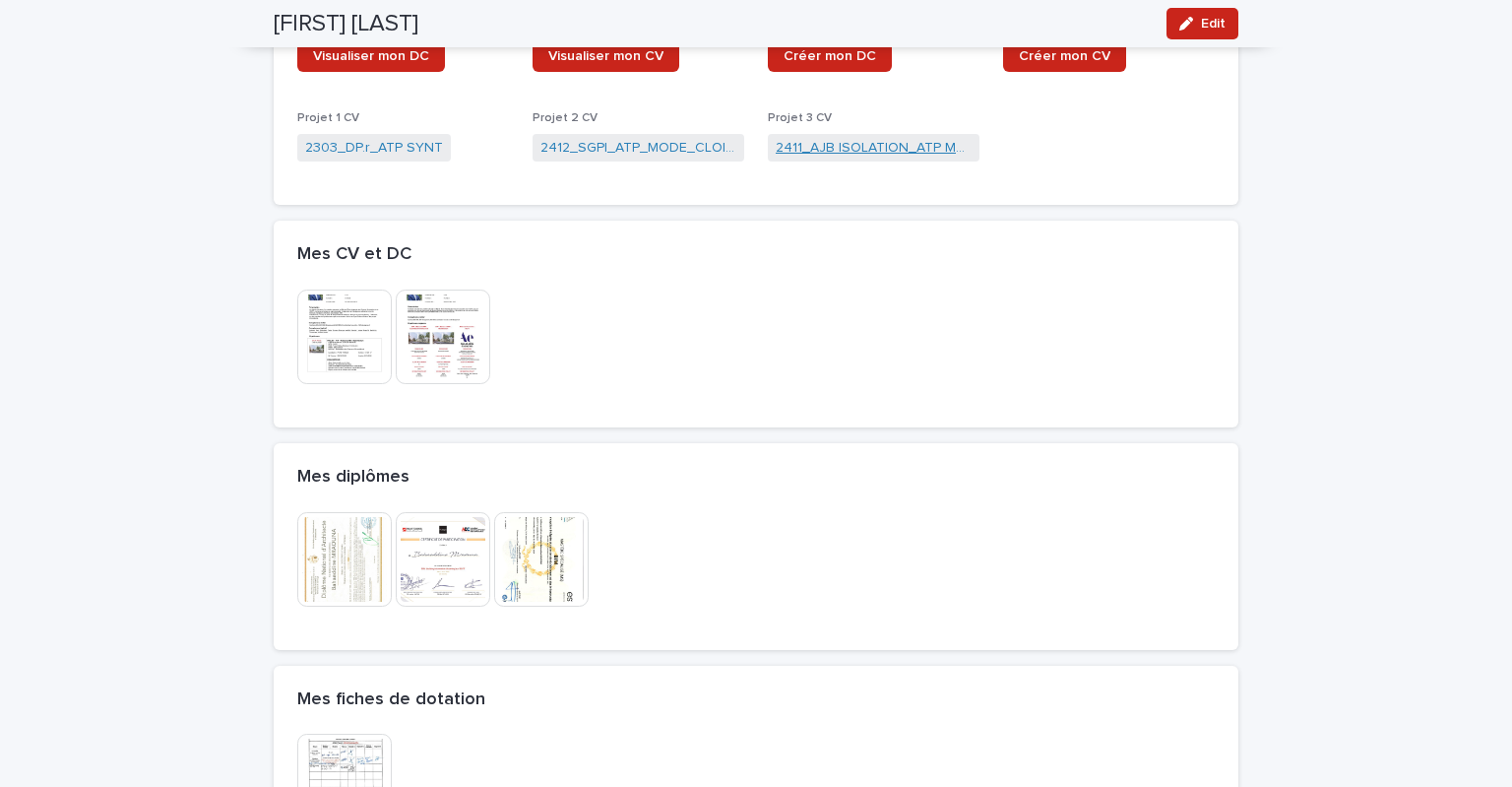 click on "2411_AJB ISOLATION_ATP MOD" at bounding box center [873, 148] 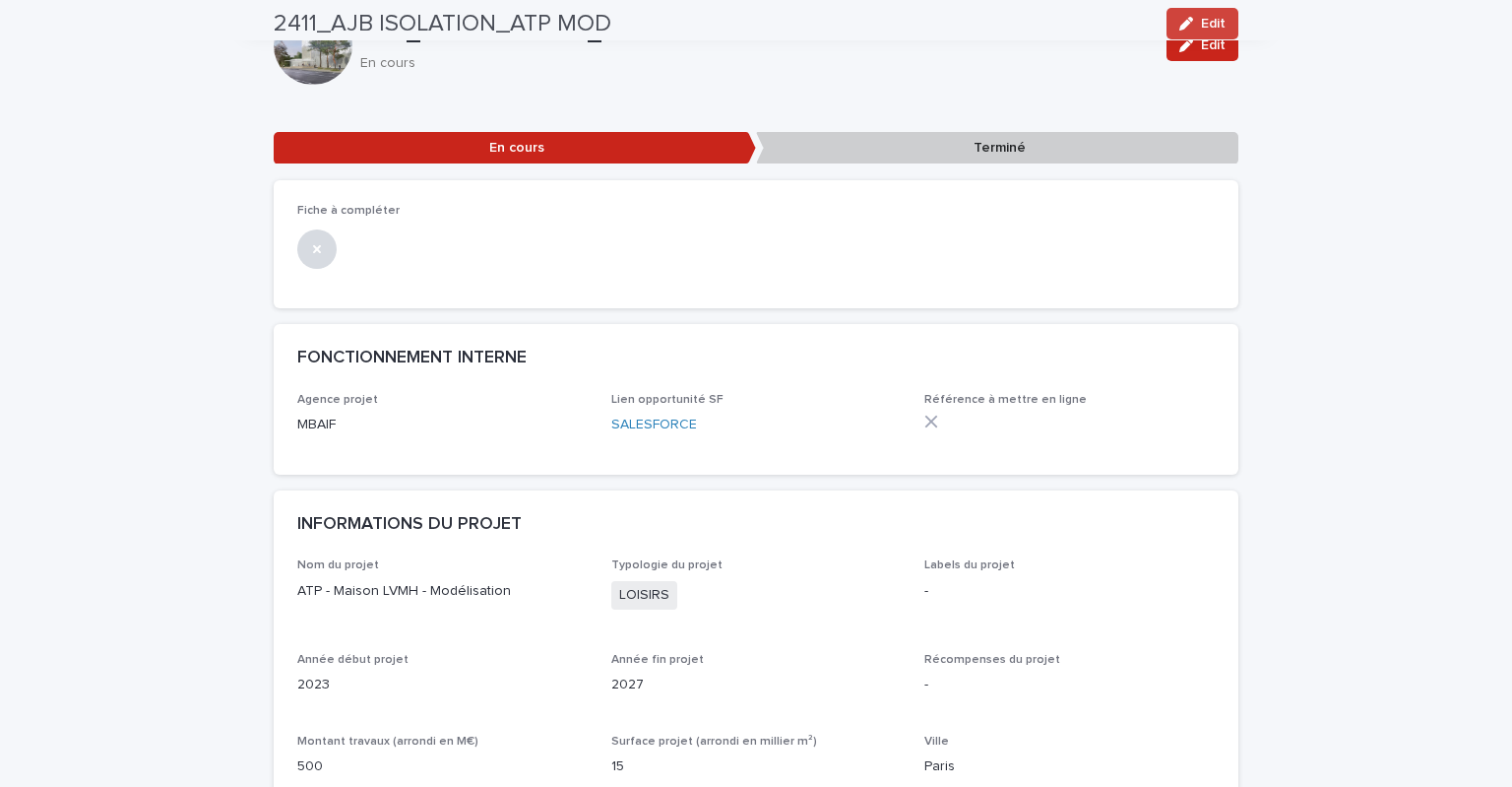 scroll, scrollTop: 0, scrollLeft: 0, axis: both 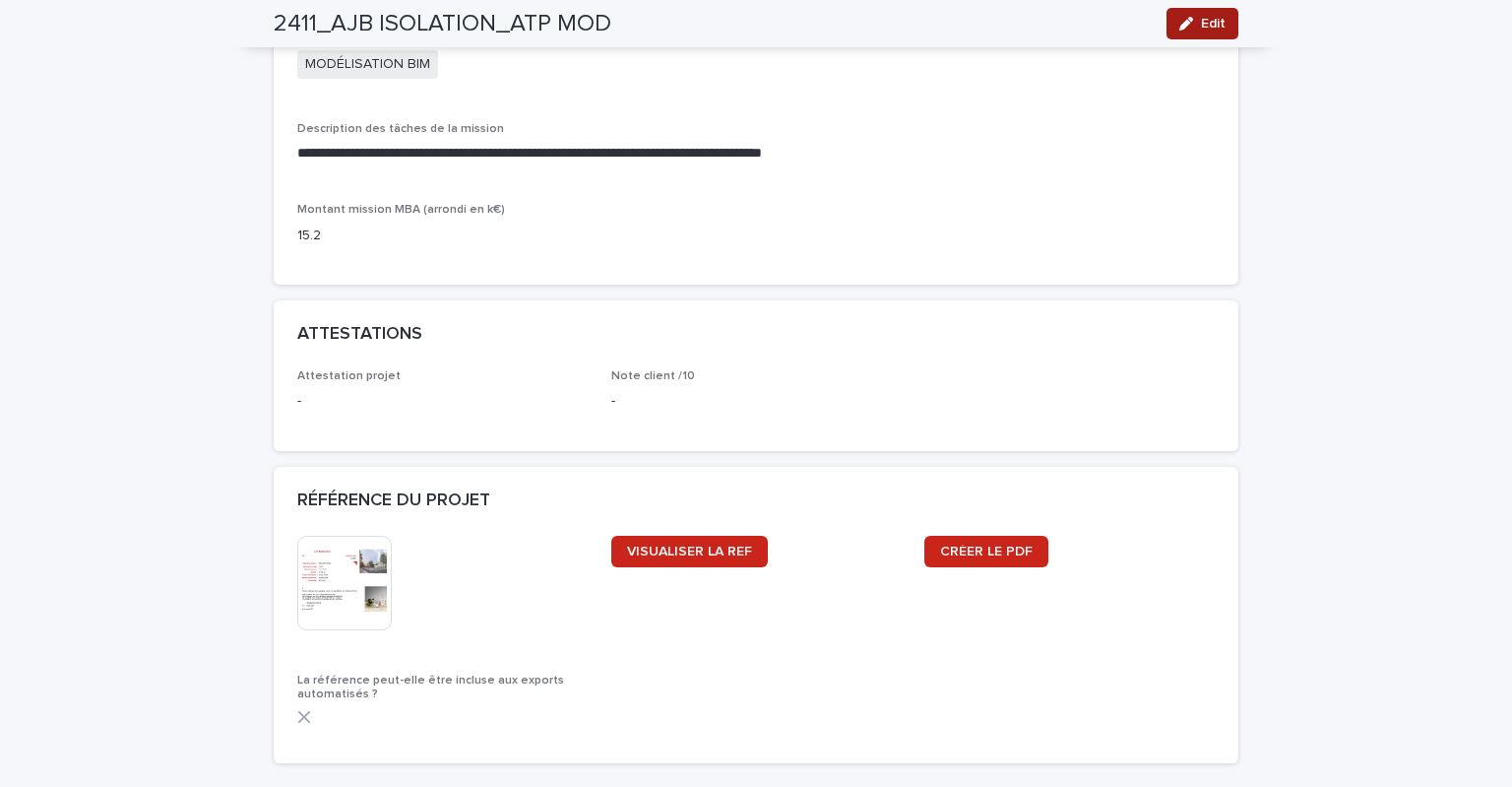 click 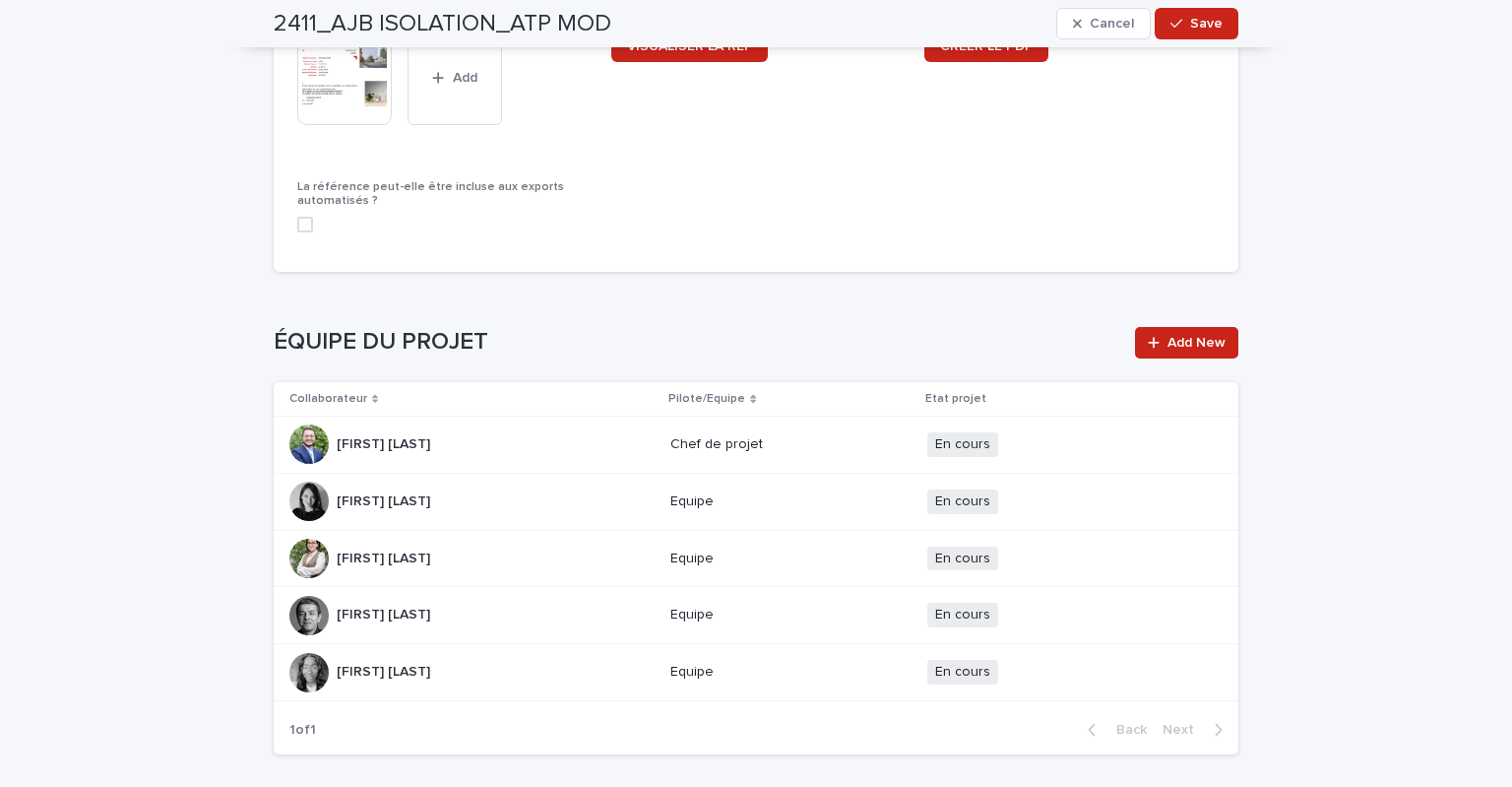 scroll, scrollTop: 2397, scrollLeft: 0, axis: vertical 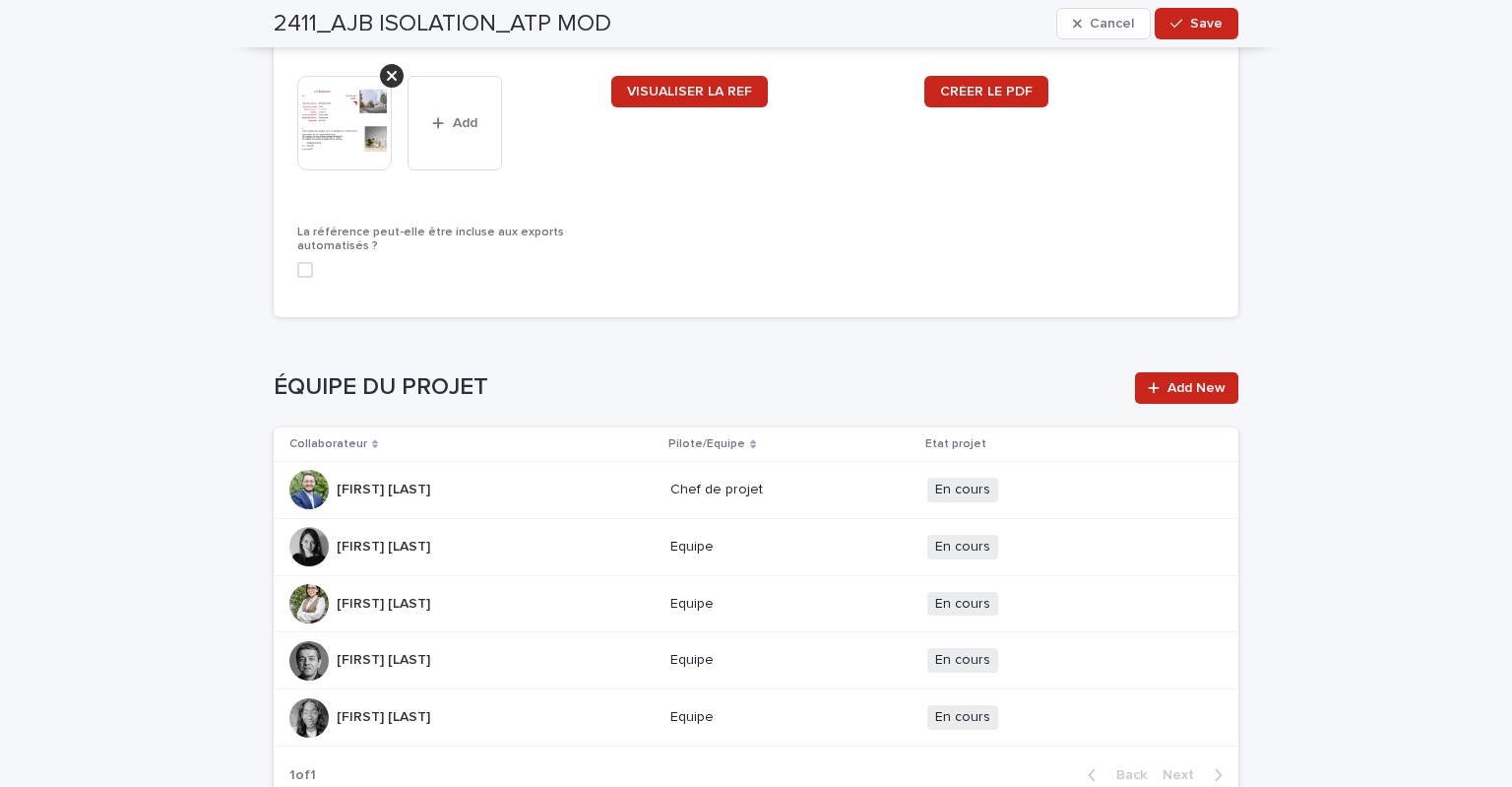 click on "[FIRST] [LAST]" at bounding box center (385, 488) 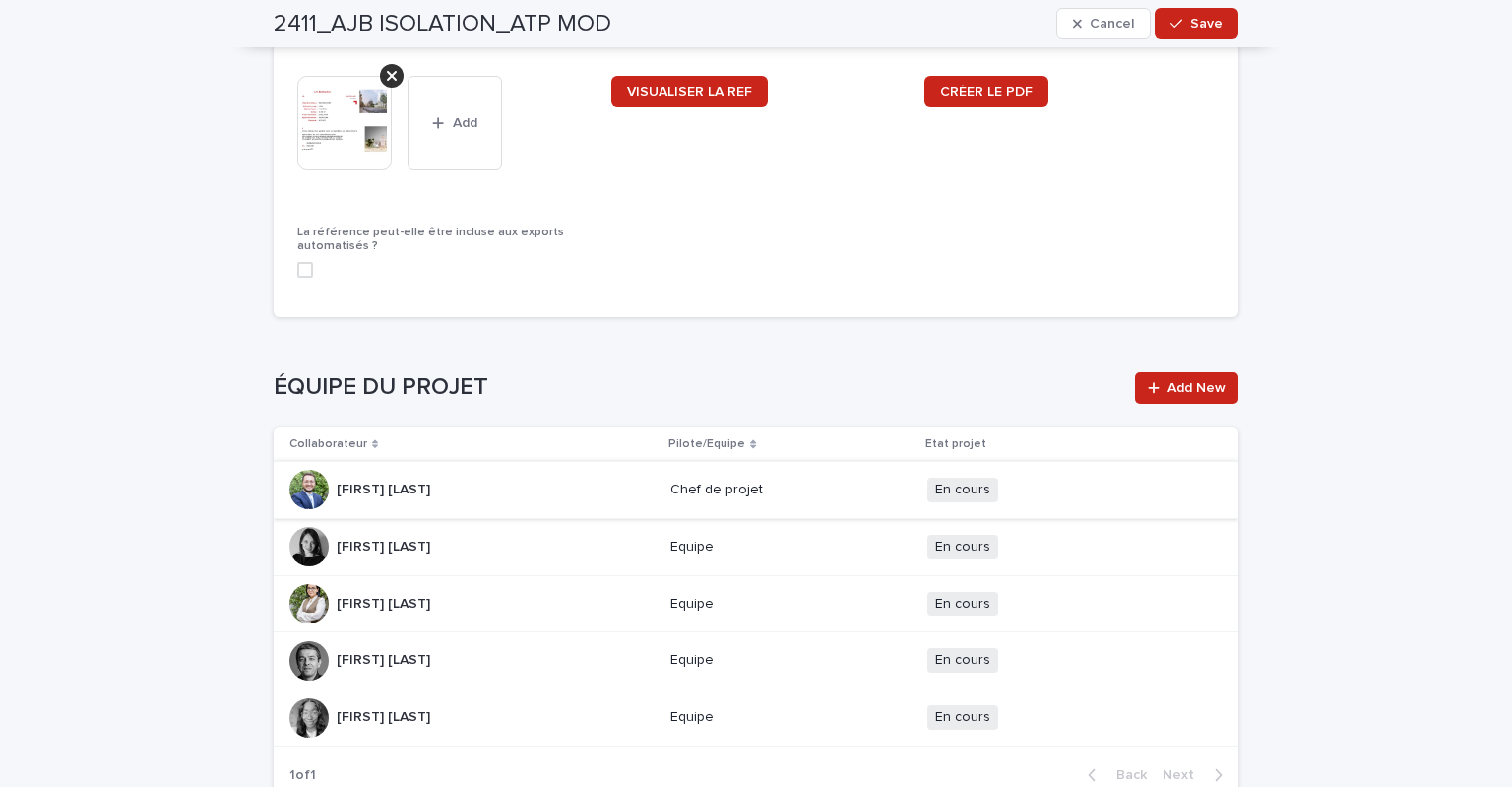 scroll, scrollTop: 0, scrollLeft: 0, axis: both 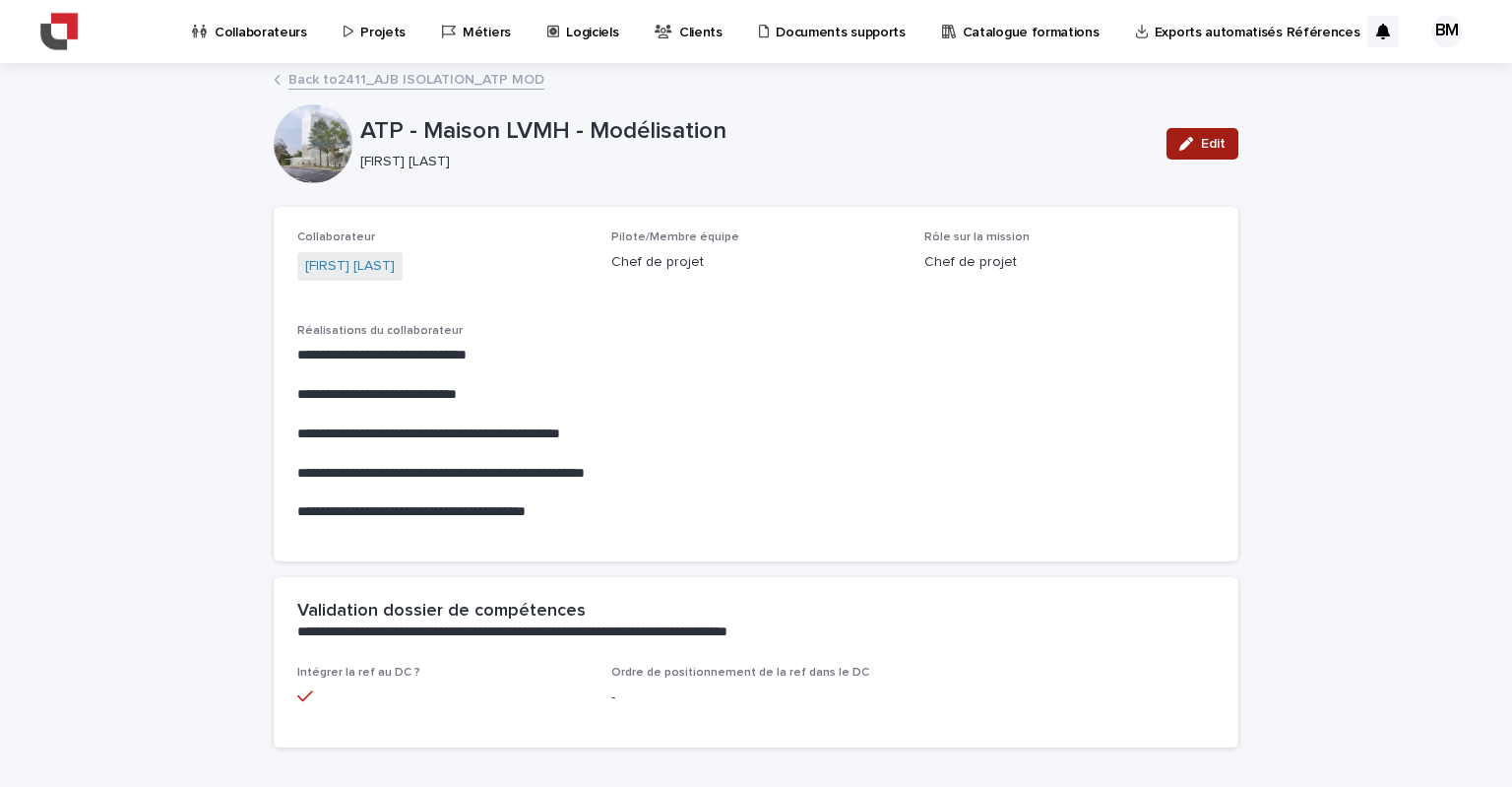 click on "Edit" at bounding box center (1202, 144) 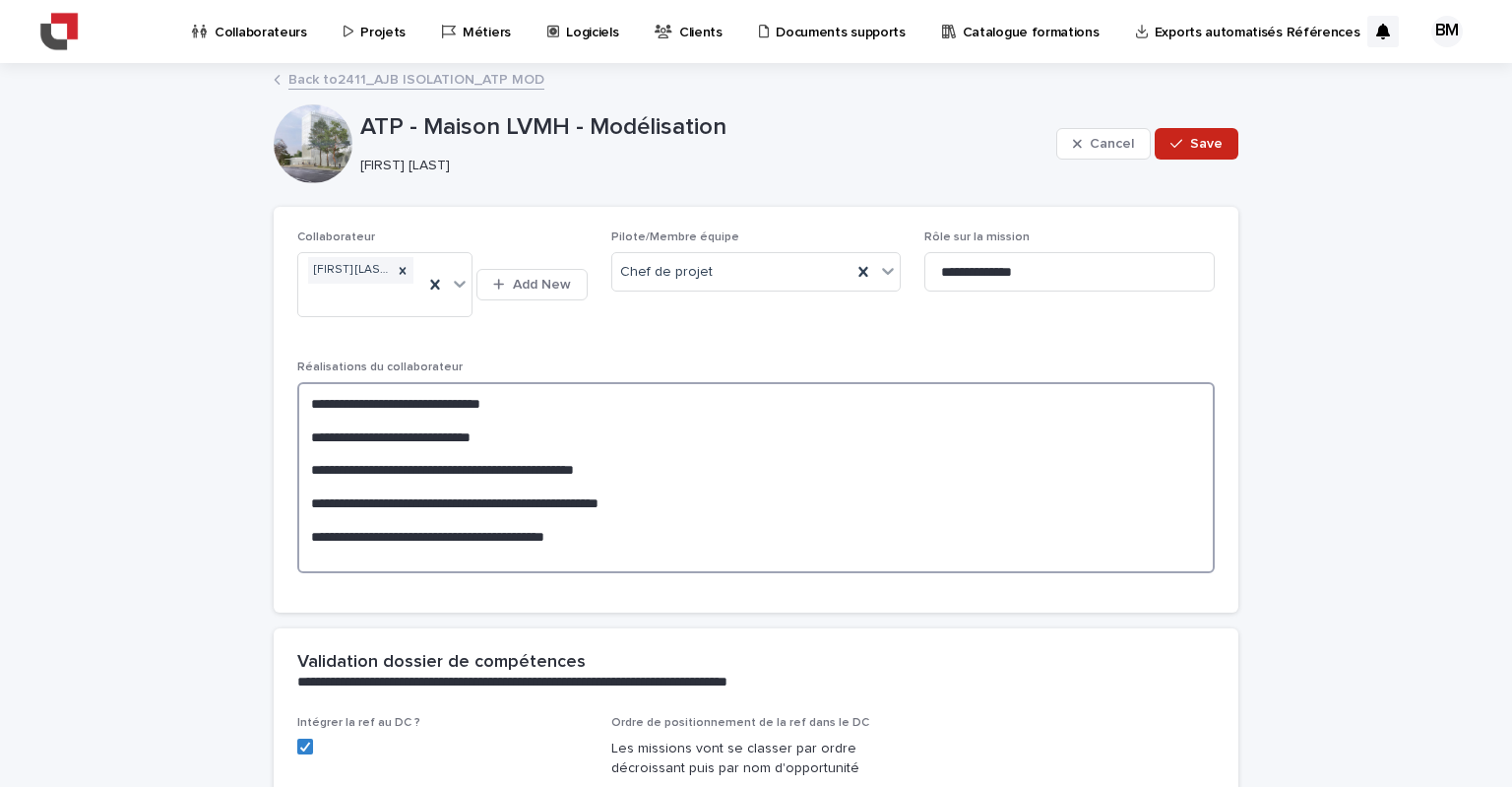 click on "**********" at bounding box center (756, 478) 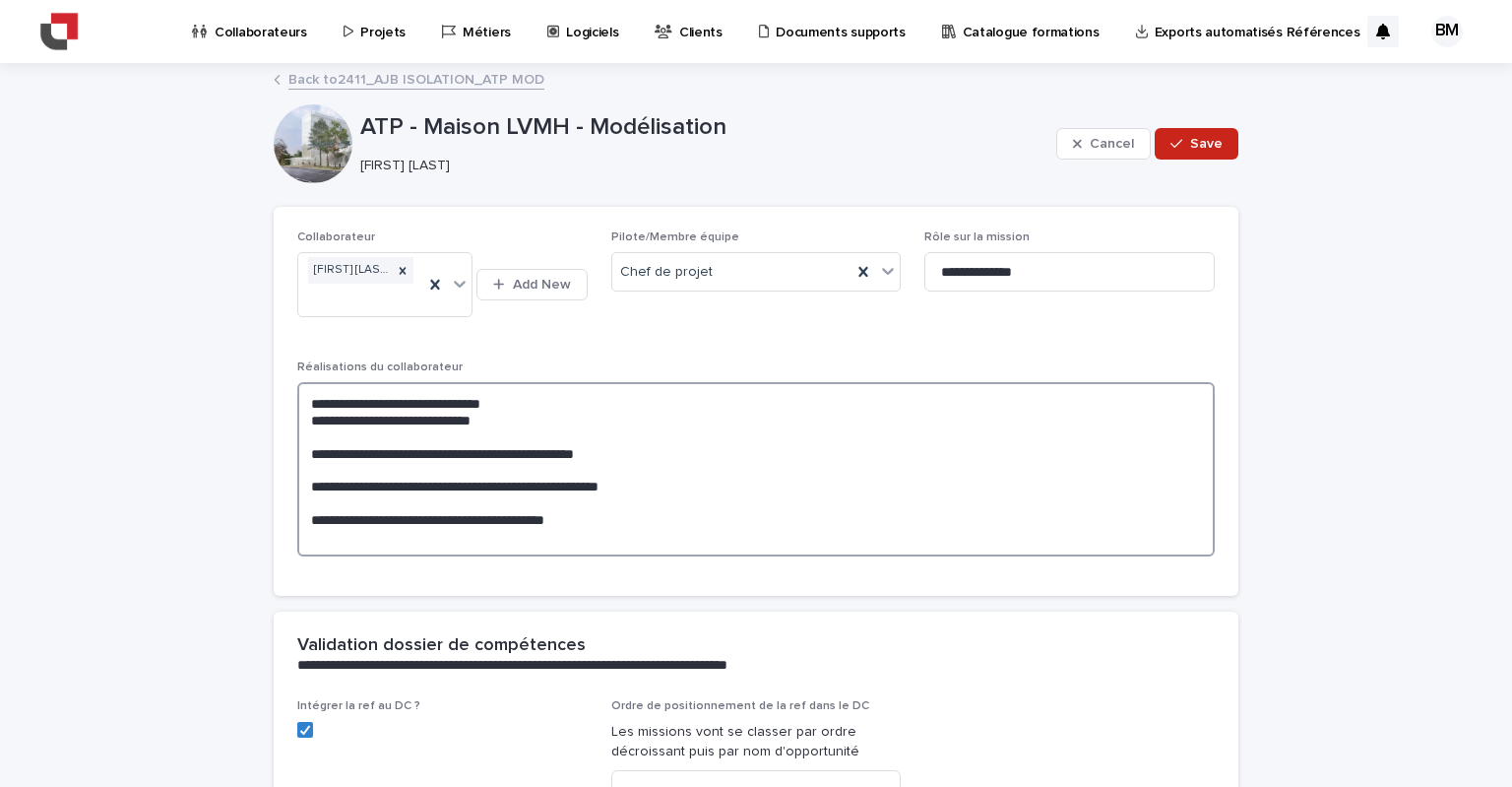 click on "**********" at bounding box center [756, 469] 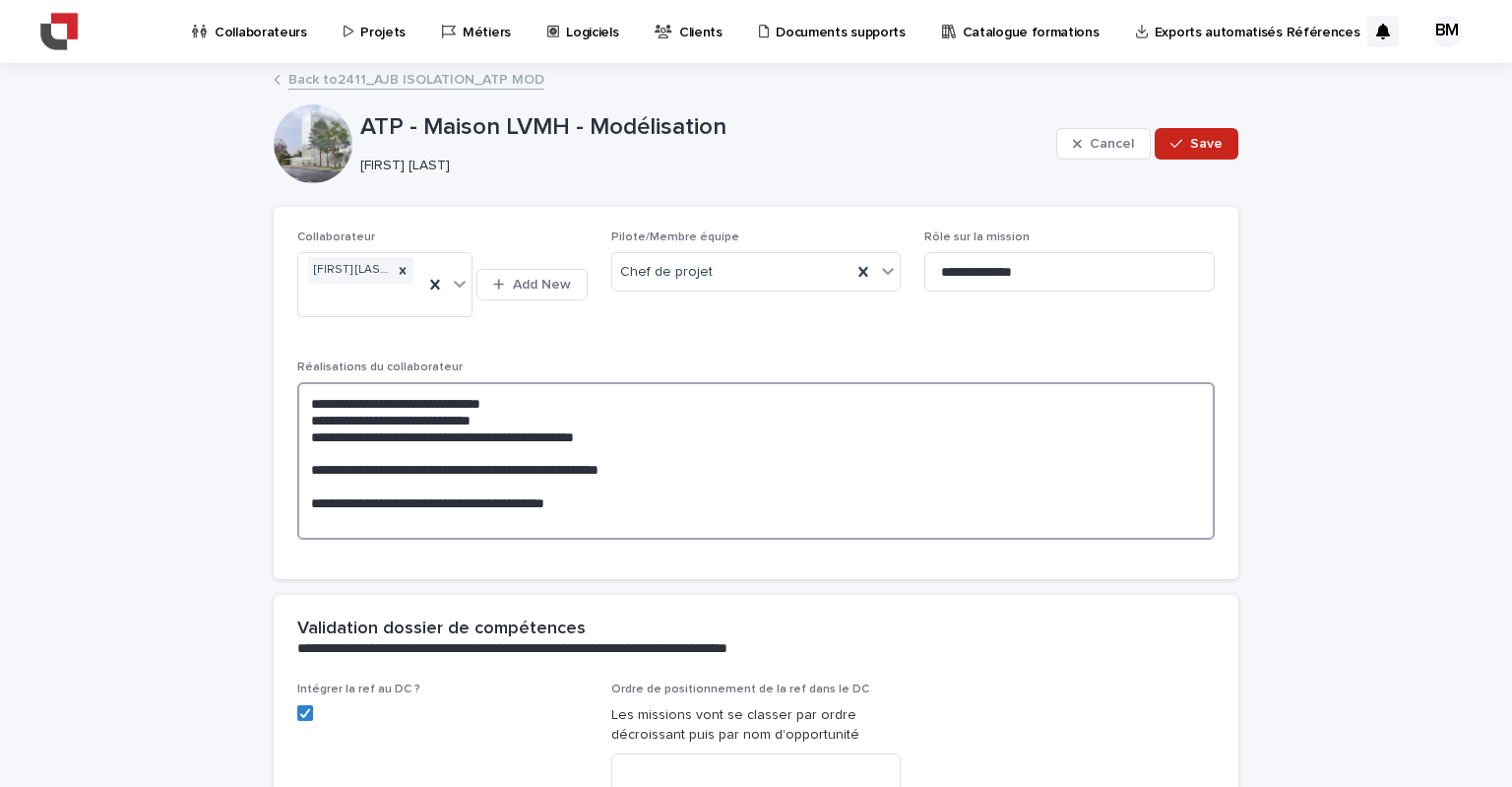 click on "**********" at bounding box center (756, 461) 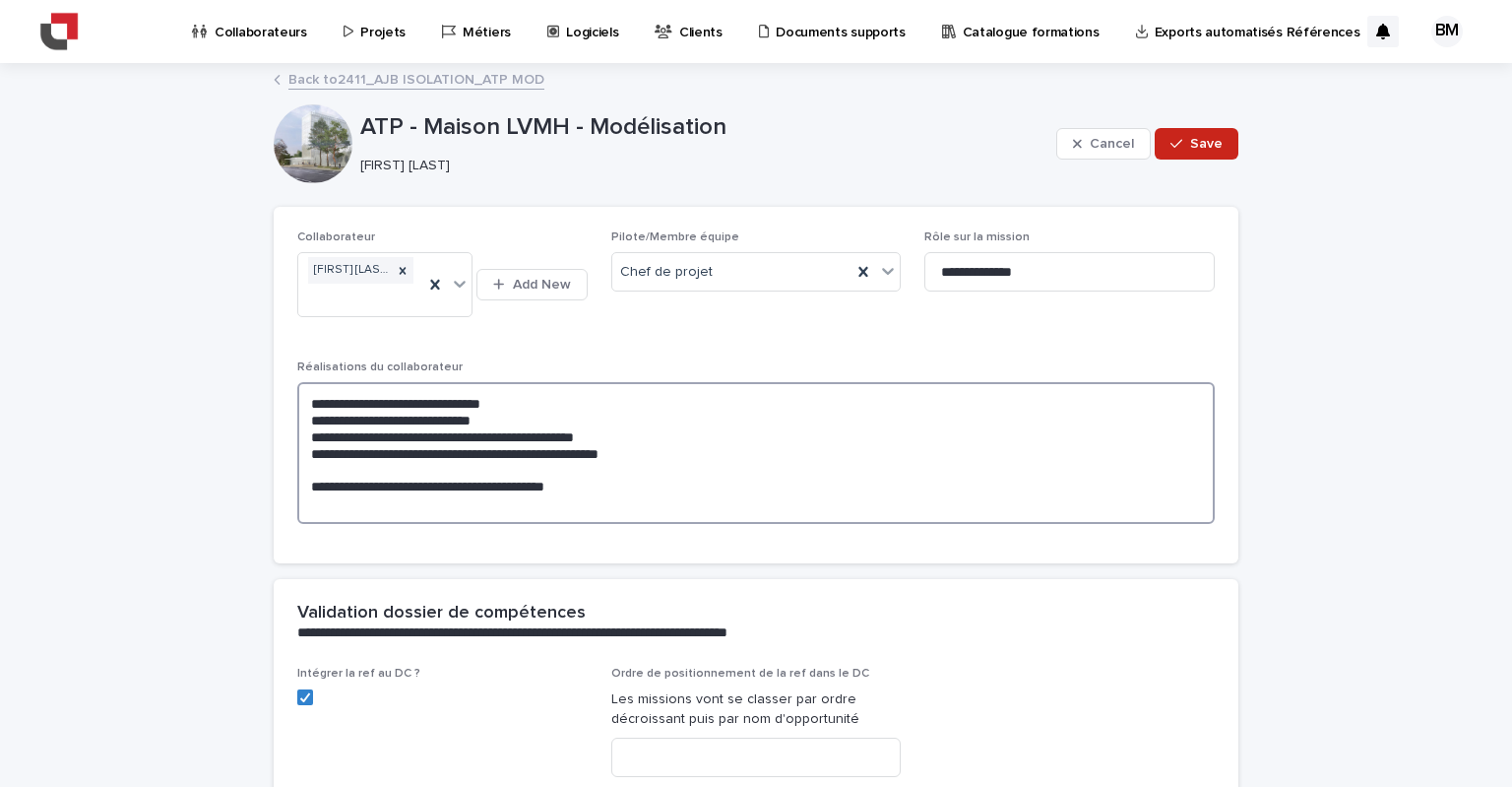 click on "**********" at bounding box center [756, 453] 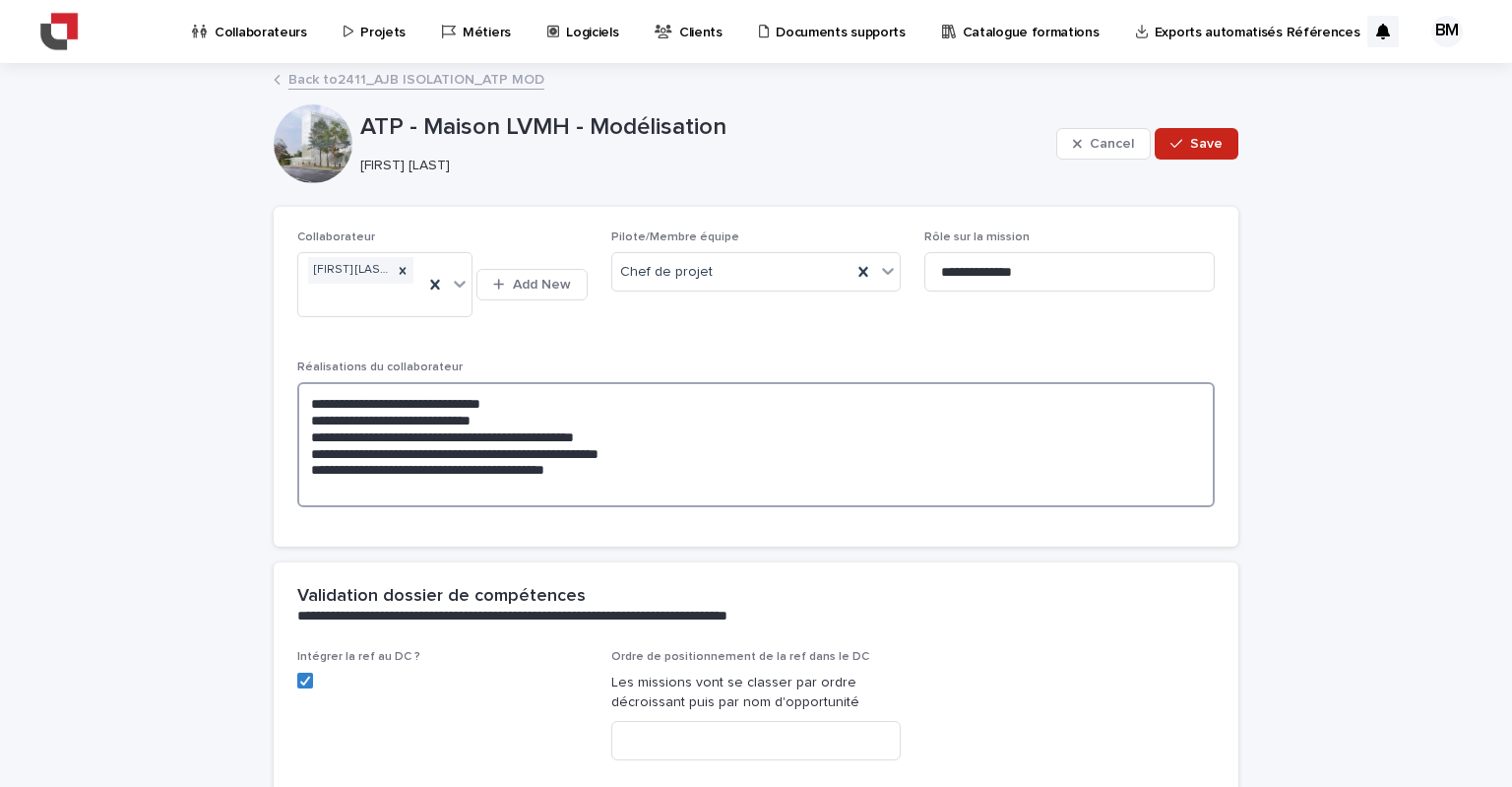 click on "**********" at bounding box center (756, 444) 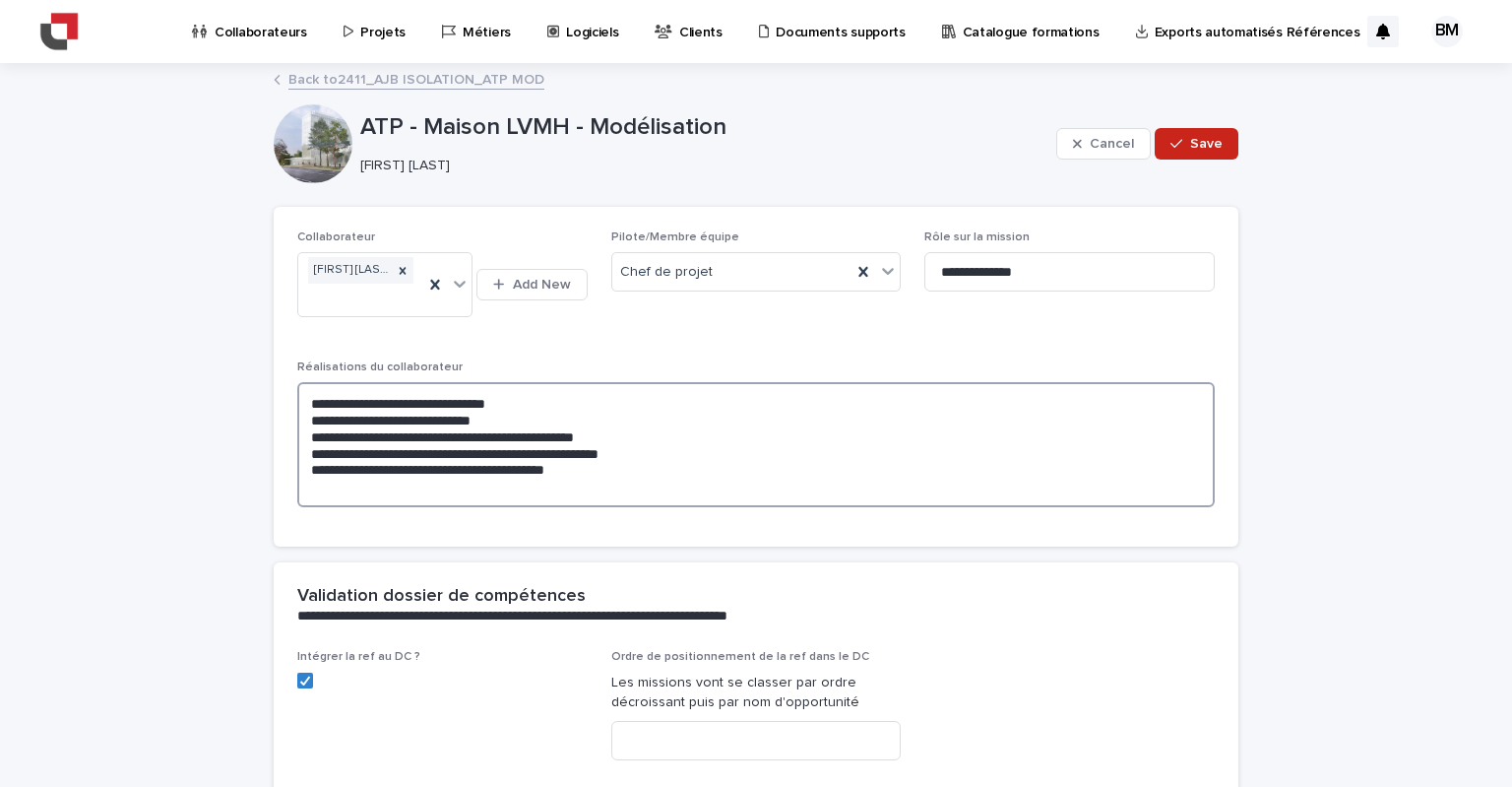click on "**********" at bounding box center (756, 444) 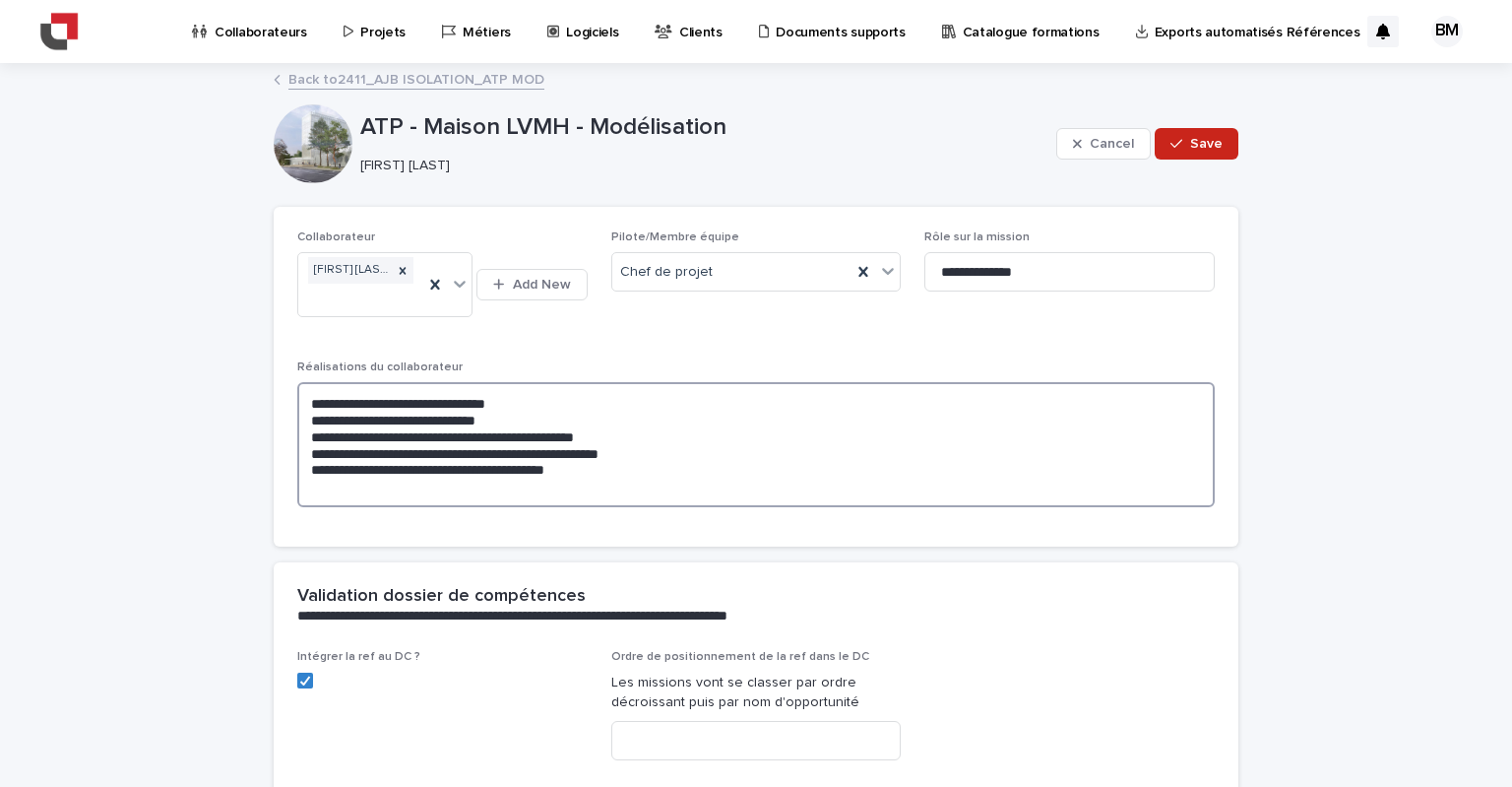 click on "**********" at bounding box center (756, 444) 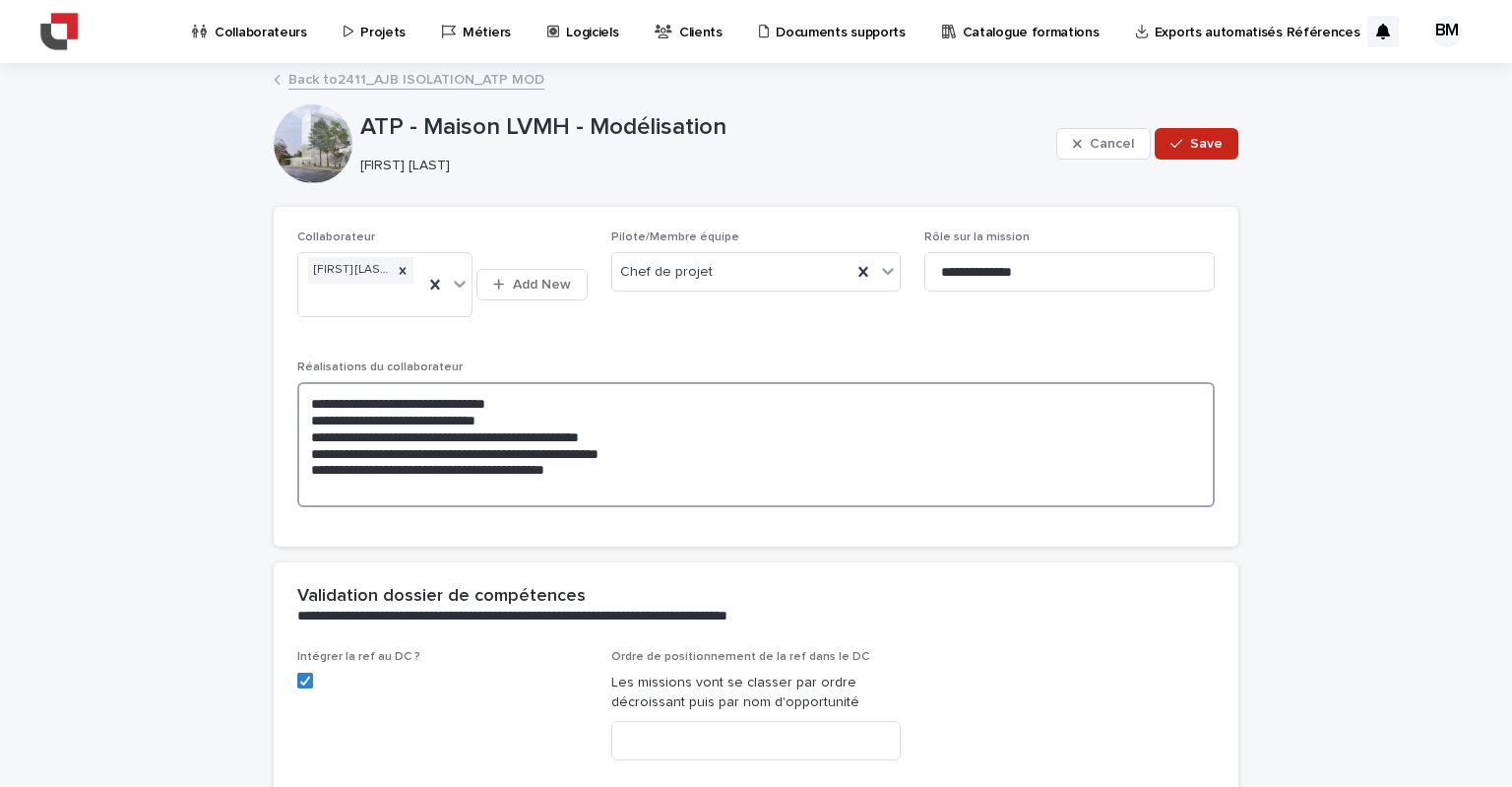 click on "**********" at bounding box center (756, 444) 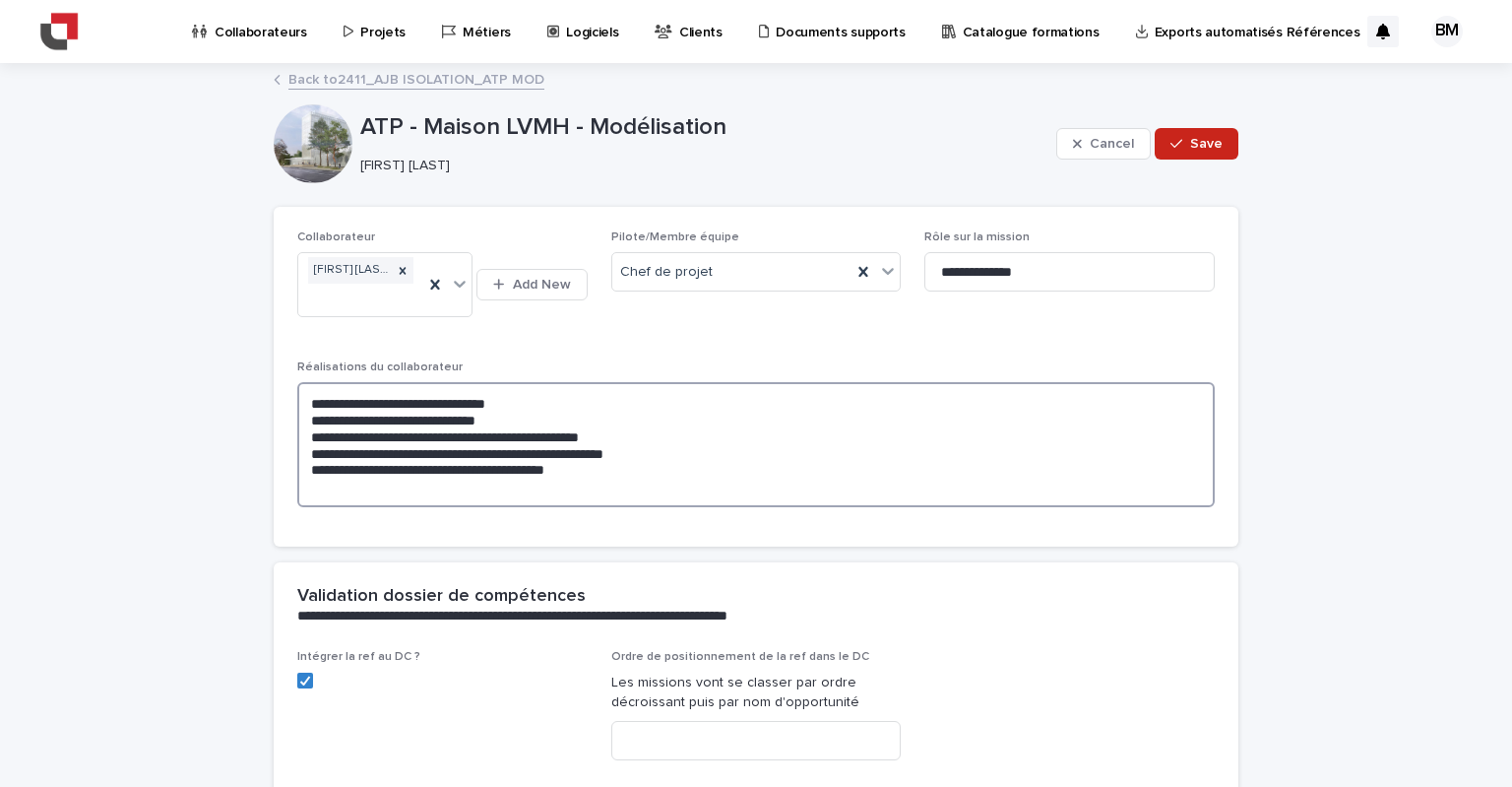 click on "**********" at bounding box center (756, 444) 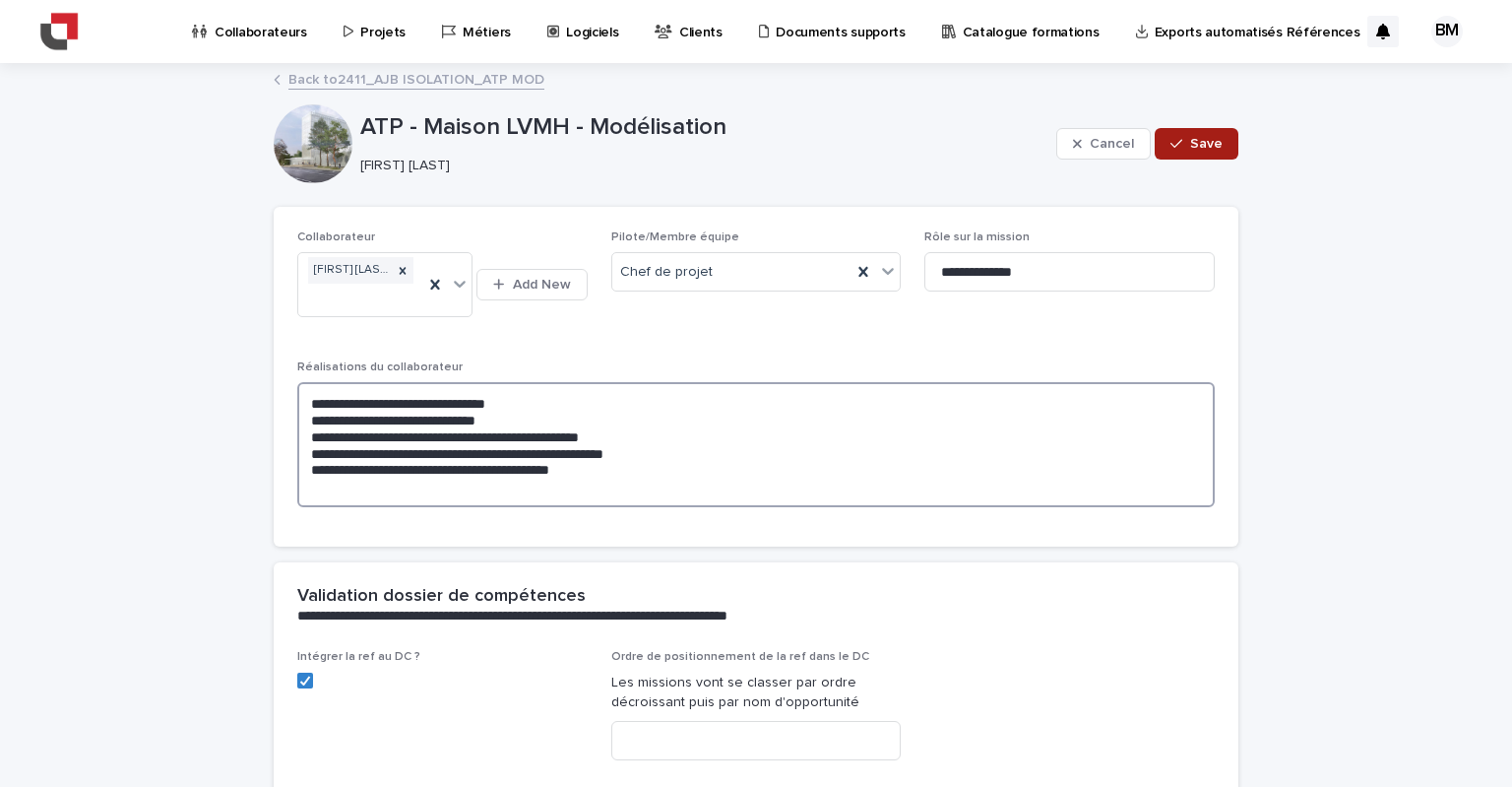type on "**********" 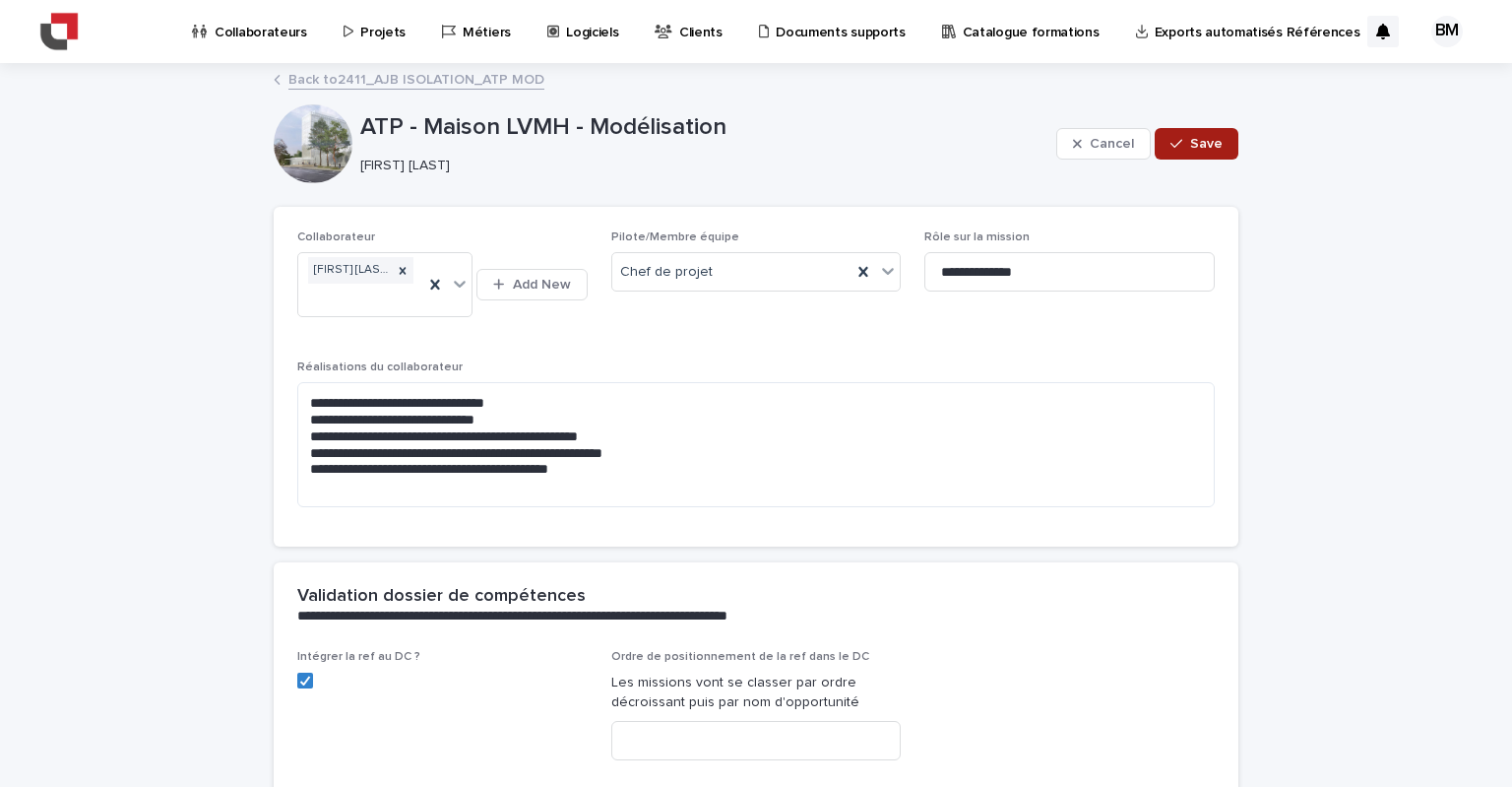 click on "Save" at bounding box center [1196, 144] 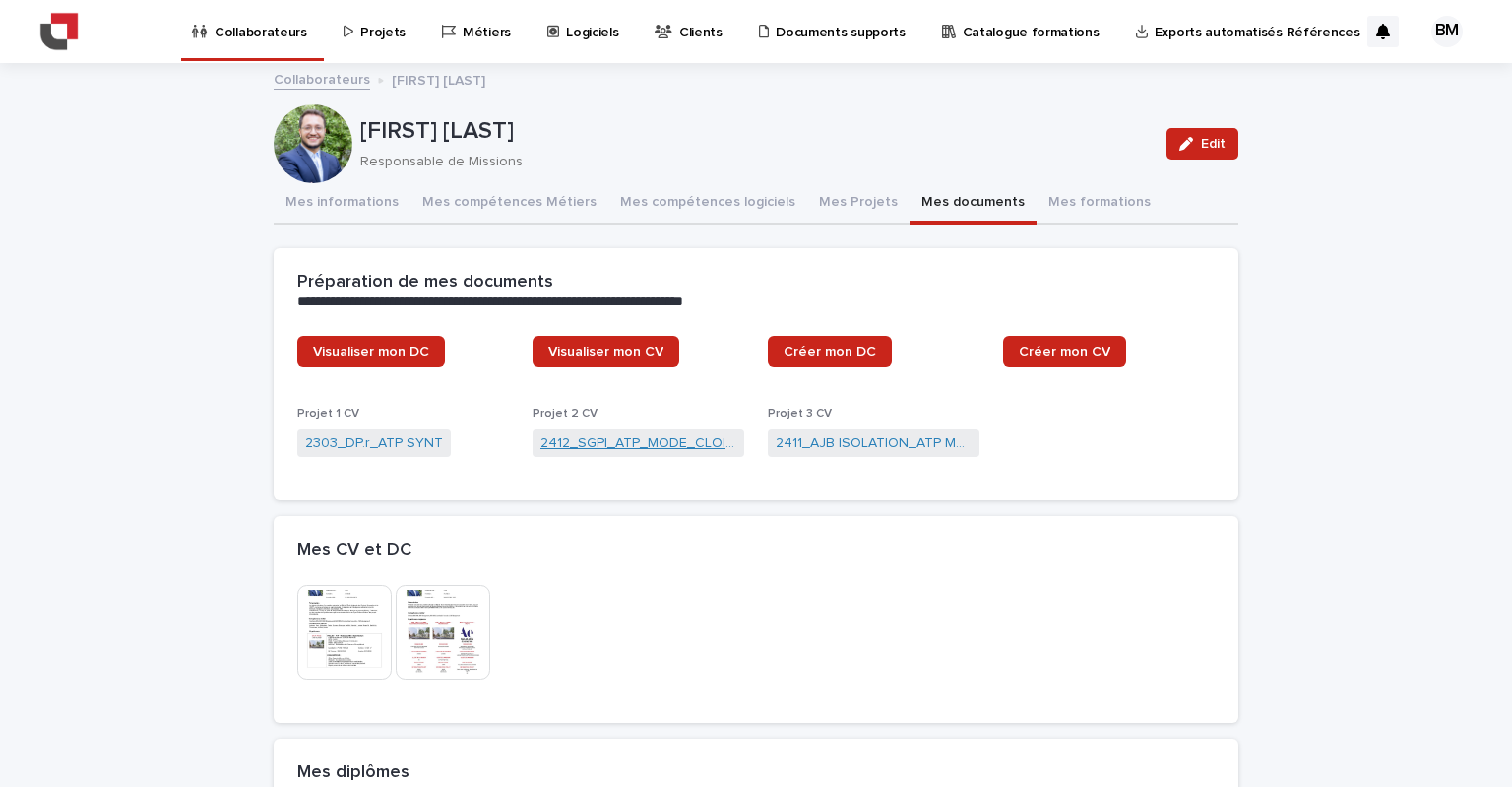 click on "2412_SGPI_ATP_MODE_CLOISONS-PLAFONDS" at bounding box center [638, 443] 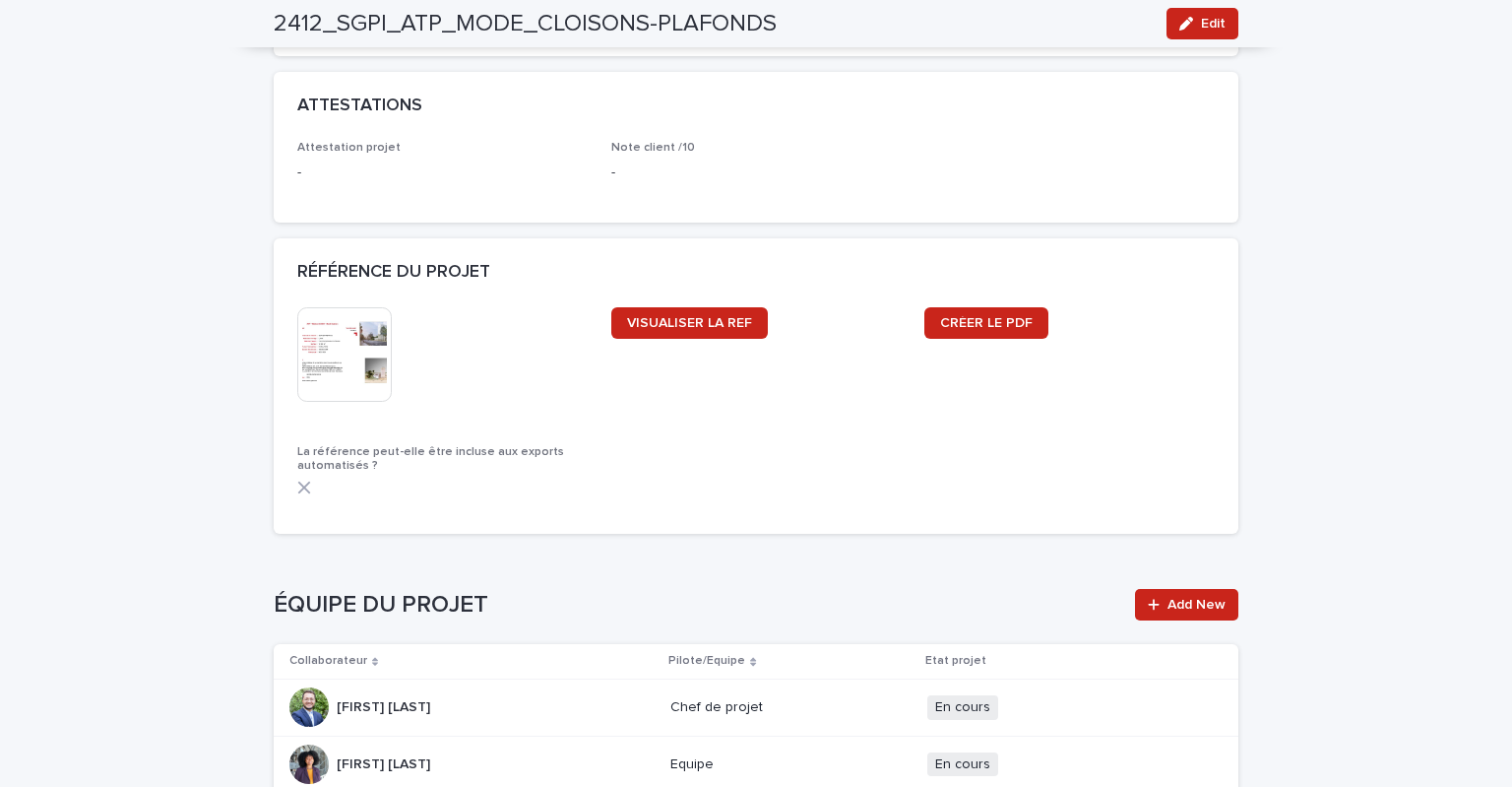 scroll, scrollTop: 2068, scrollLeft: 0, axis: vertical 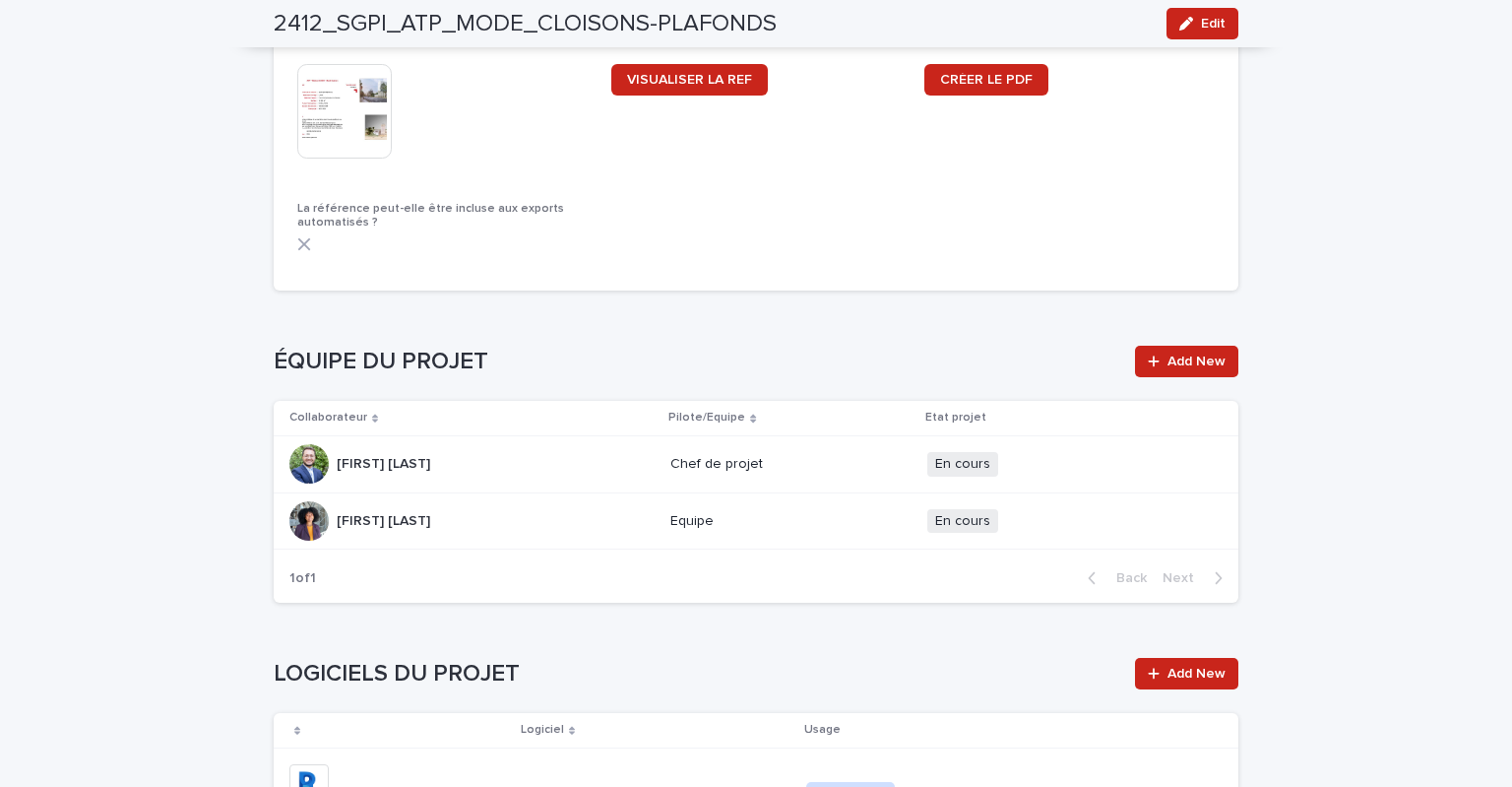 click on "[FIRST] [LAST] [FIRST] [LAST]" at bounding box center (472, 464) 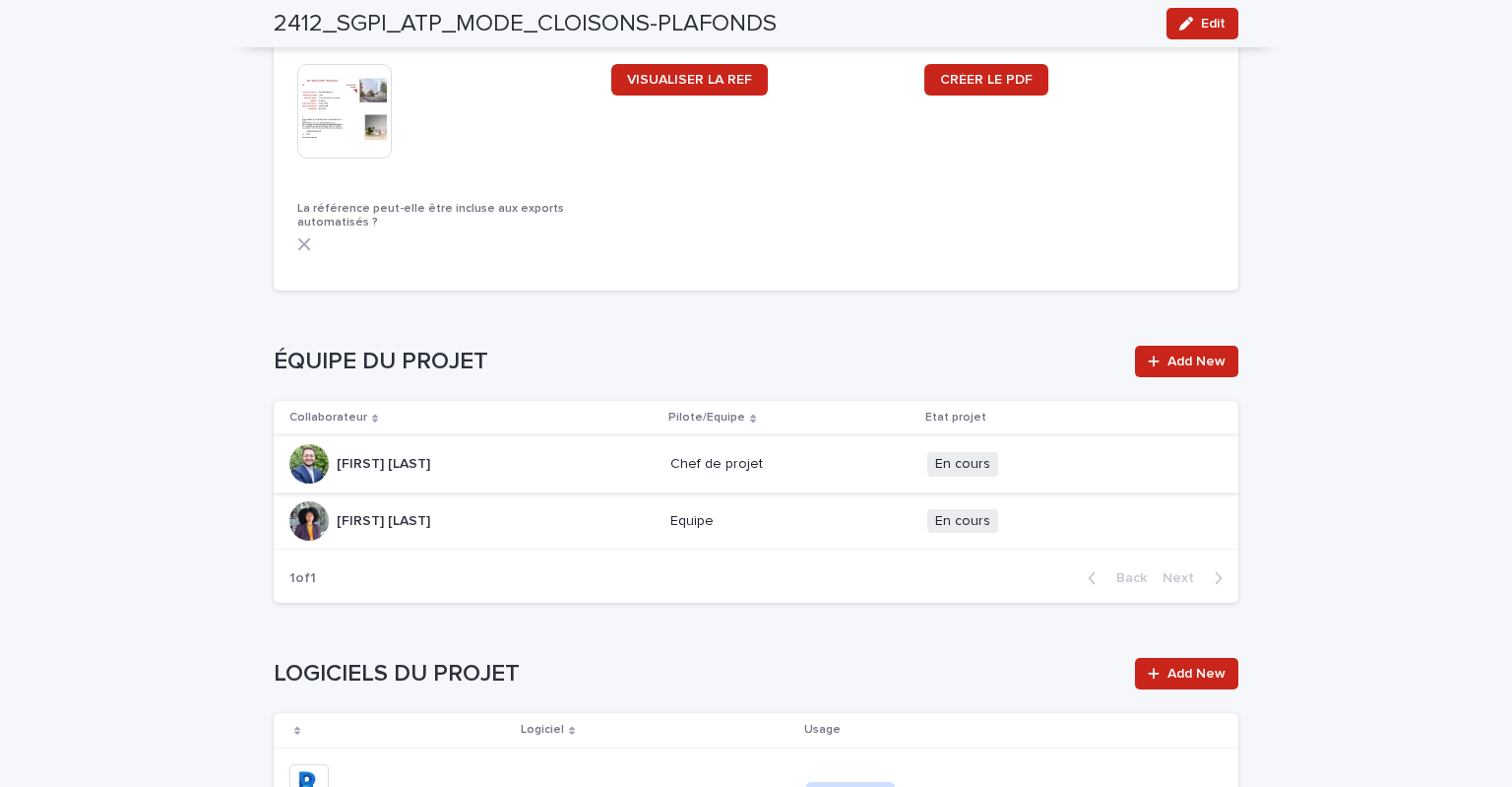 scroll, scrollTop: 0, scrollLeft: 0, axis: both 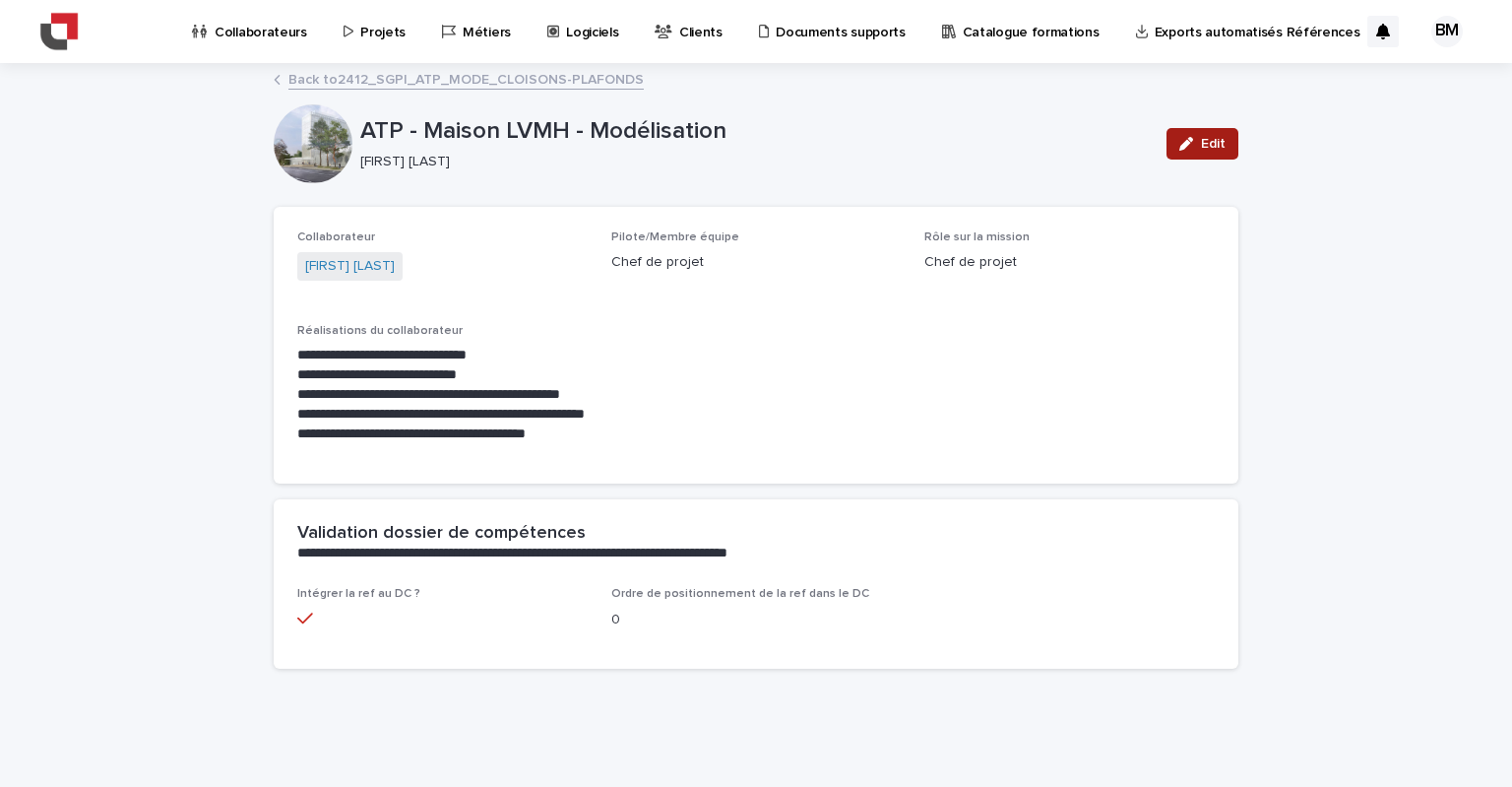click on "Edit" at bounding box center [1213, 144] 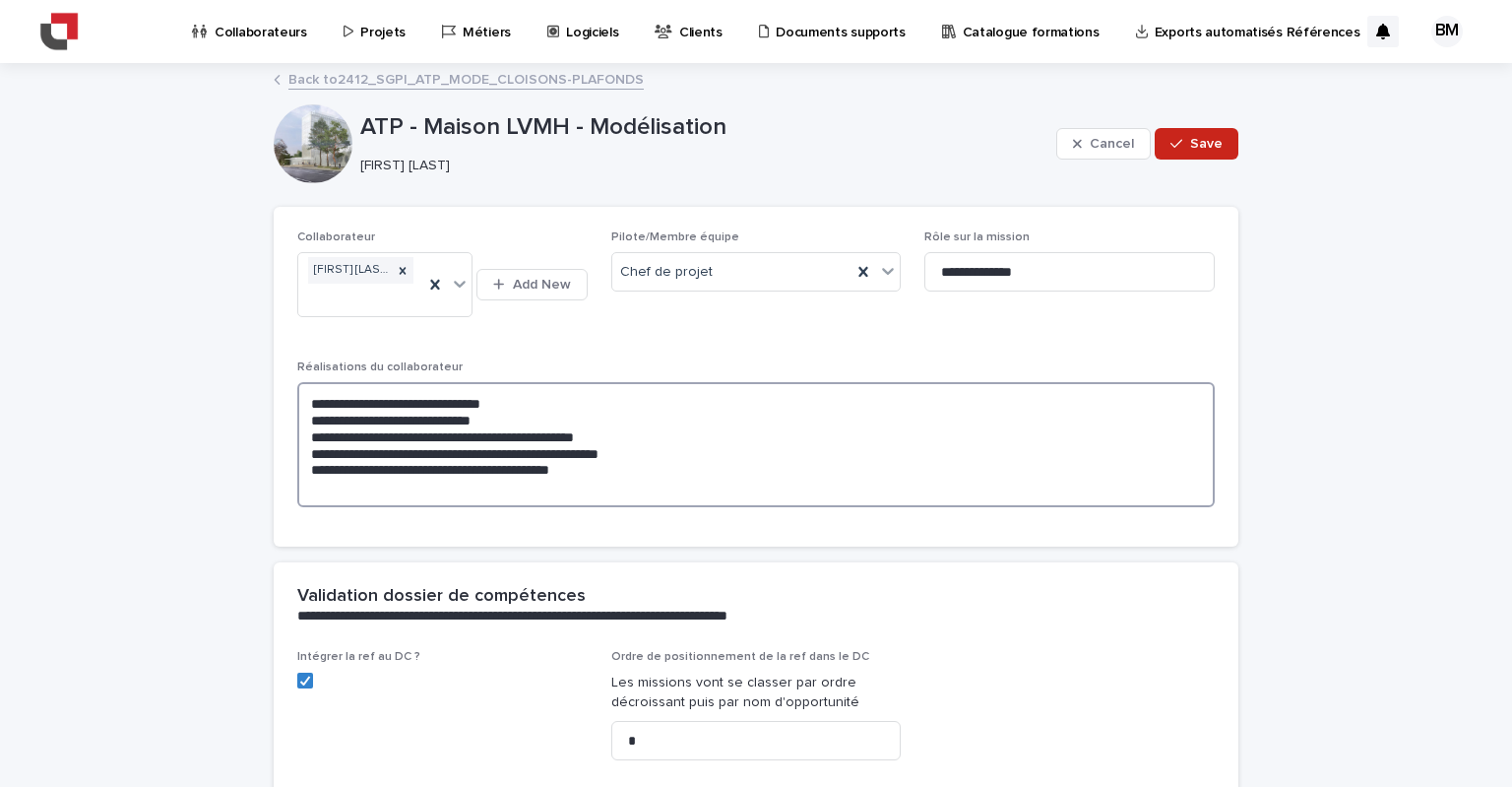 click on "**********" at bounding box center (756, 444) 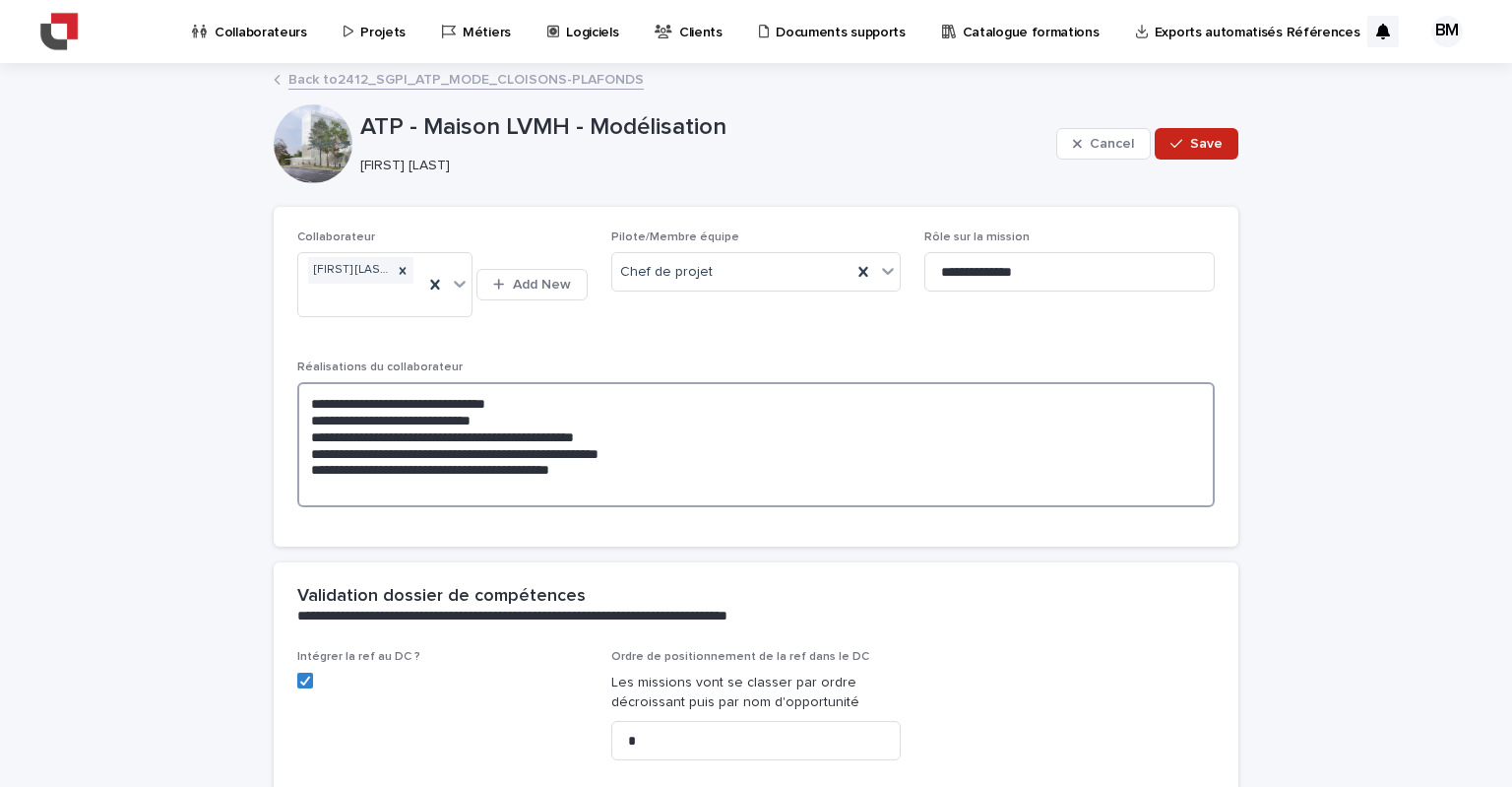click on "**********" at bounding box center [756, 444] 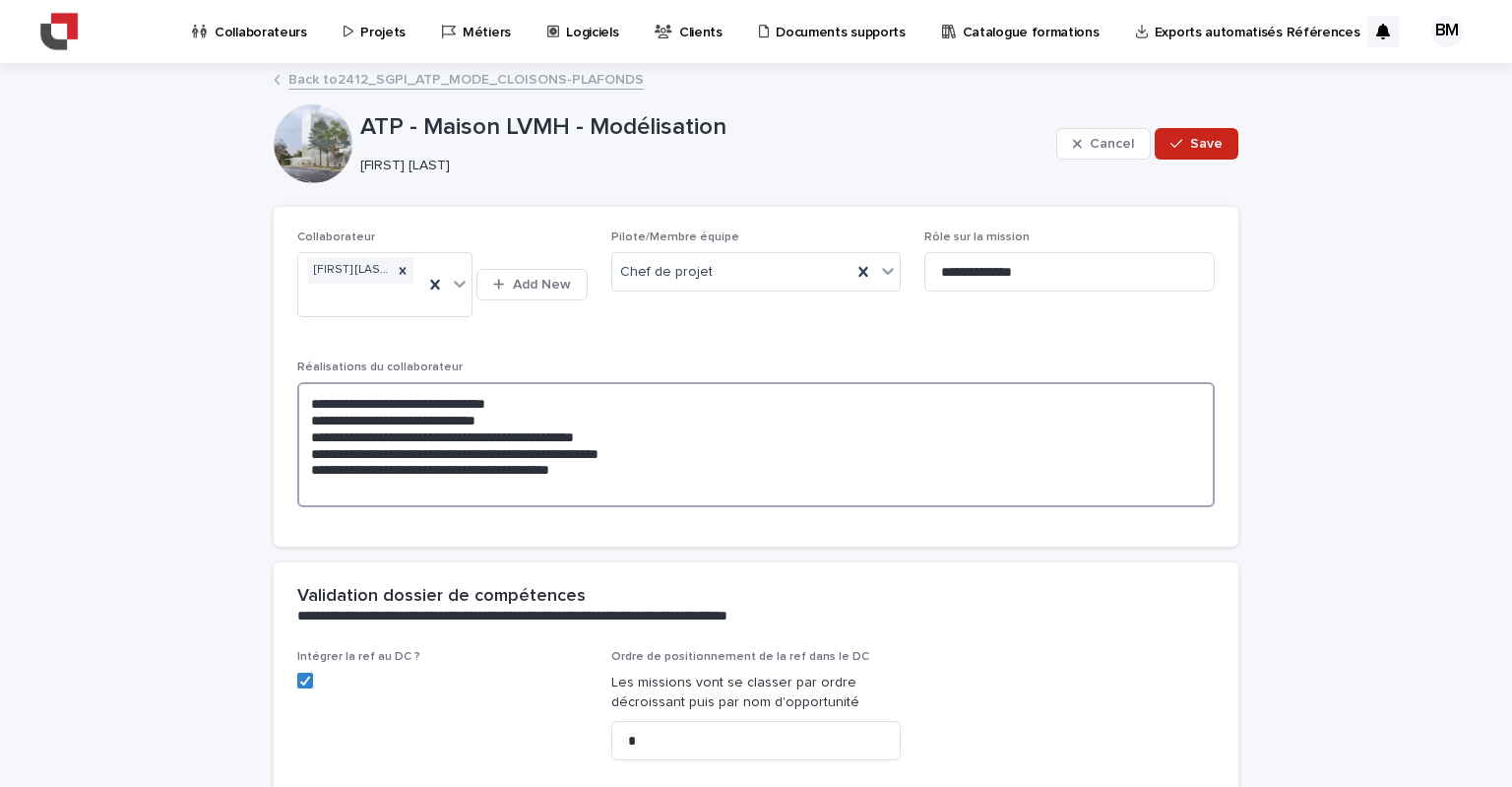 click on "**********" at bounding box center (756, 444) 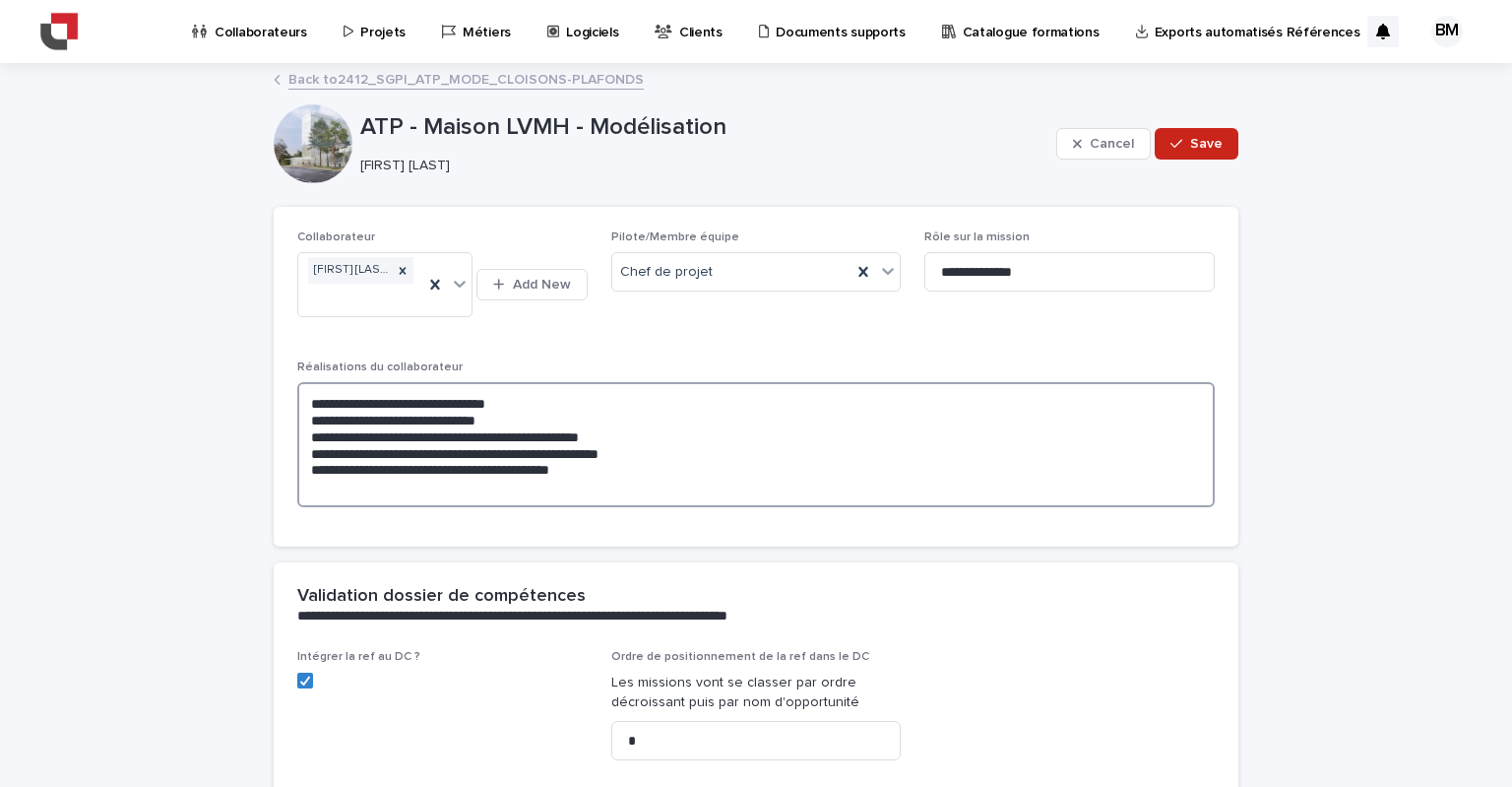 click on "**********" at bounding box center [756, 444] 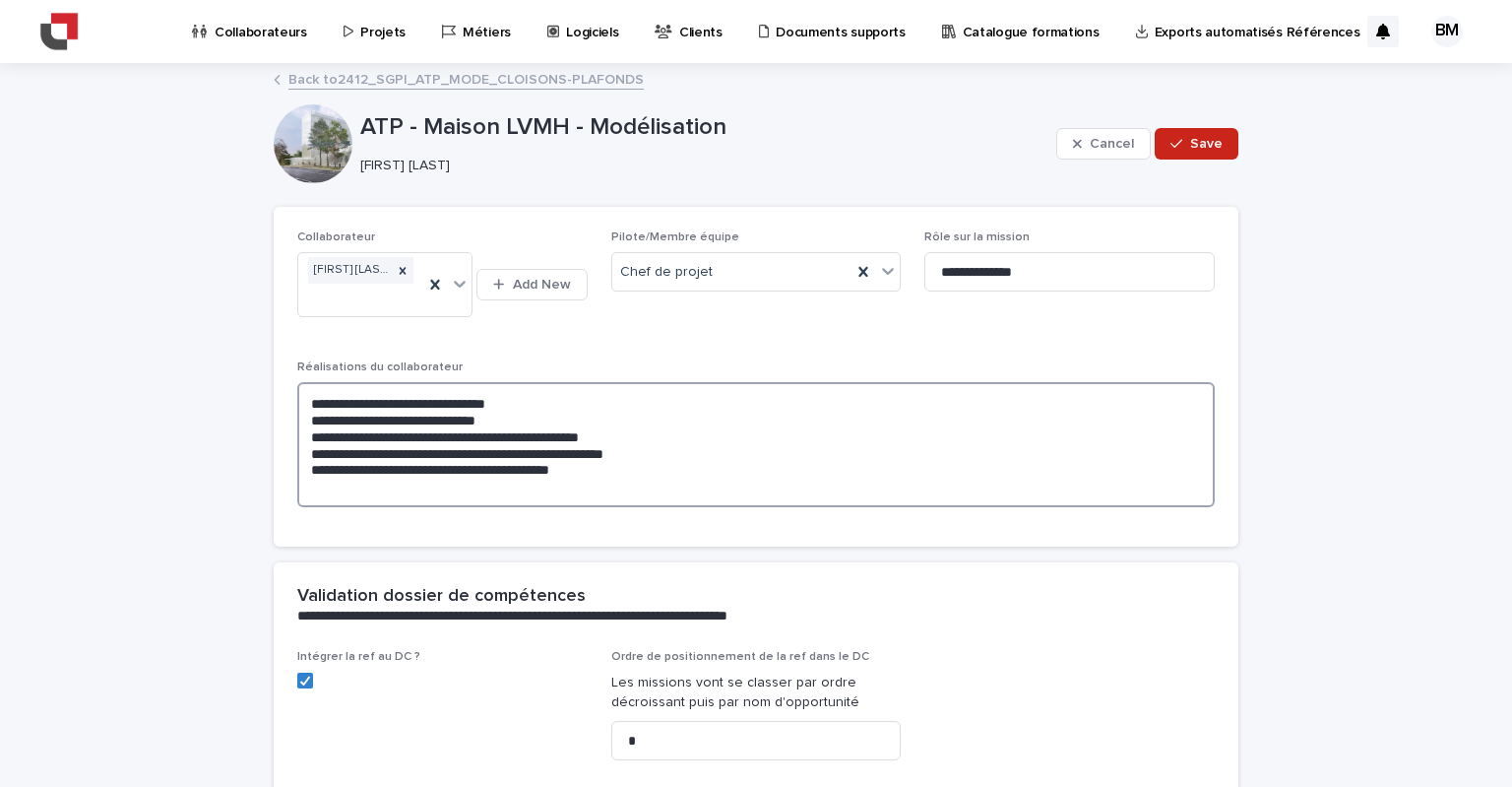 click on "**********" at bounding box center (756, 444) 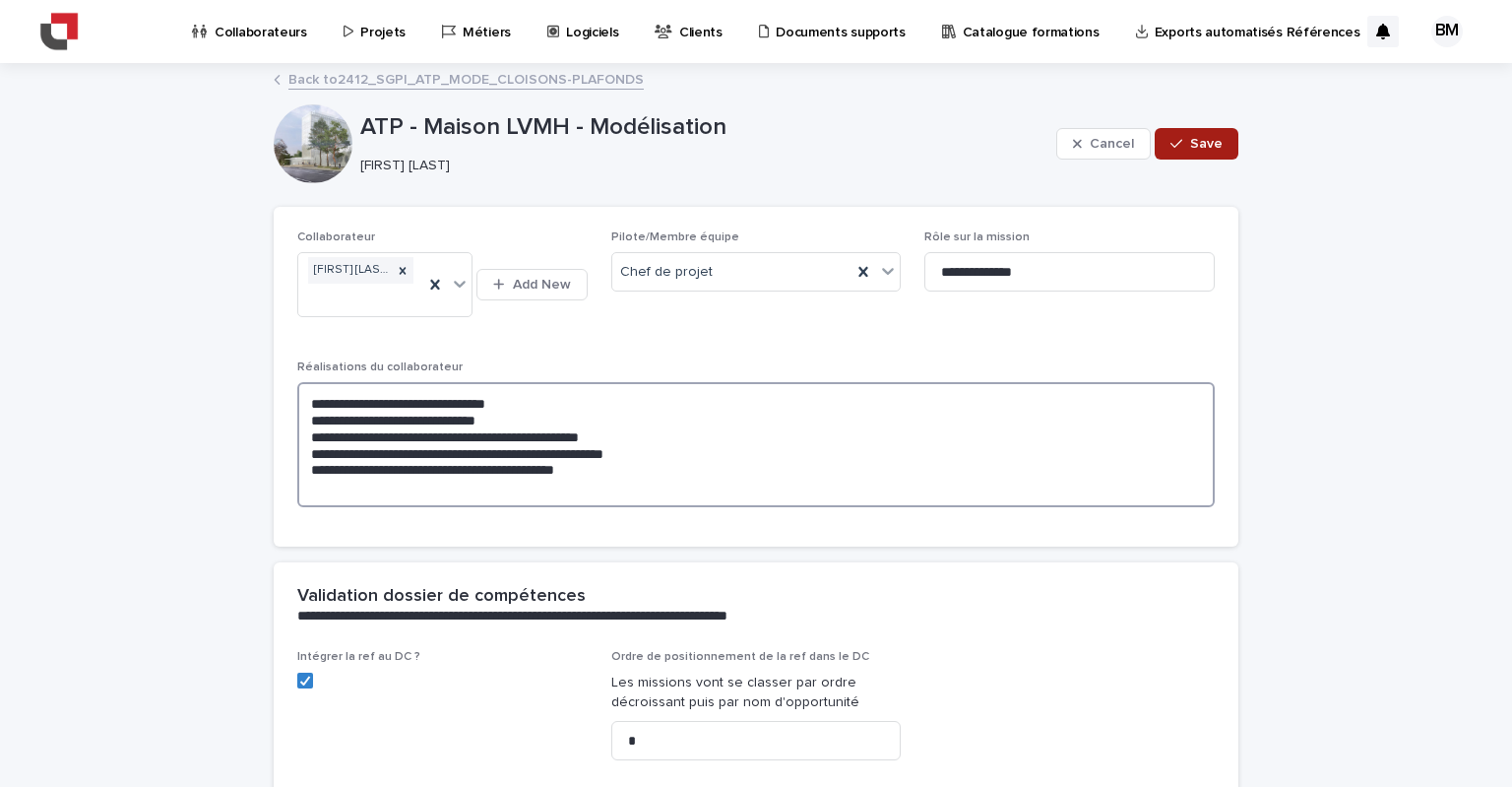 type on "**********" 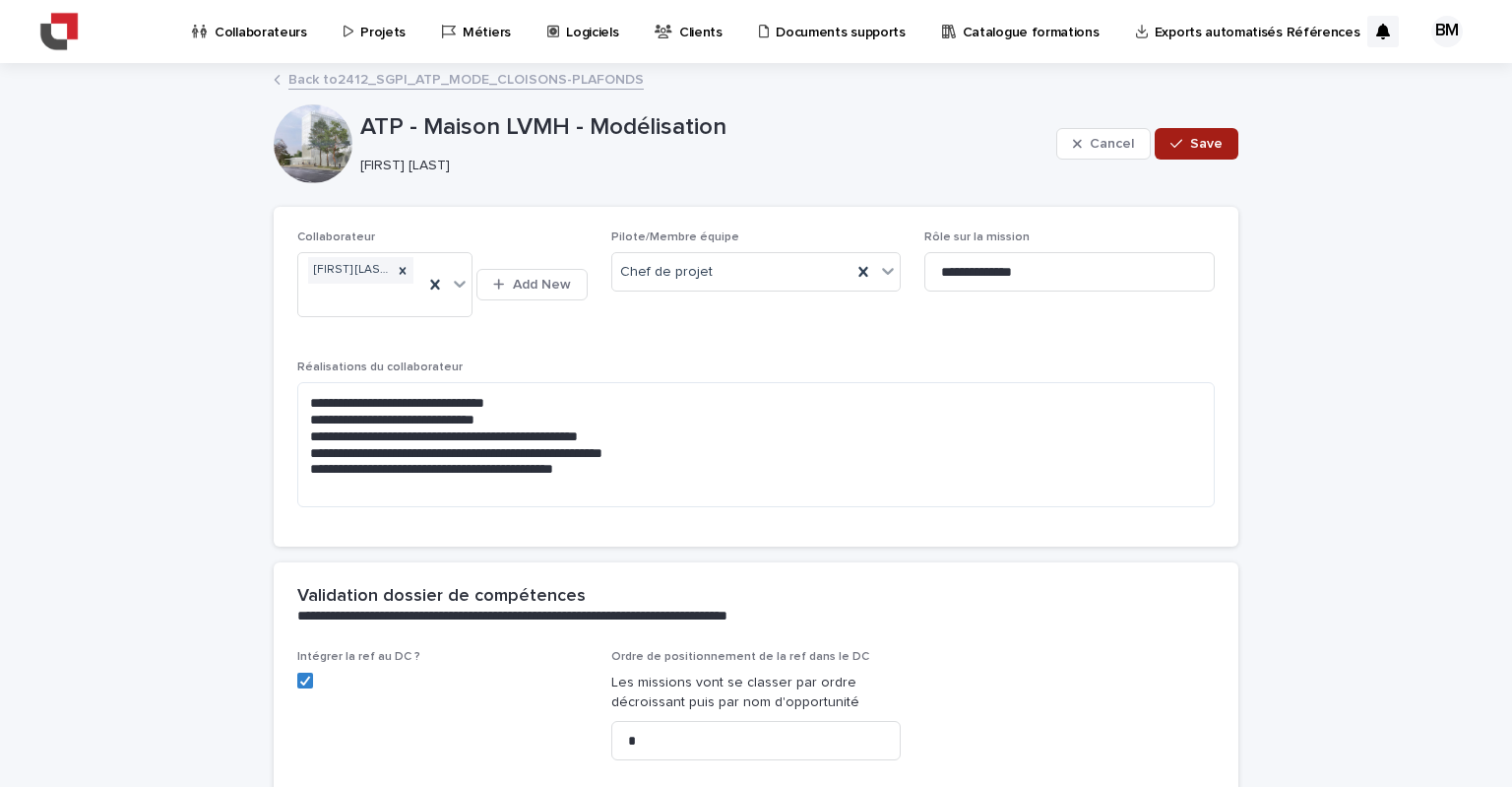 click 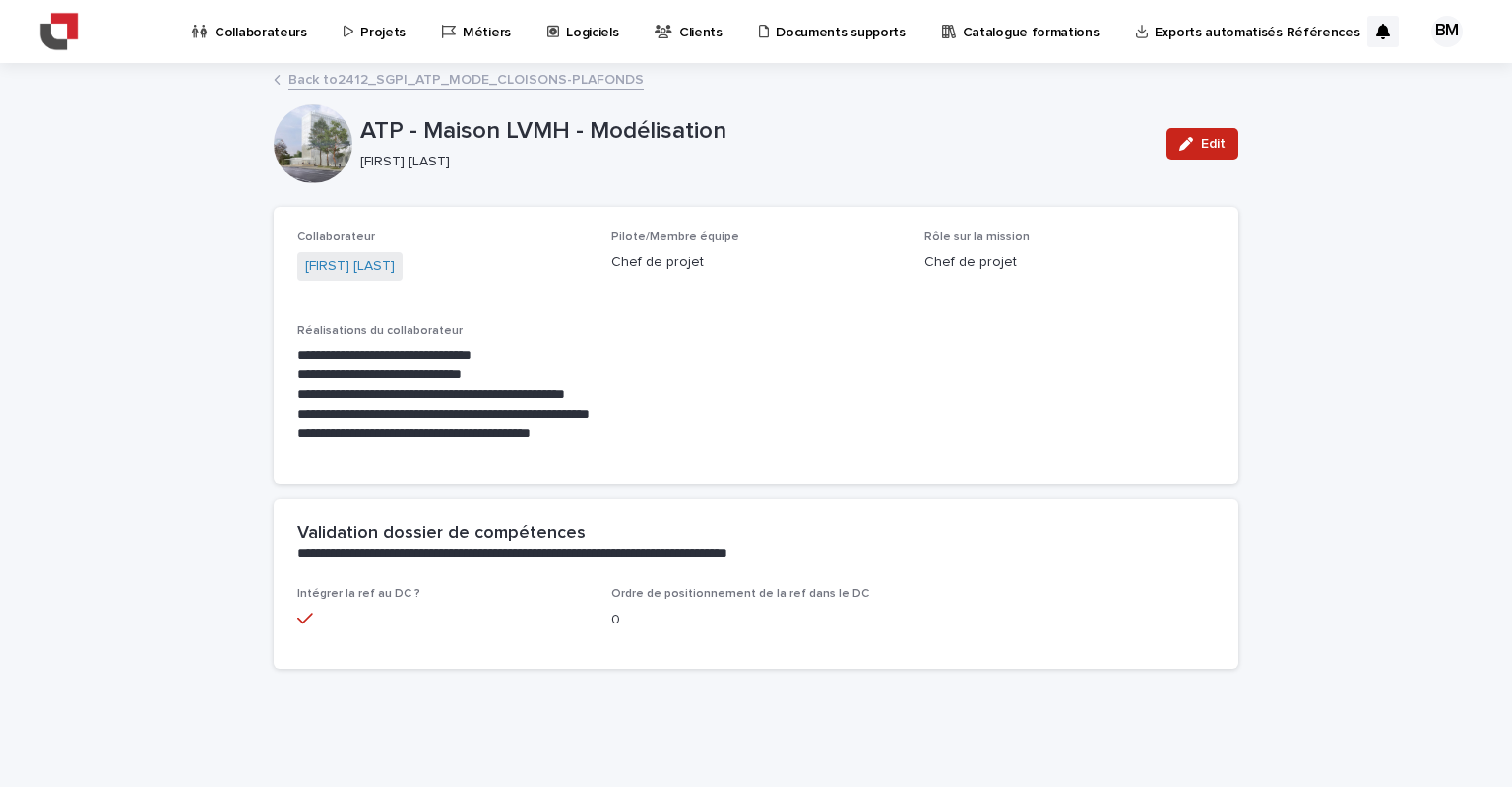 click on "Back to  [FIRST] [LAST]" at bounding box center [466, 78] 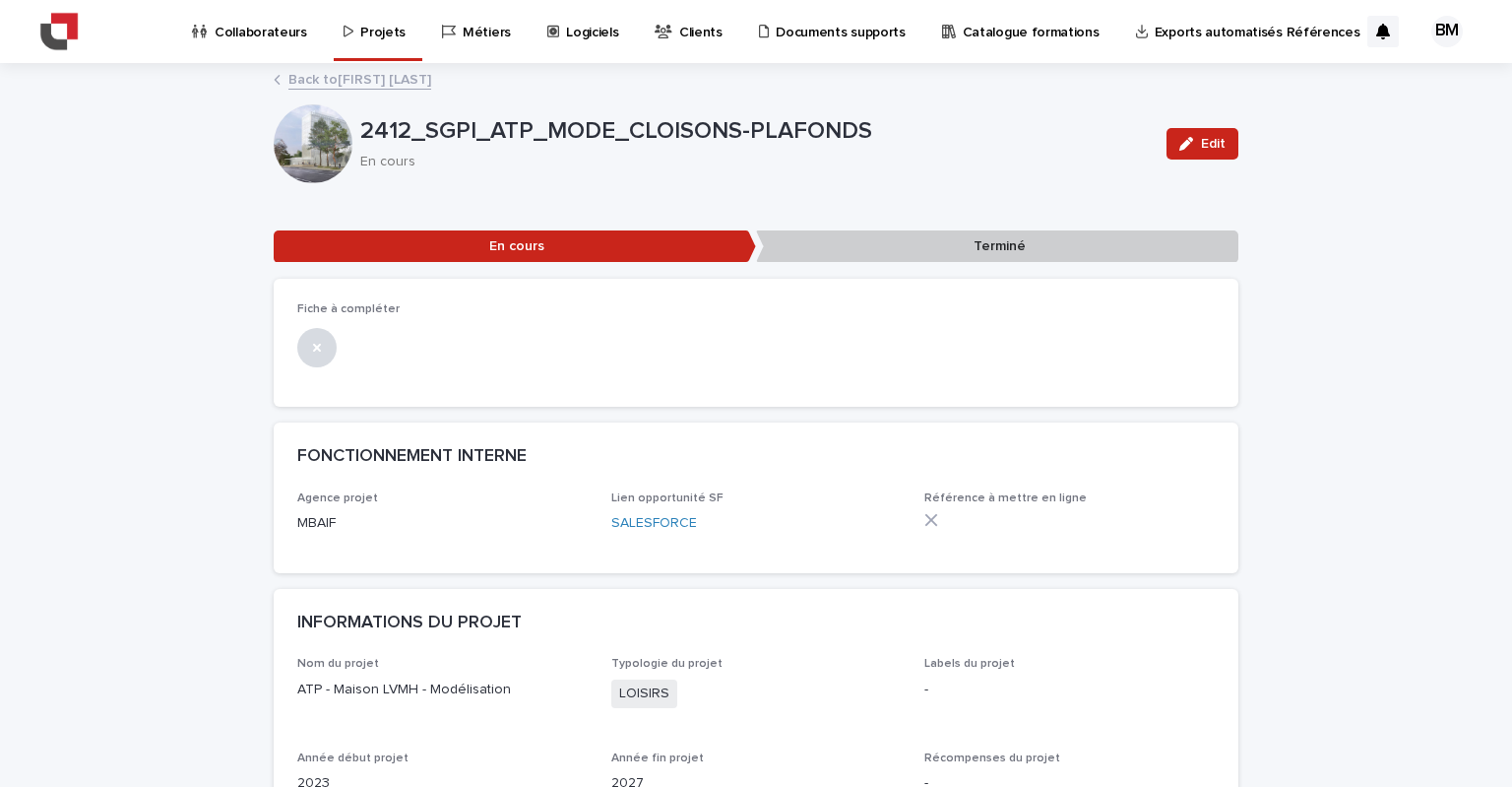 click on "Back to  [FIRST] [LAST]" at bounding box center [359, 78] 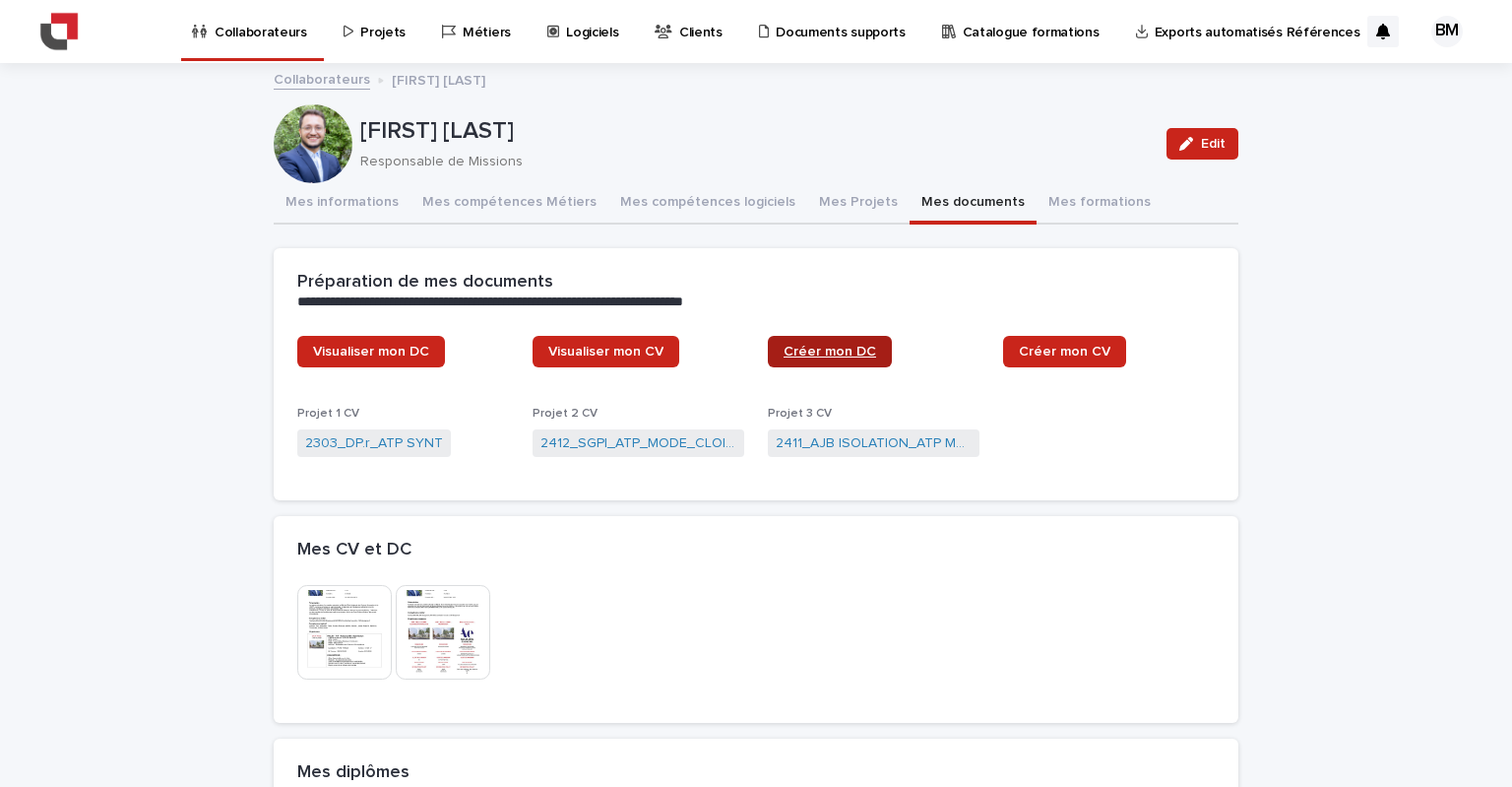 click on "Créer mon DC" at bounding box center [830, 352] 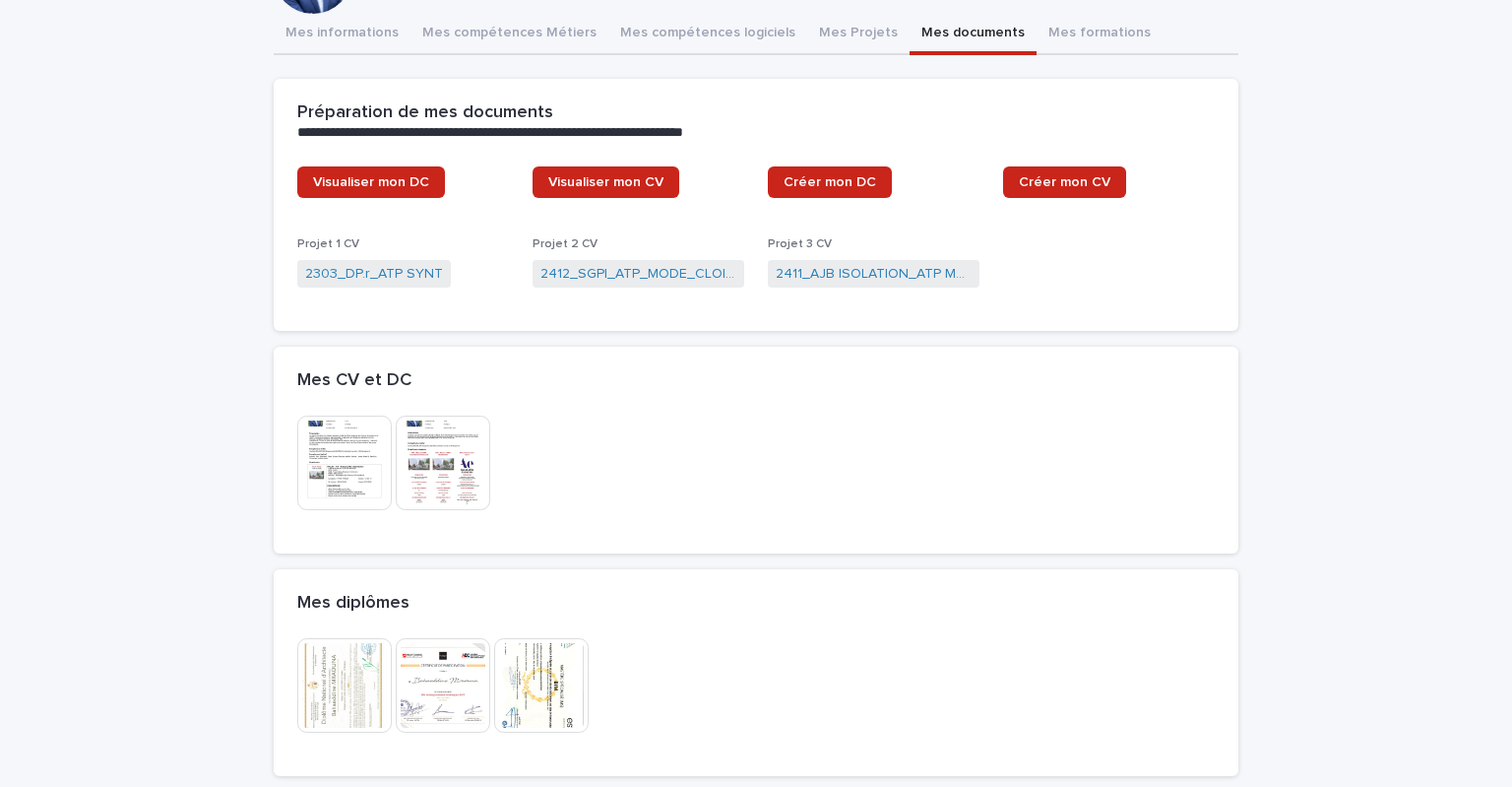 scroll, scrollTop: 197, scrollLeft: 0, axis: vertical 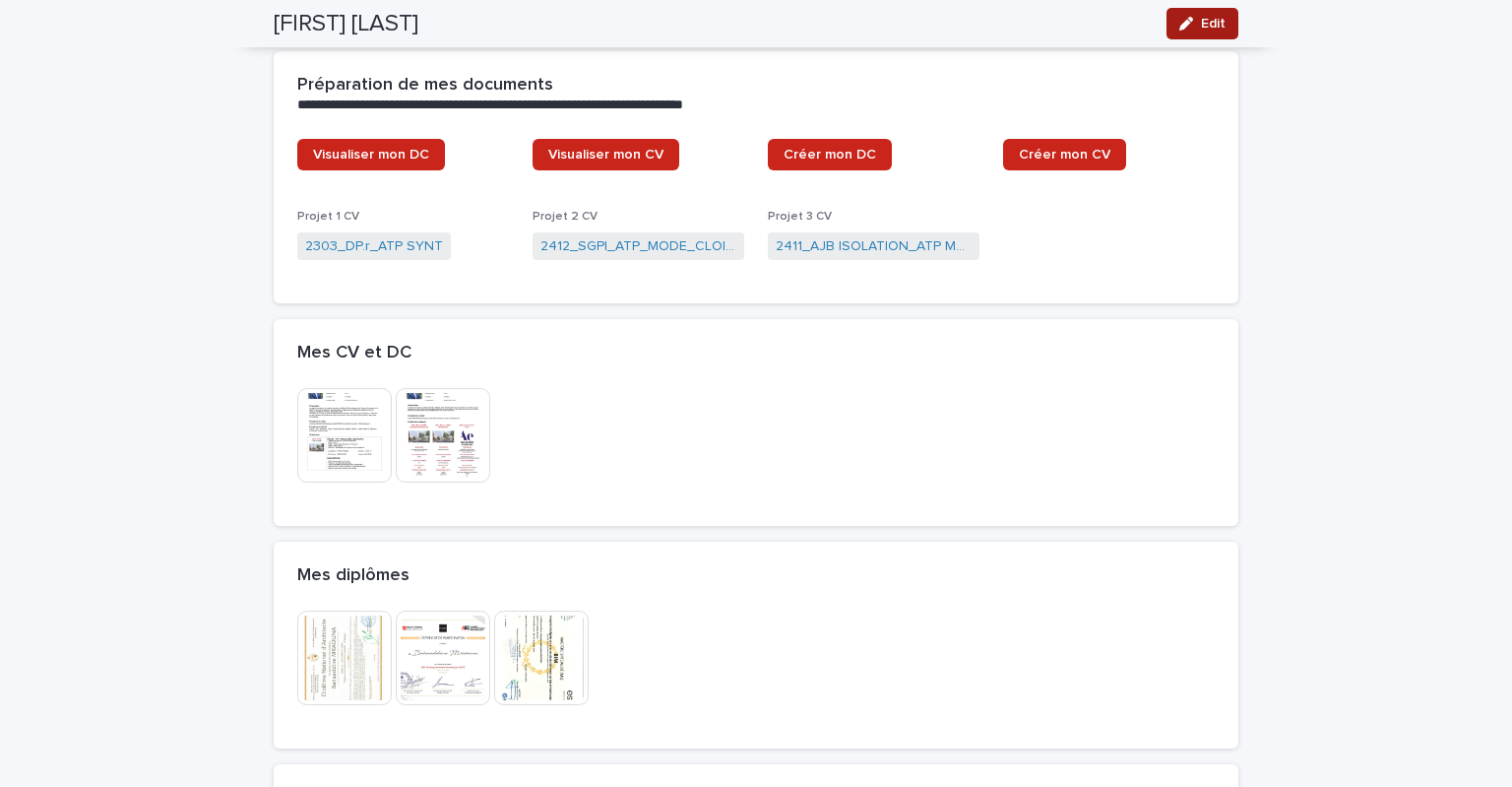 click on "Edit" at bounding box center (1213, 24) 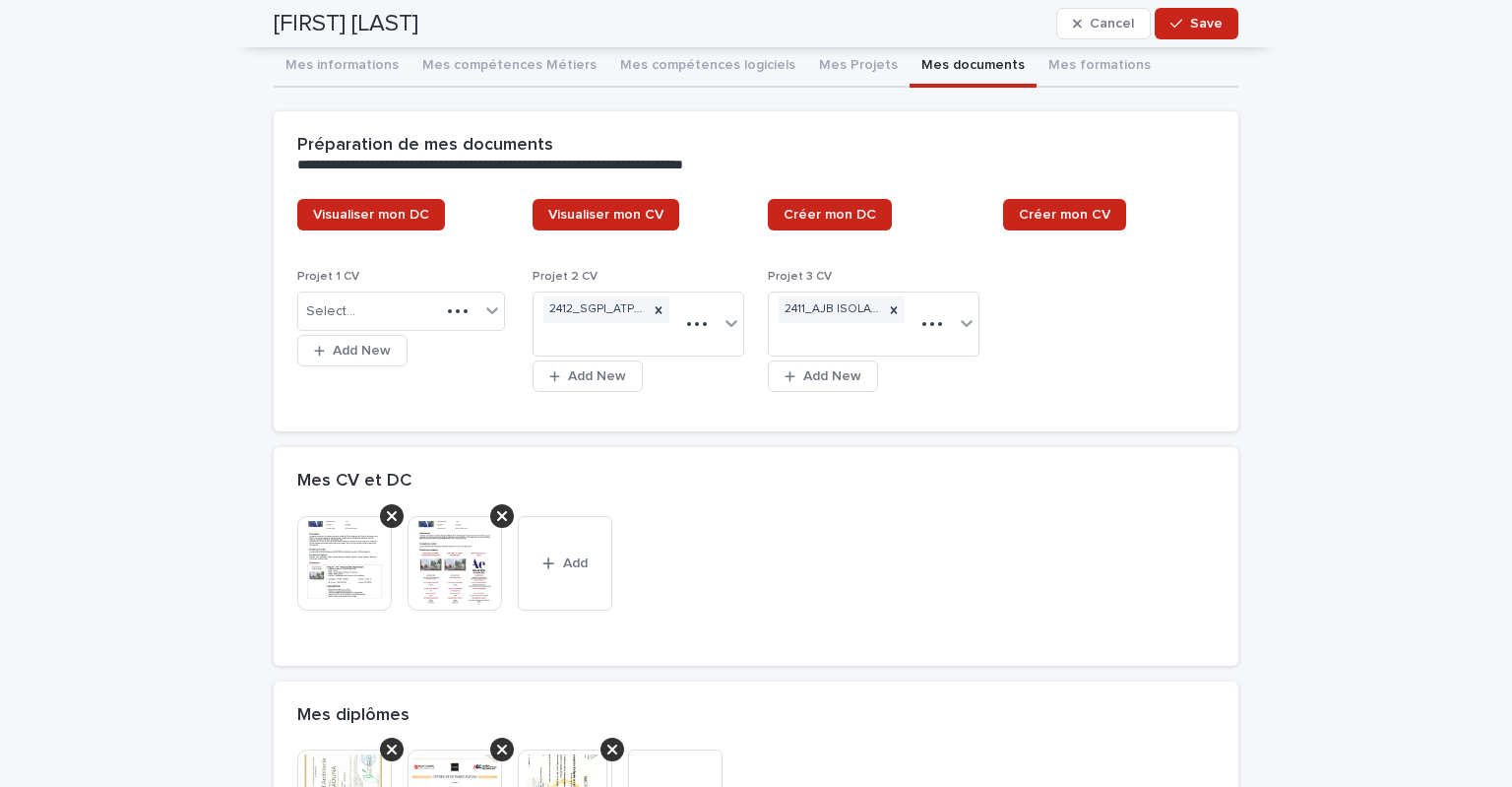 scroll, scrollTop: 278, scrollLeft: 0, axis: vertical 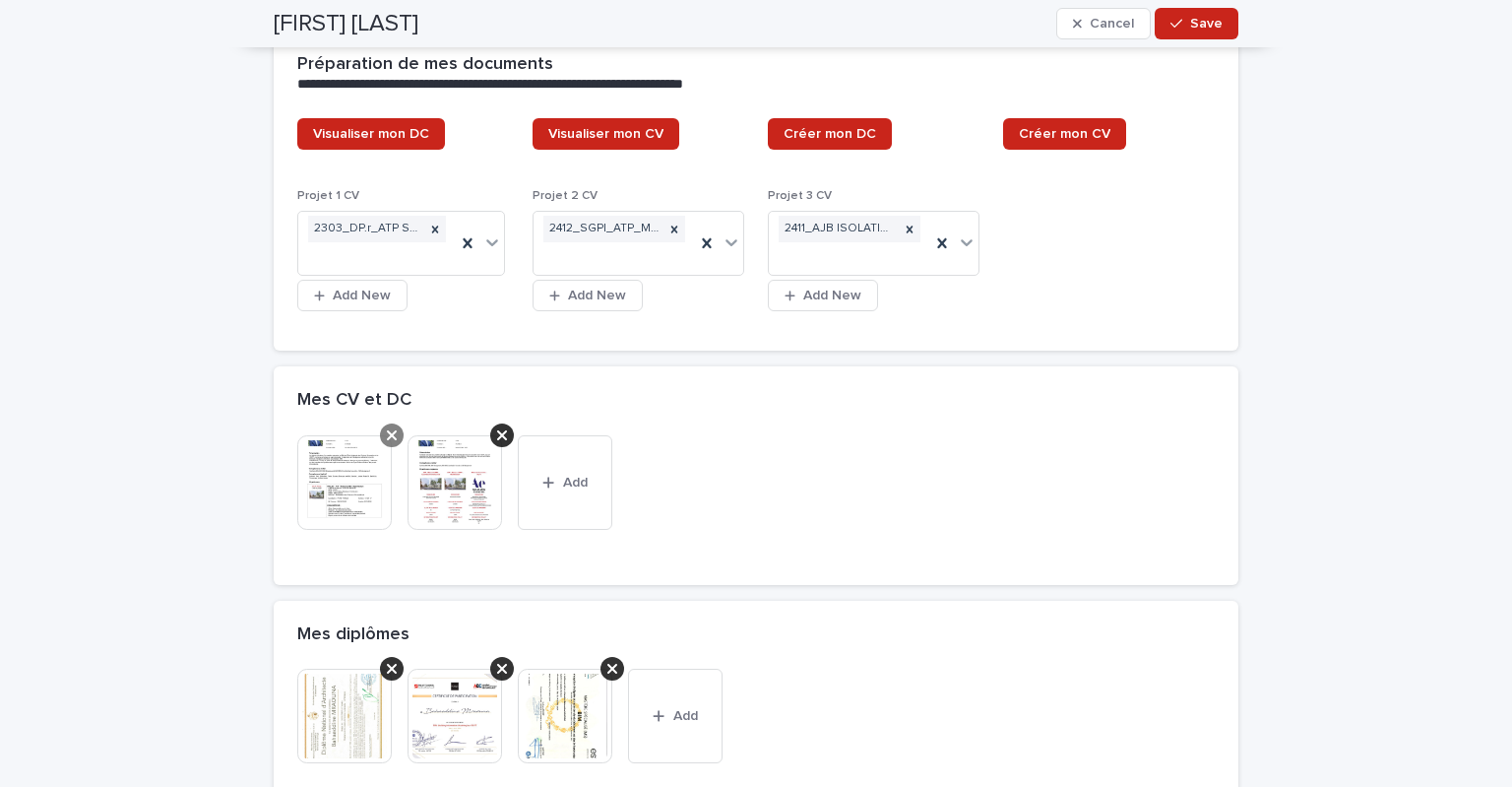 click at bounding box center [392, 435] 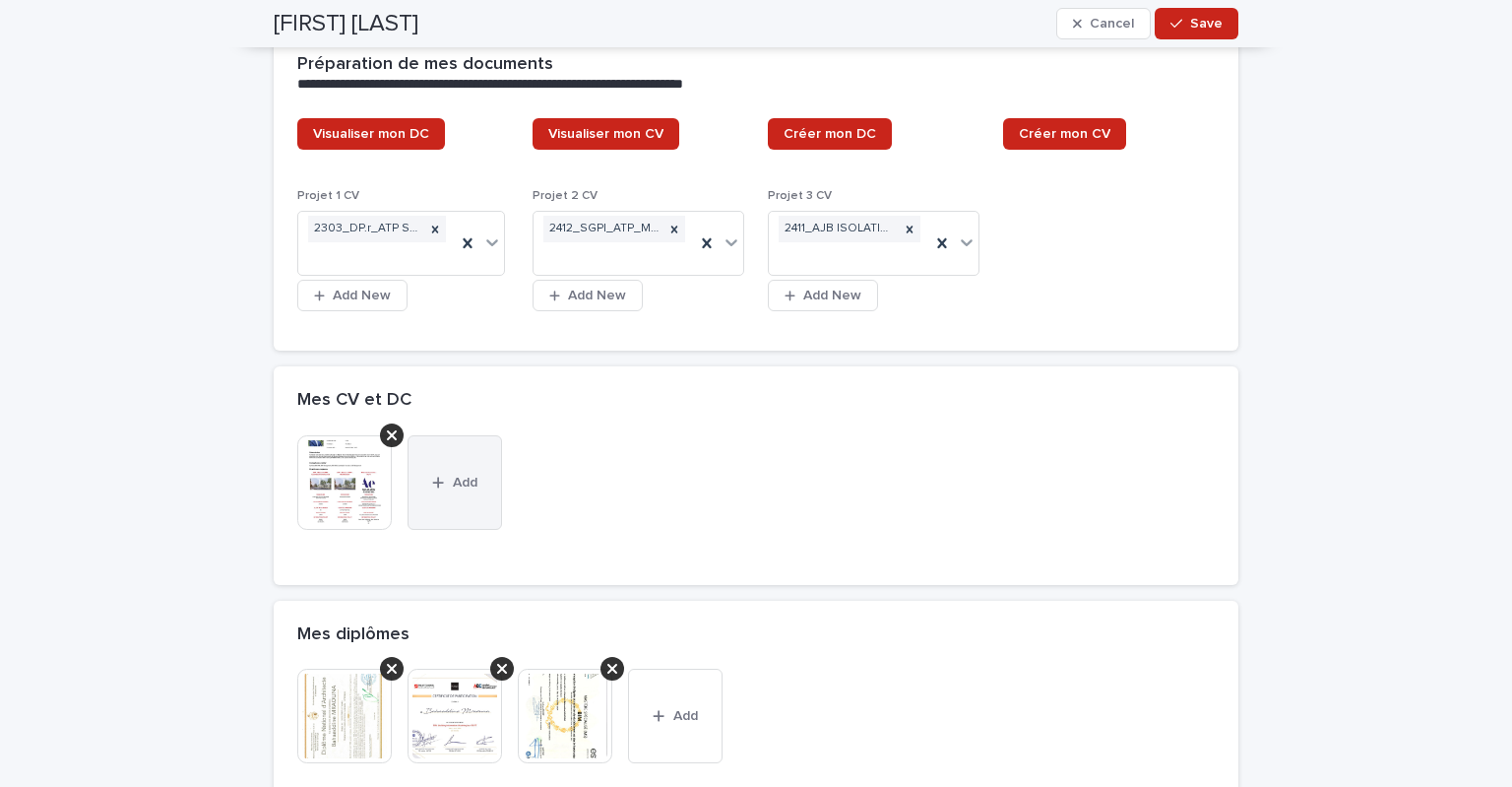click on "Add" at bounding box center (455, 483) 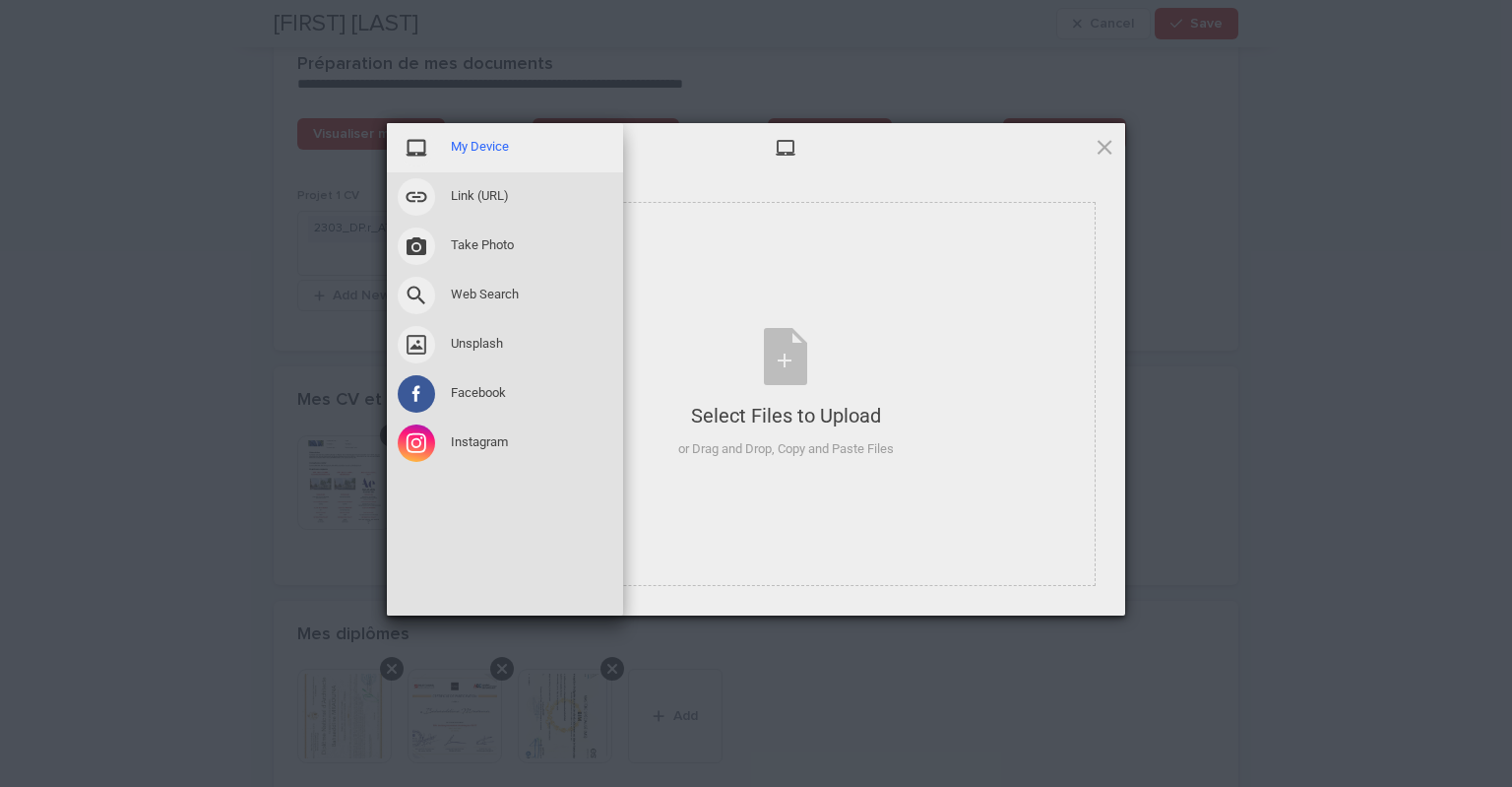 click on "My Device" at bounding box center (479, 147) 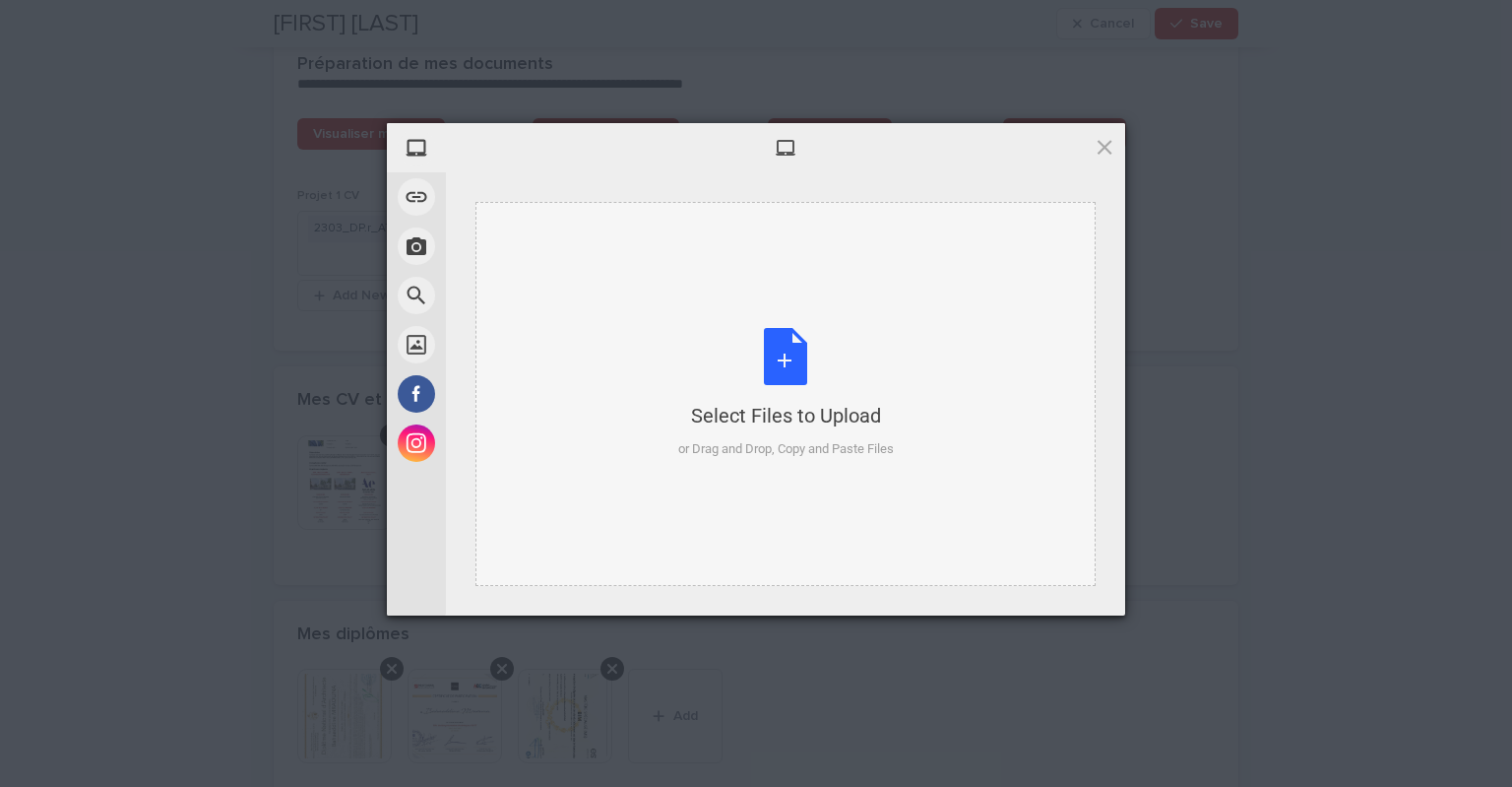 click on "Select Files to Upload
or Drag and Drop, Copy and Paste Files" at bounding box center (786, 393) 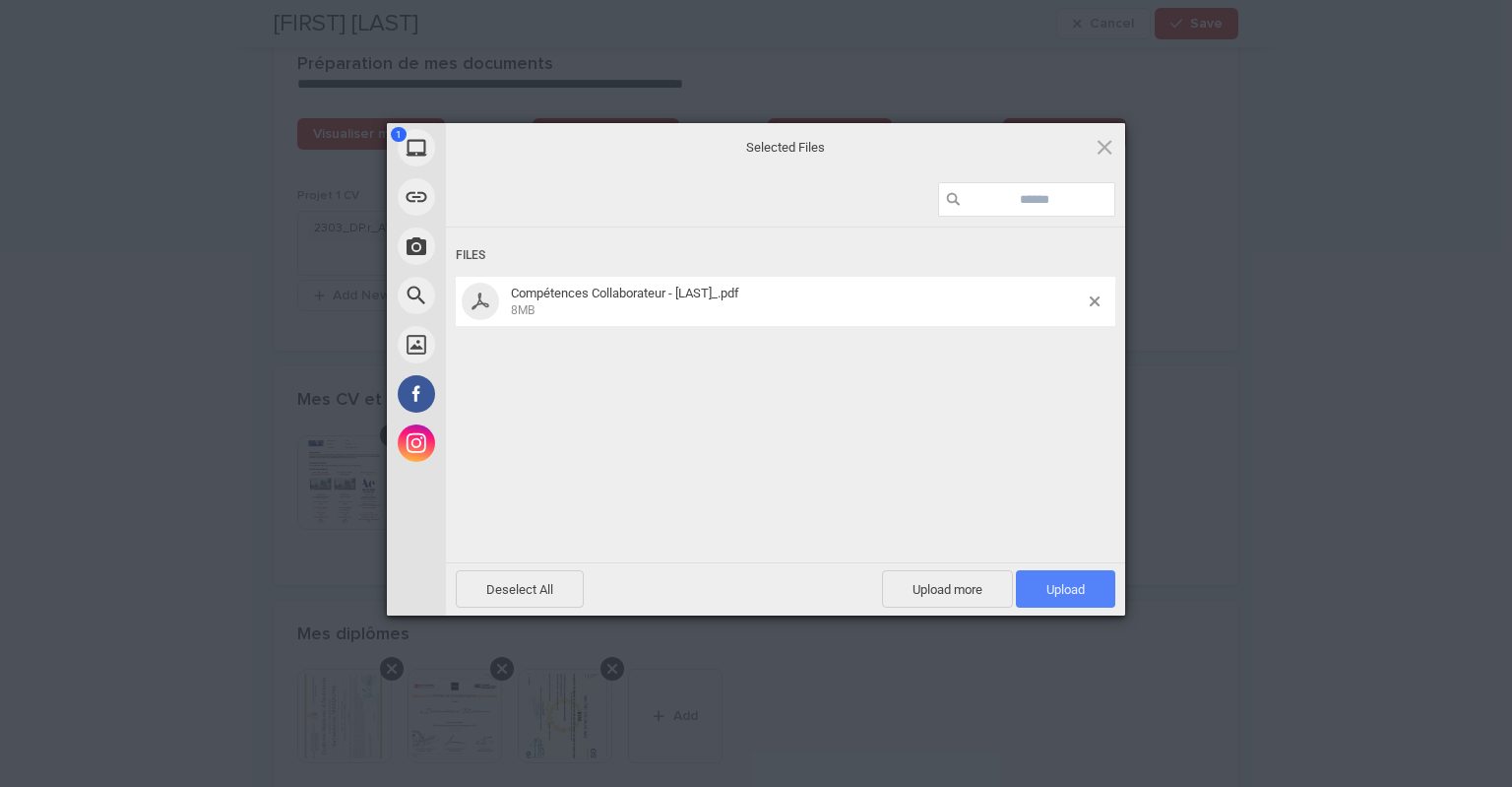 click on "Upload
1" at bounding box center (1065, 589) 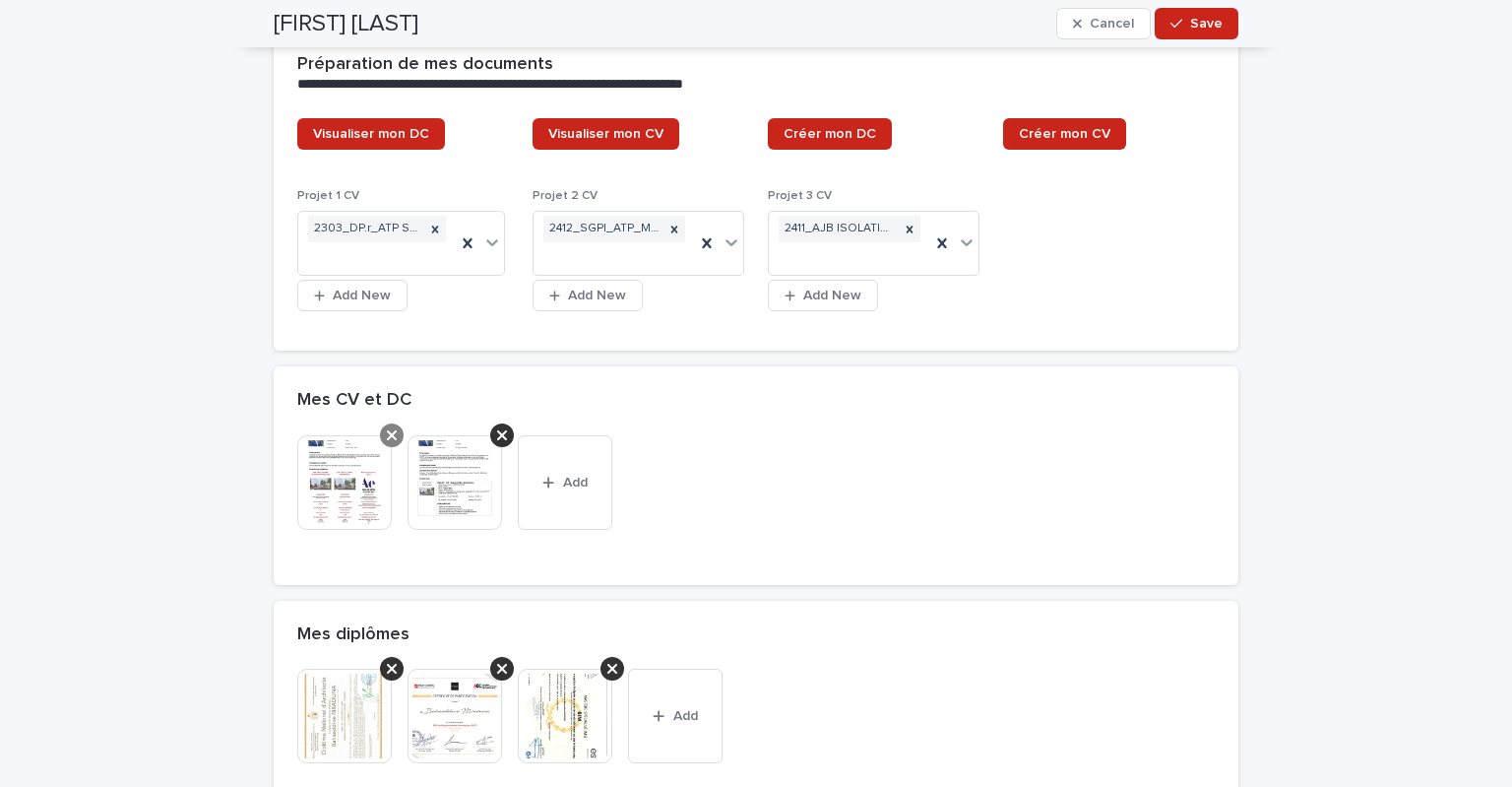 click 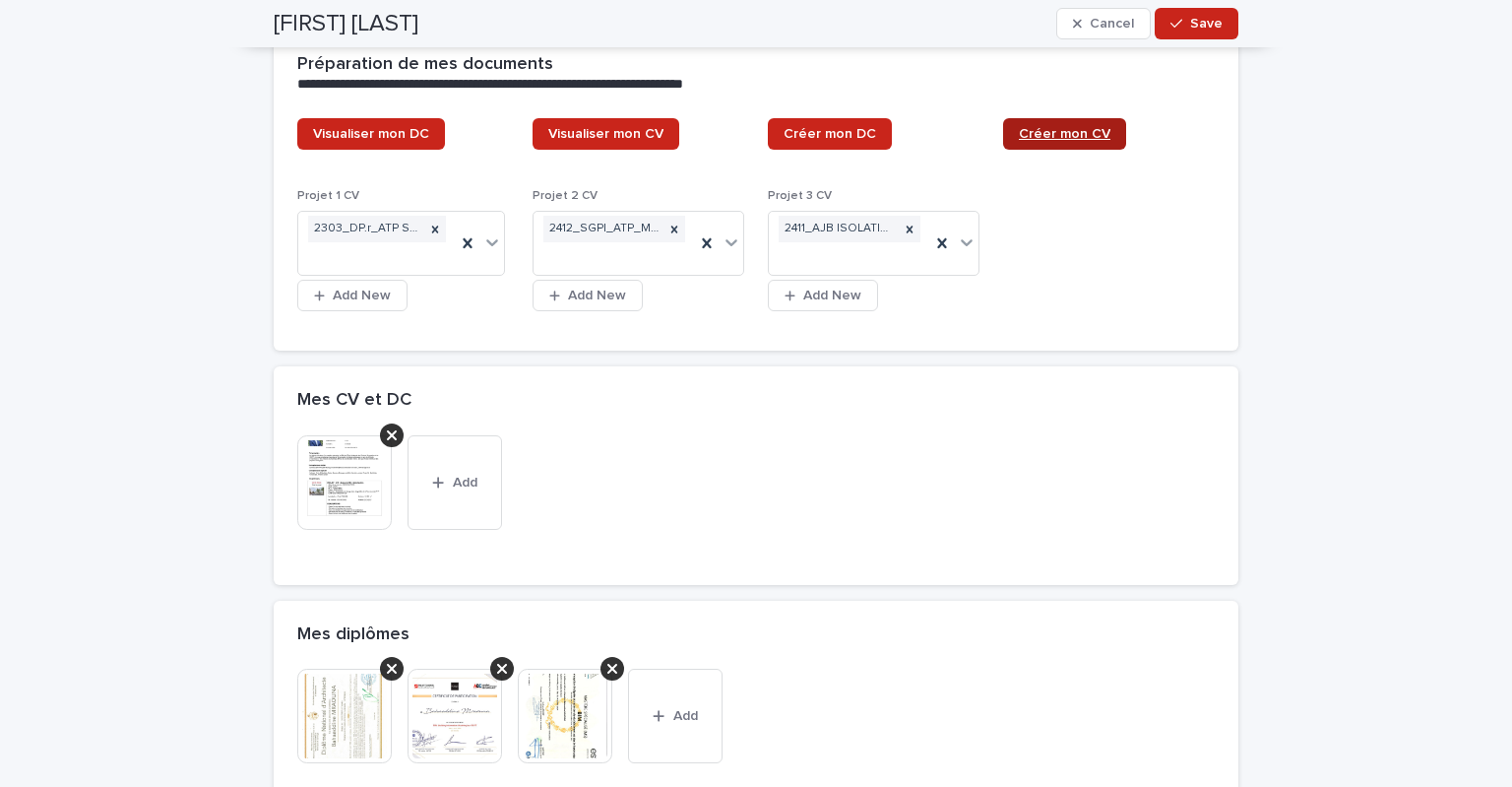 click on "Créer mon CV" at bounding box center (1064, 134) 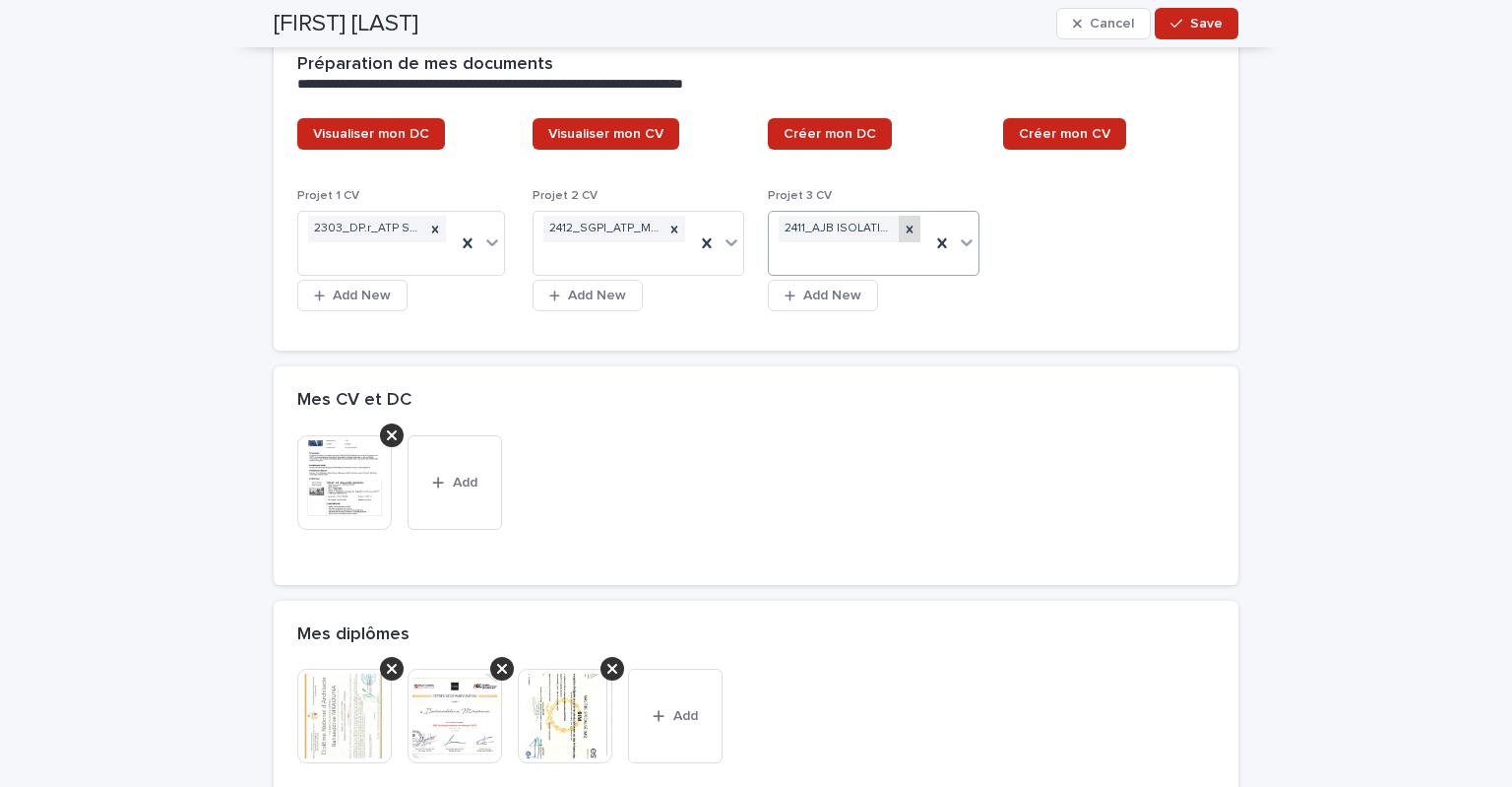 click 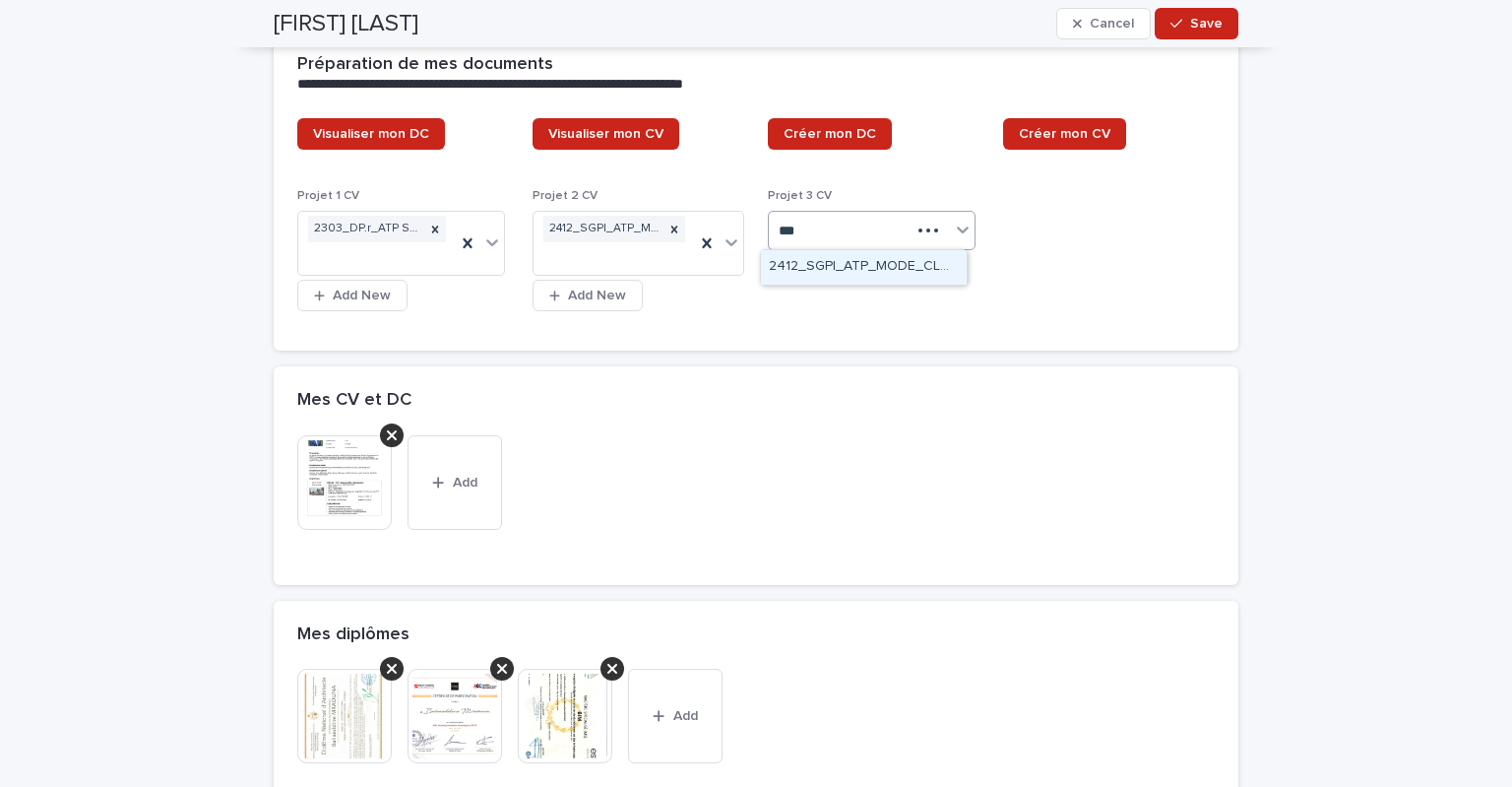 type on "****" 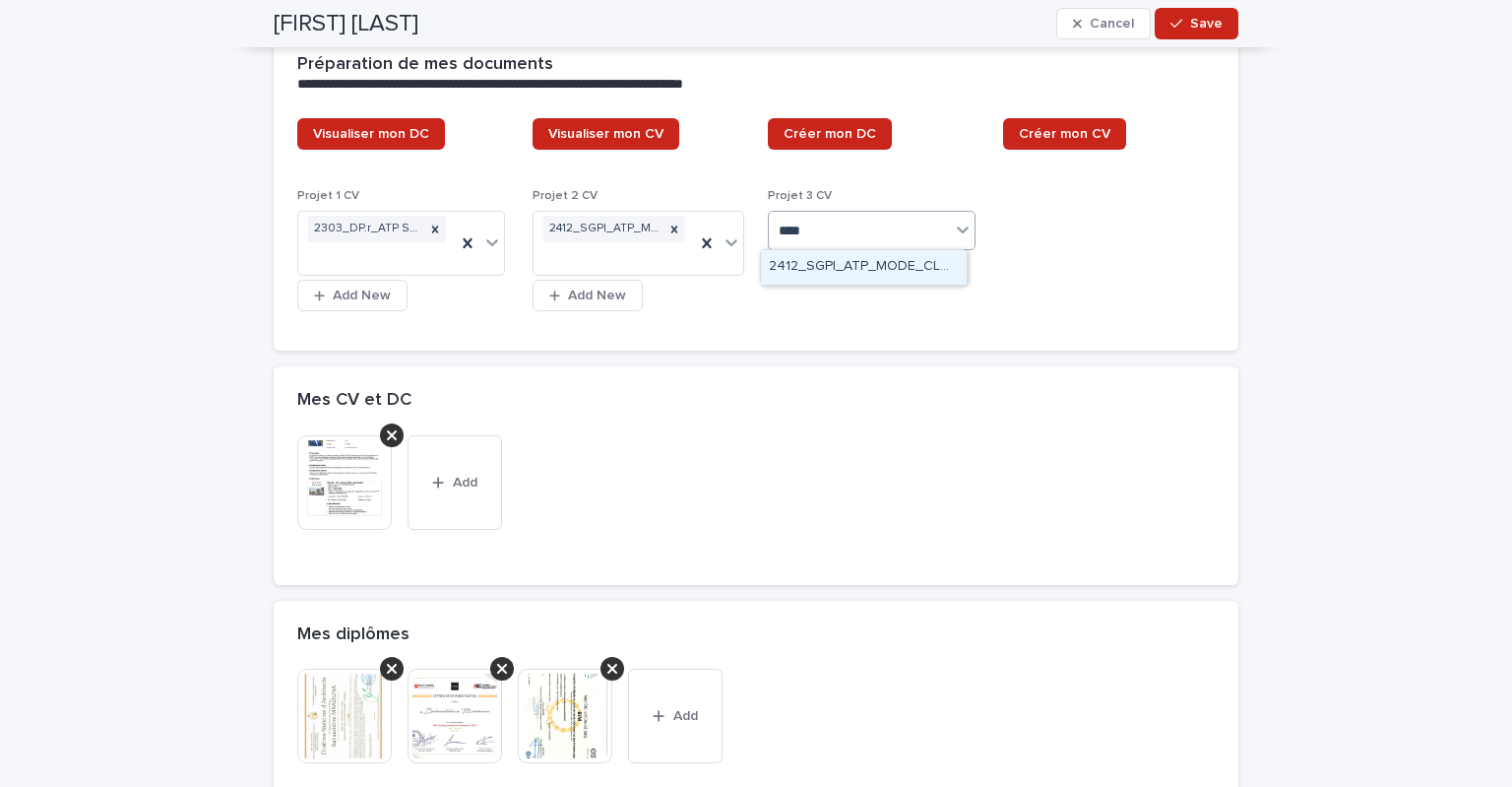 click on "2412_SGPI_ATP_MODE_CLOISONS-PLAFONDS" at bounding box center (863, 267) 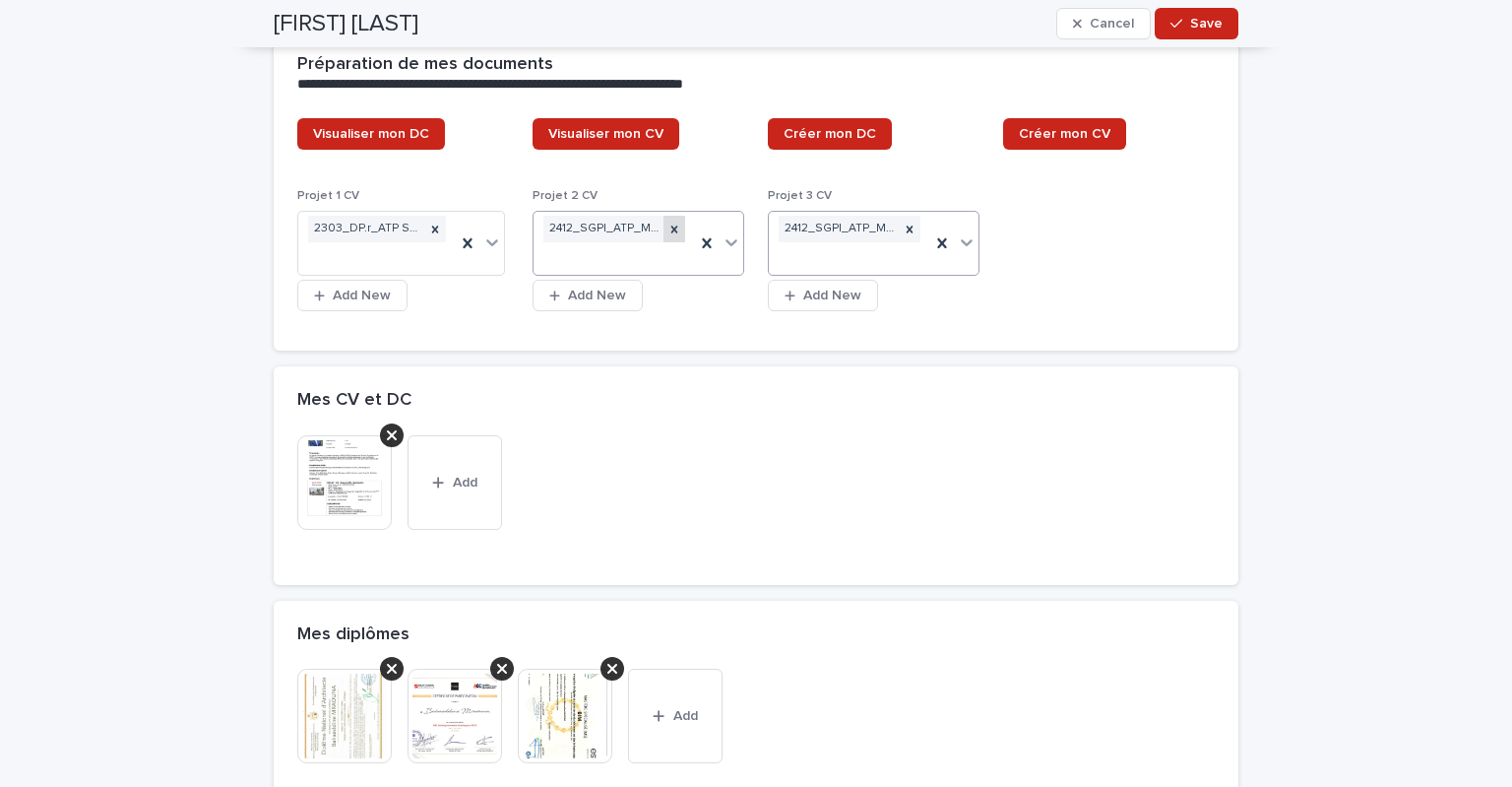 click 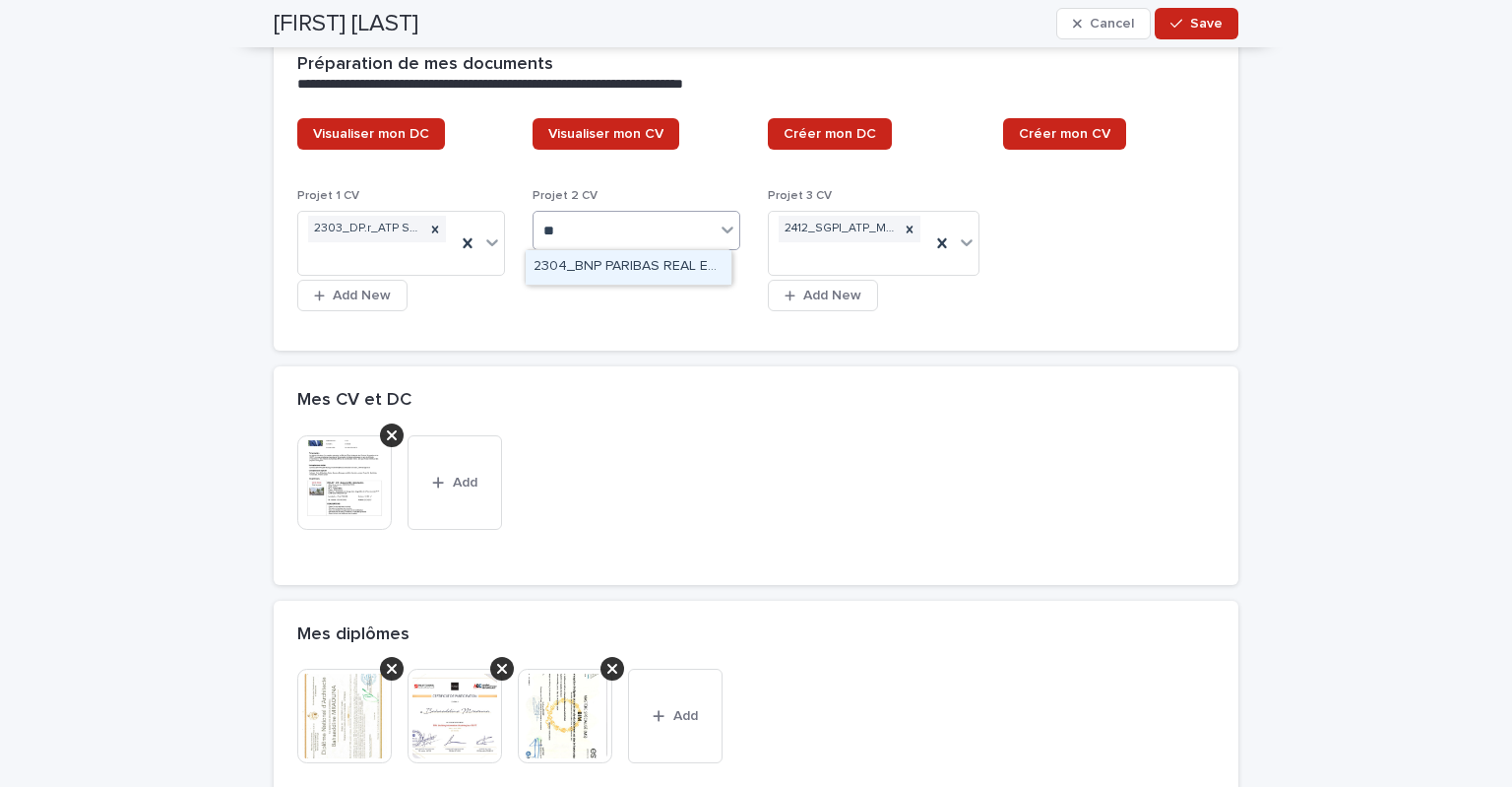 type on "***" 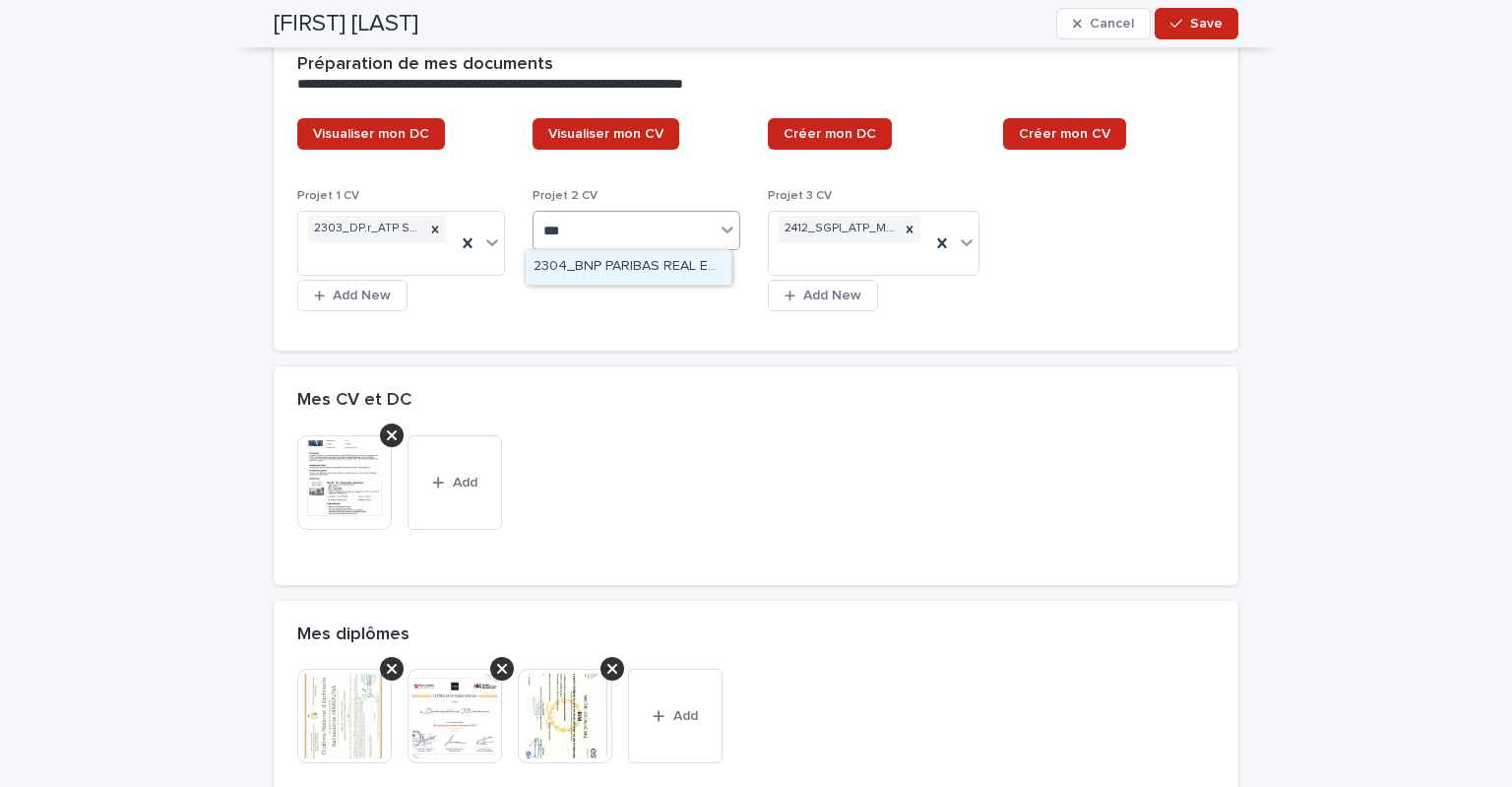 click on "2304_BNP PARIBAS REAL ESTATE_APHP" at bounding box center (628, 267) 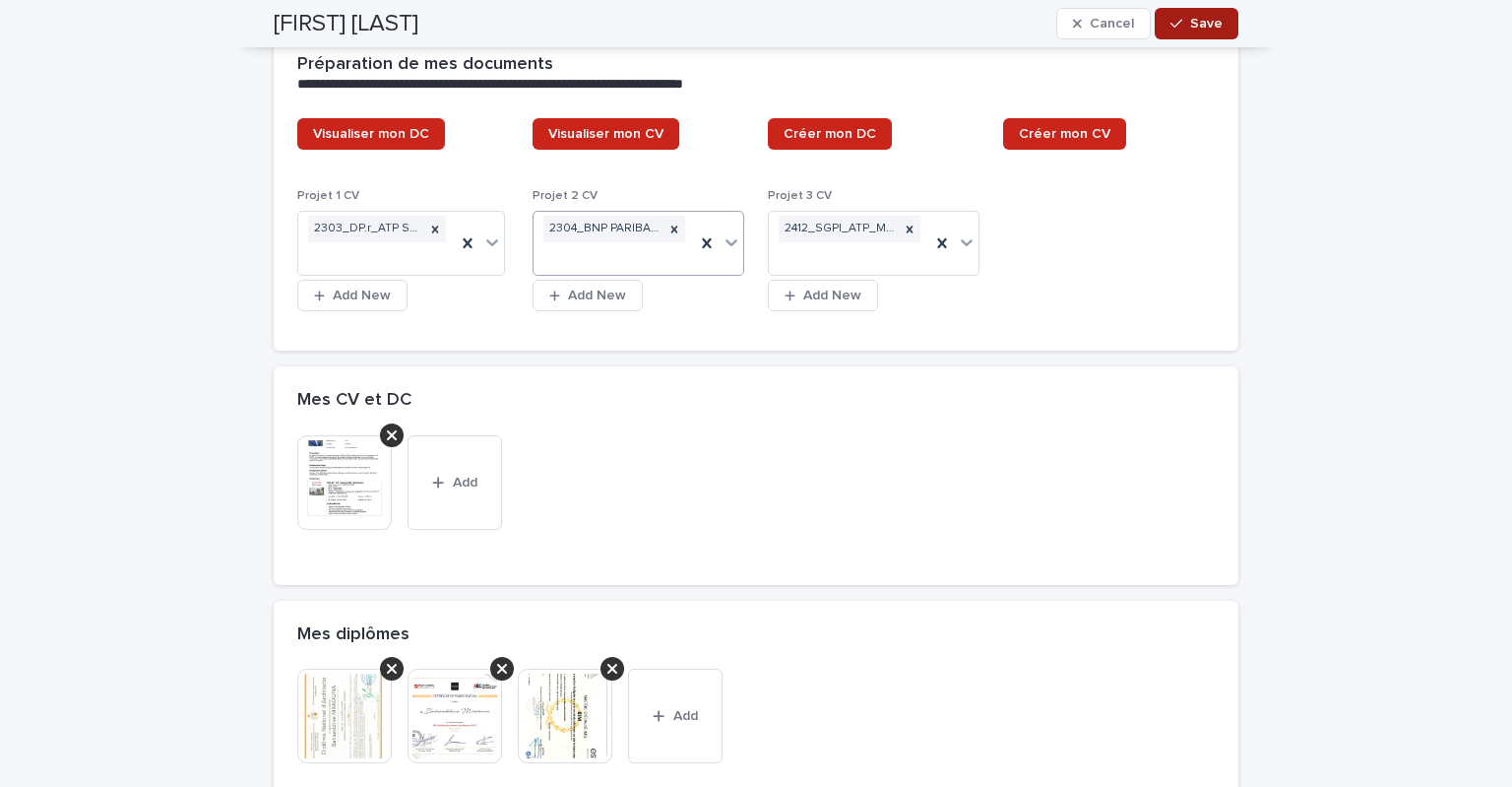 click 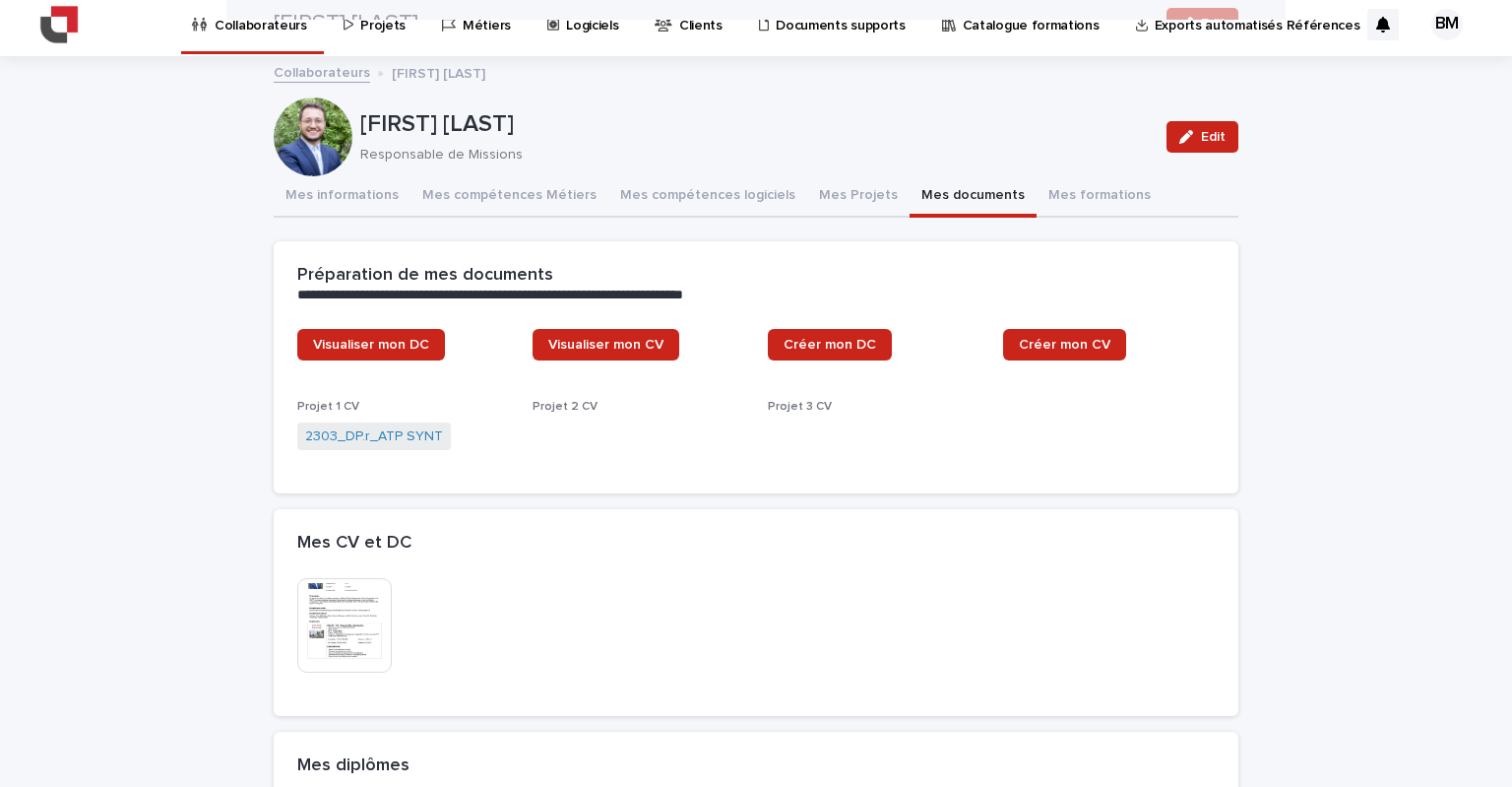 scroll, scrollTop: 0, scrollLeft: 0, axis: both 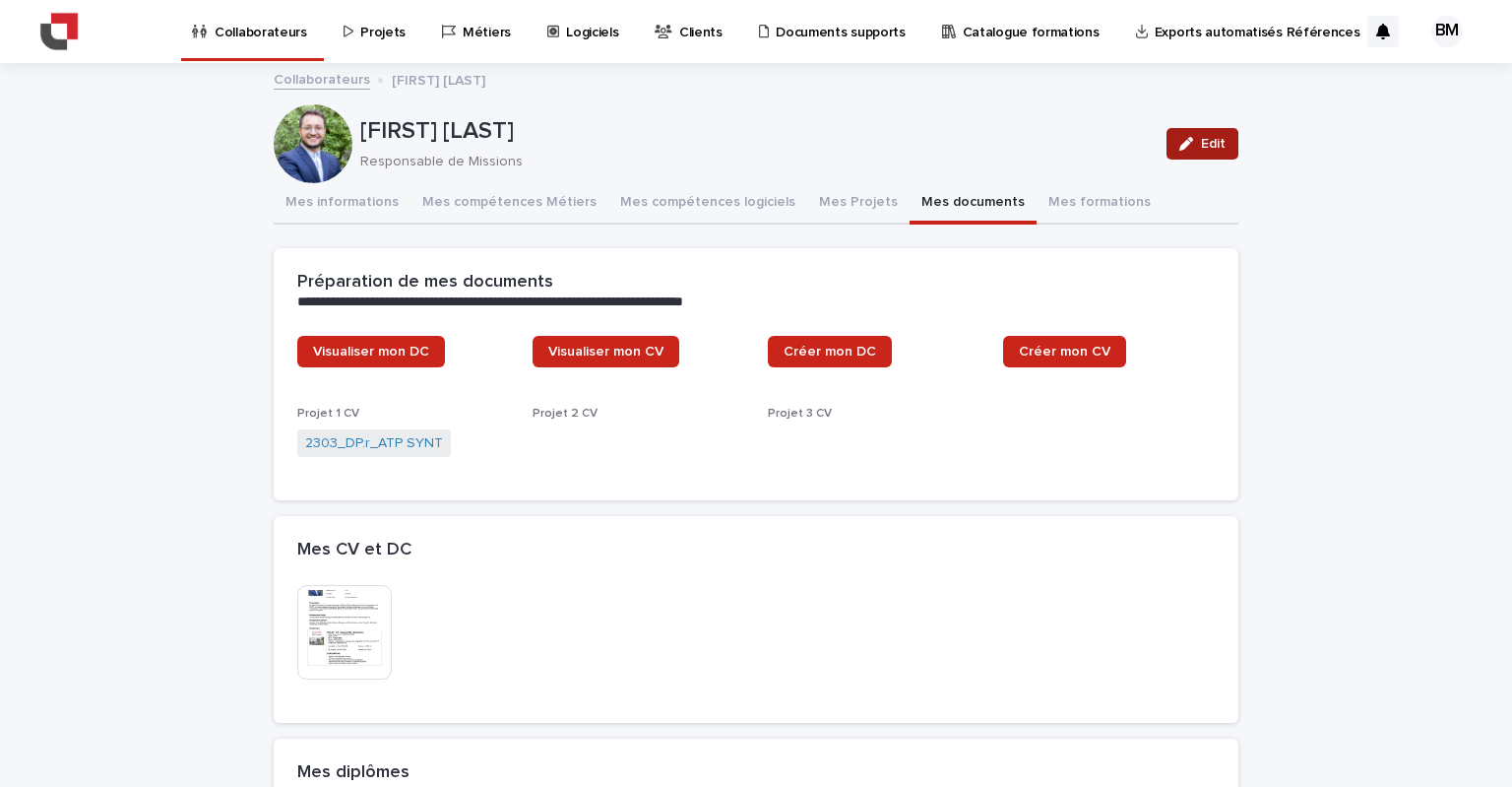 click on "Edit" at bounding box center (1213, 144) 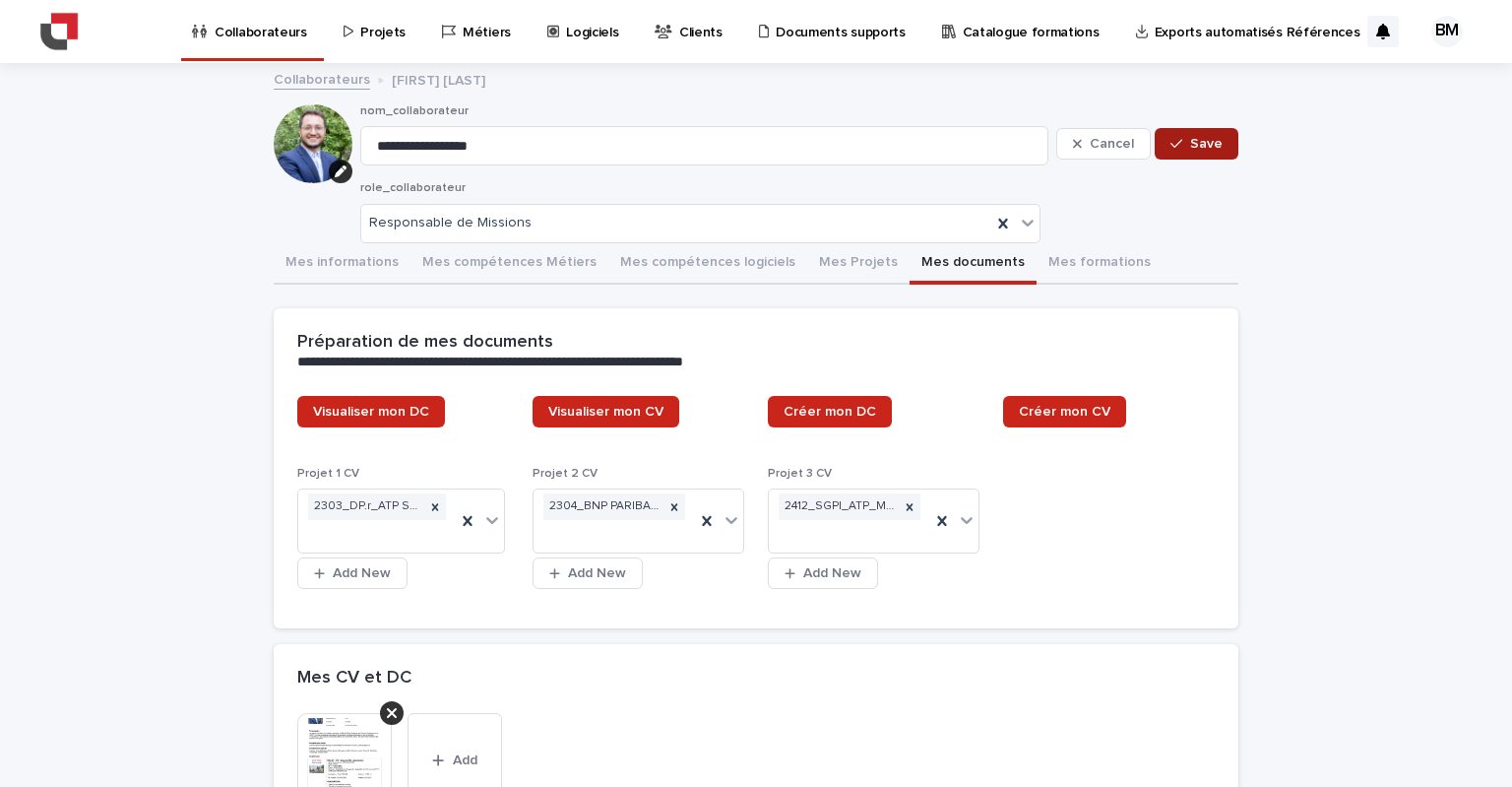 click on "Save" at bounding box center [1206, 144] 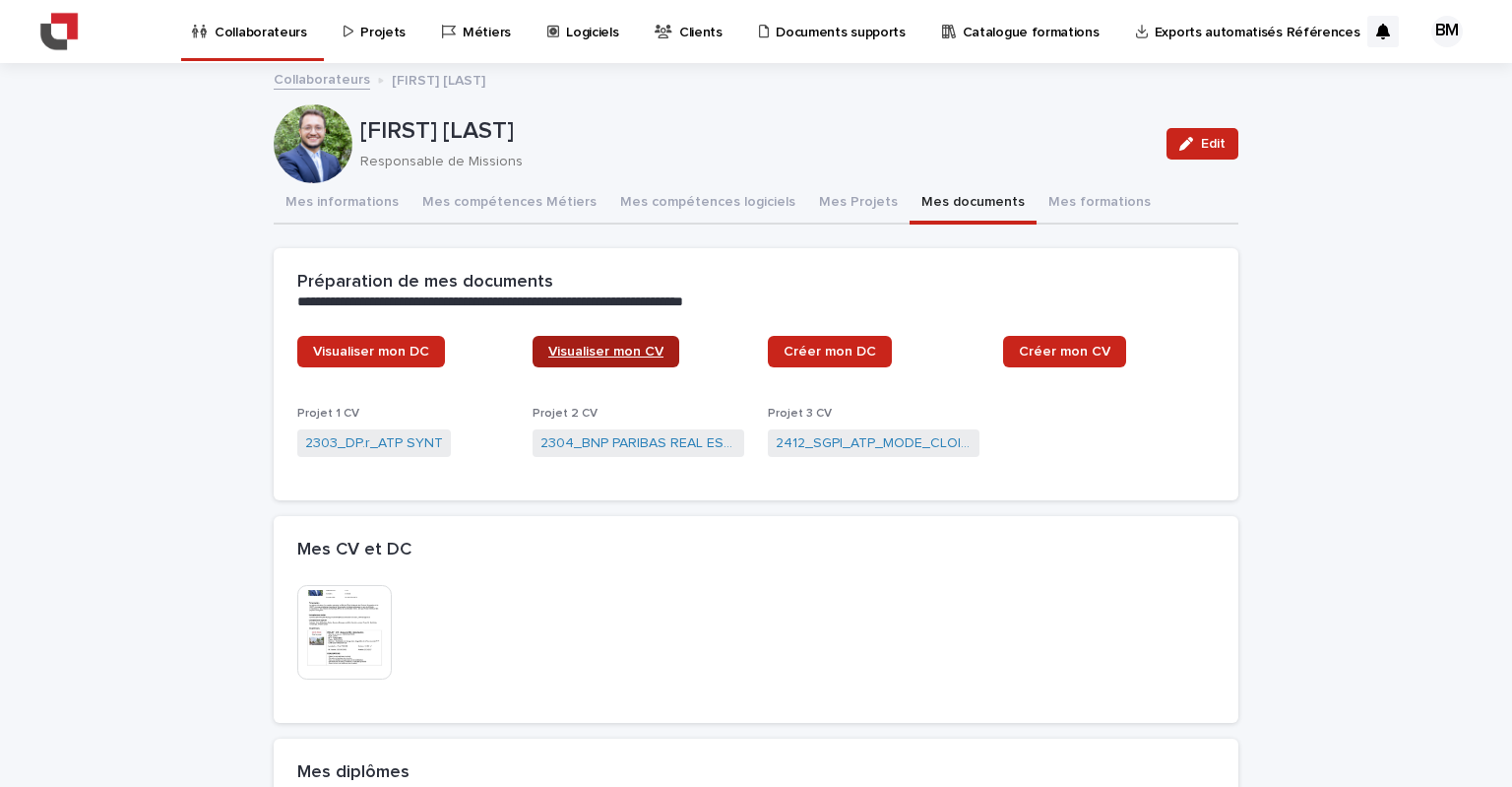 click on "Visualiser mon CV" at bounding box center (605, 352) 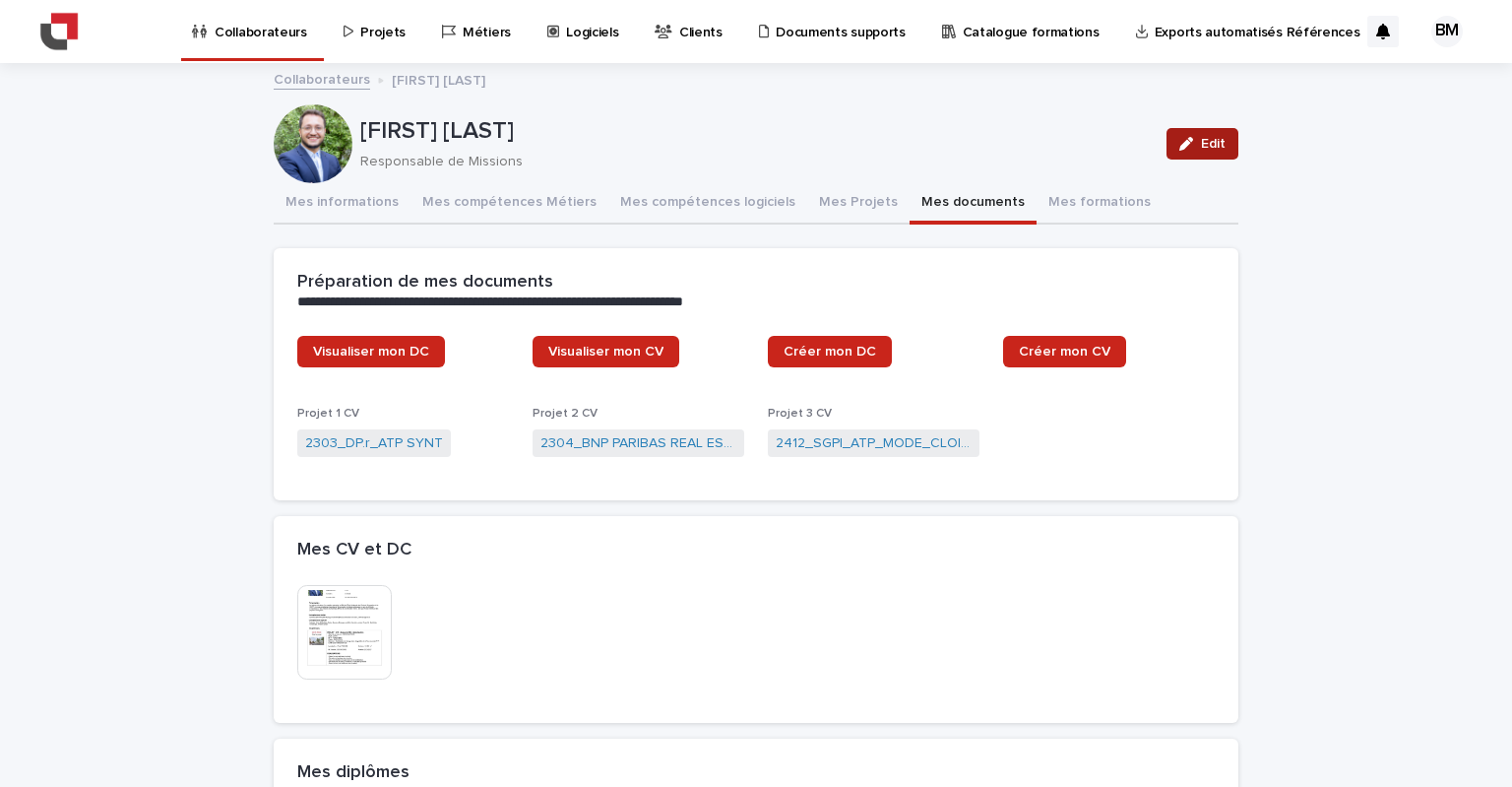 click 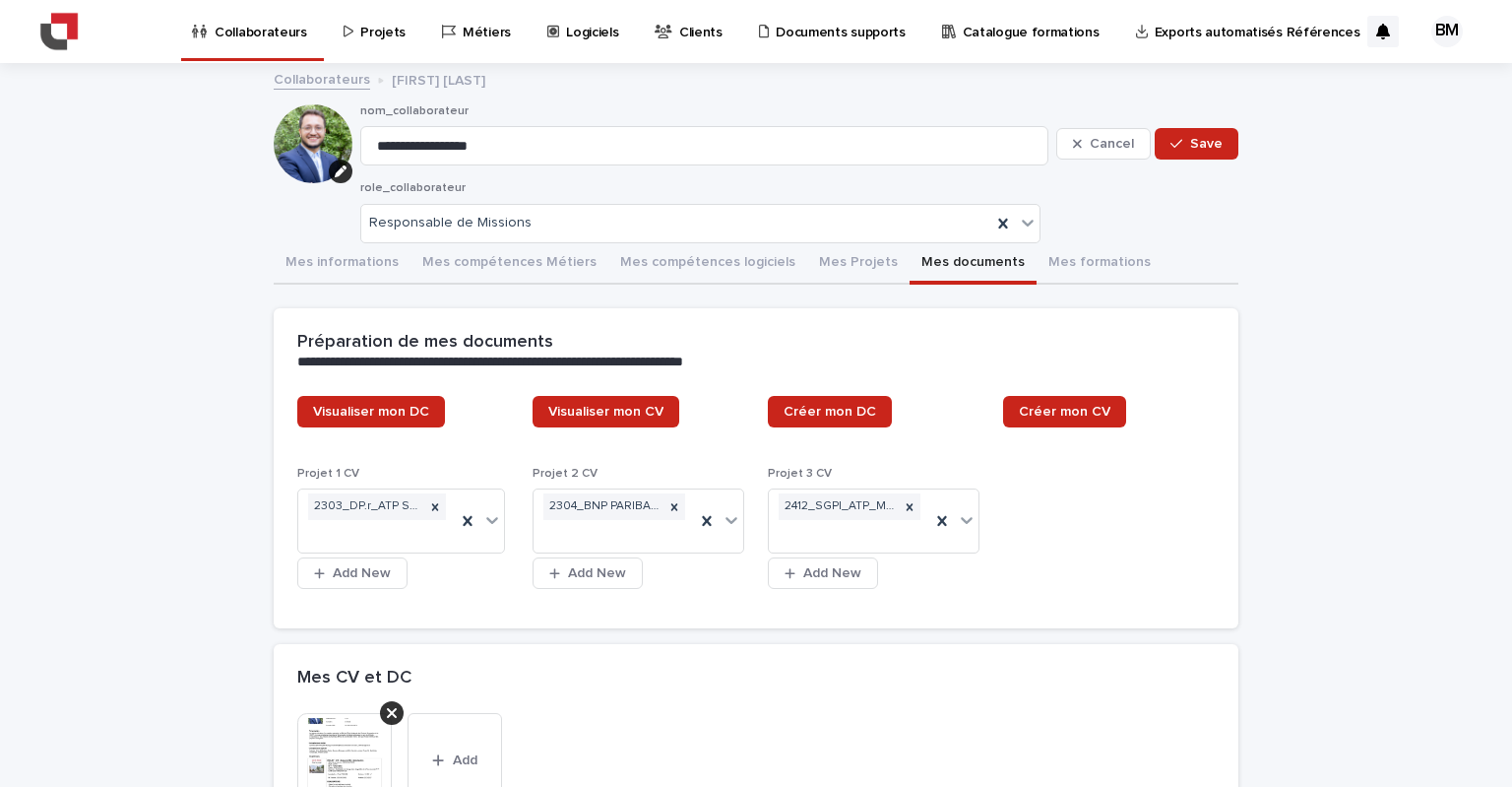 scroll, scrollTop: 295, scrollLeft: 0, axis: vertical 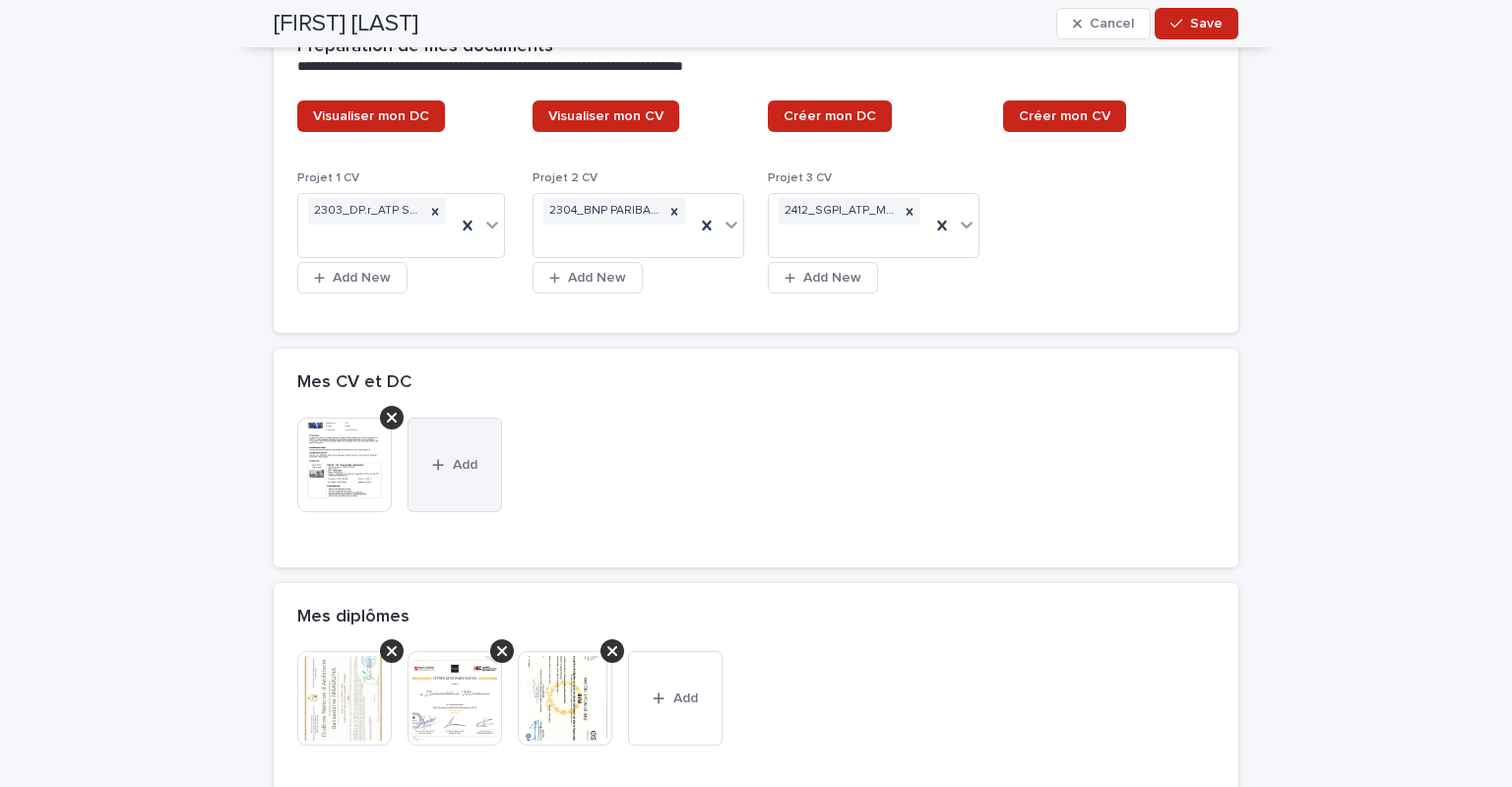 click on "Add" at bounding box center (455, 465) 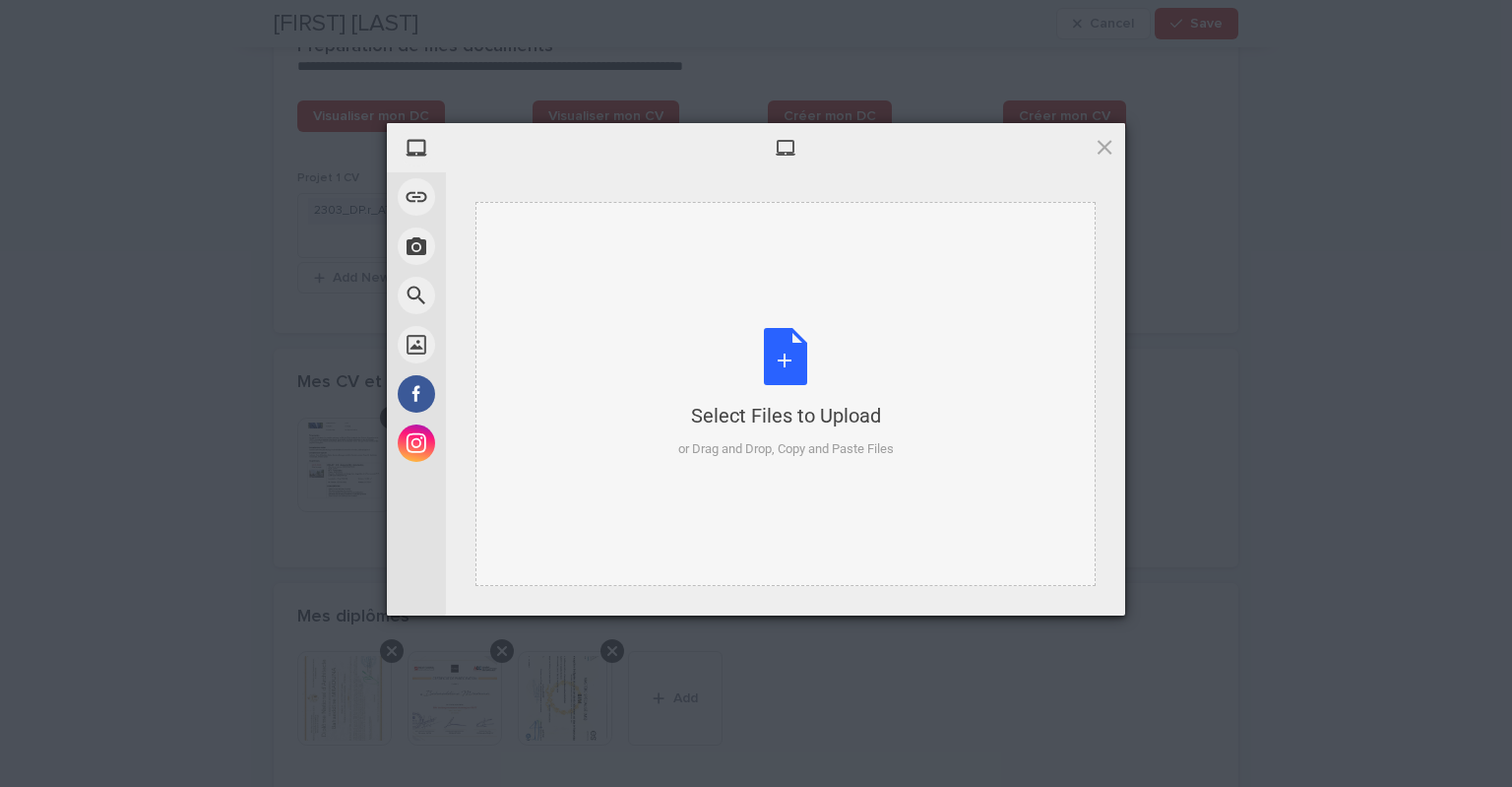 click on "Select Files to Upload
or Drag and Drop, Copy and Paste Files" at bounding box center [786, 393] 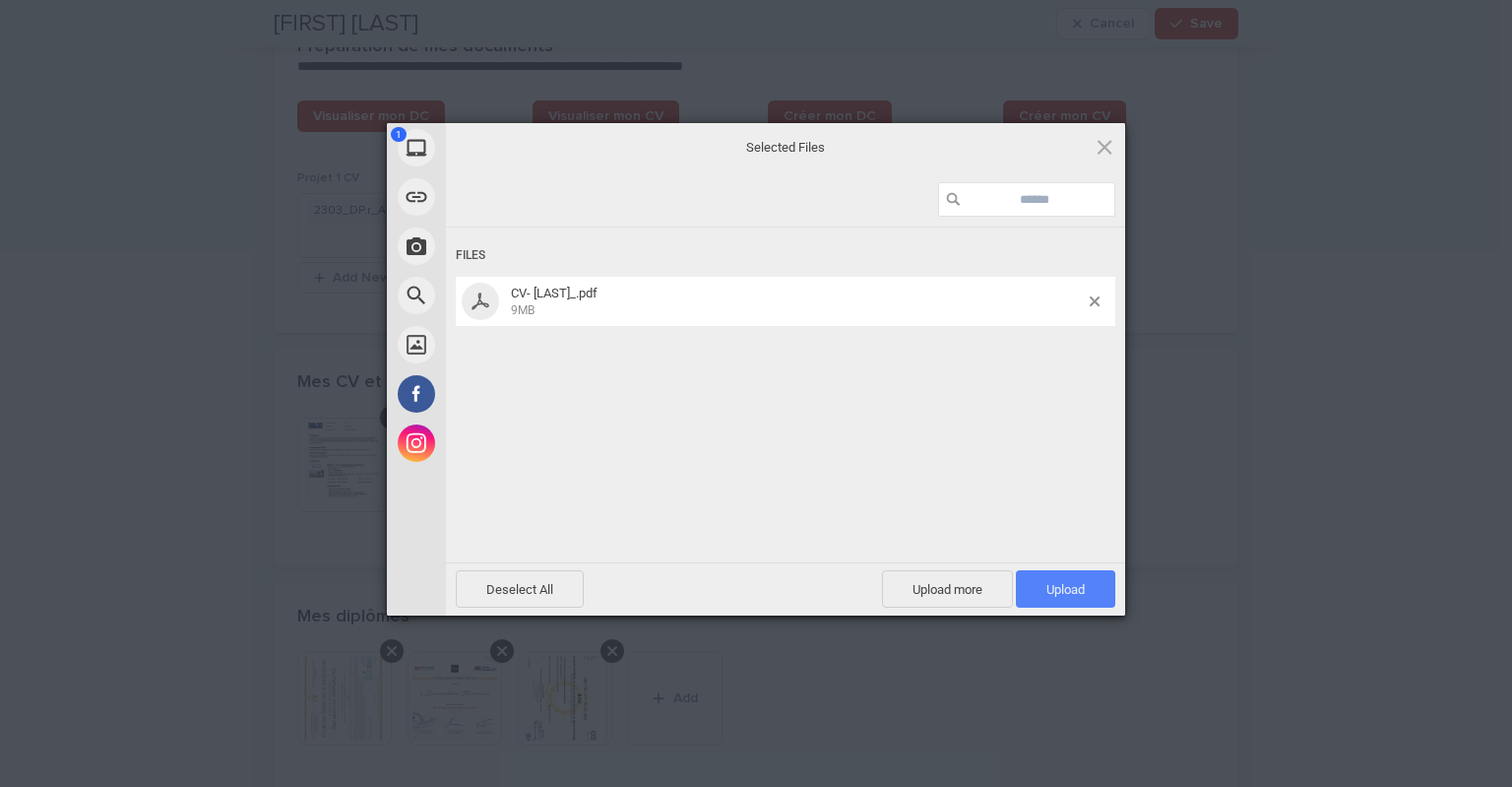 click on "Upload
1" at bounding box center [1065, 589] 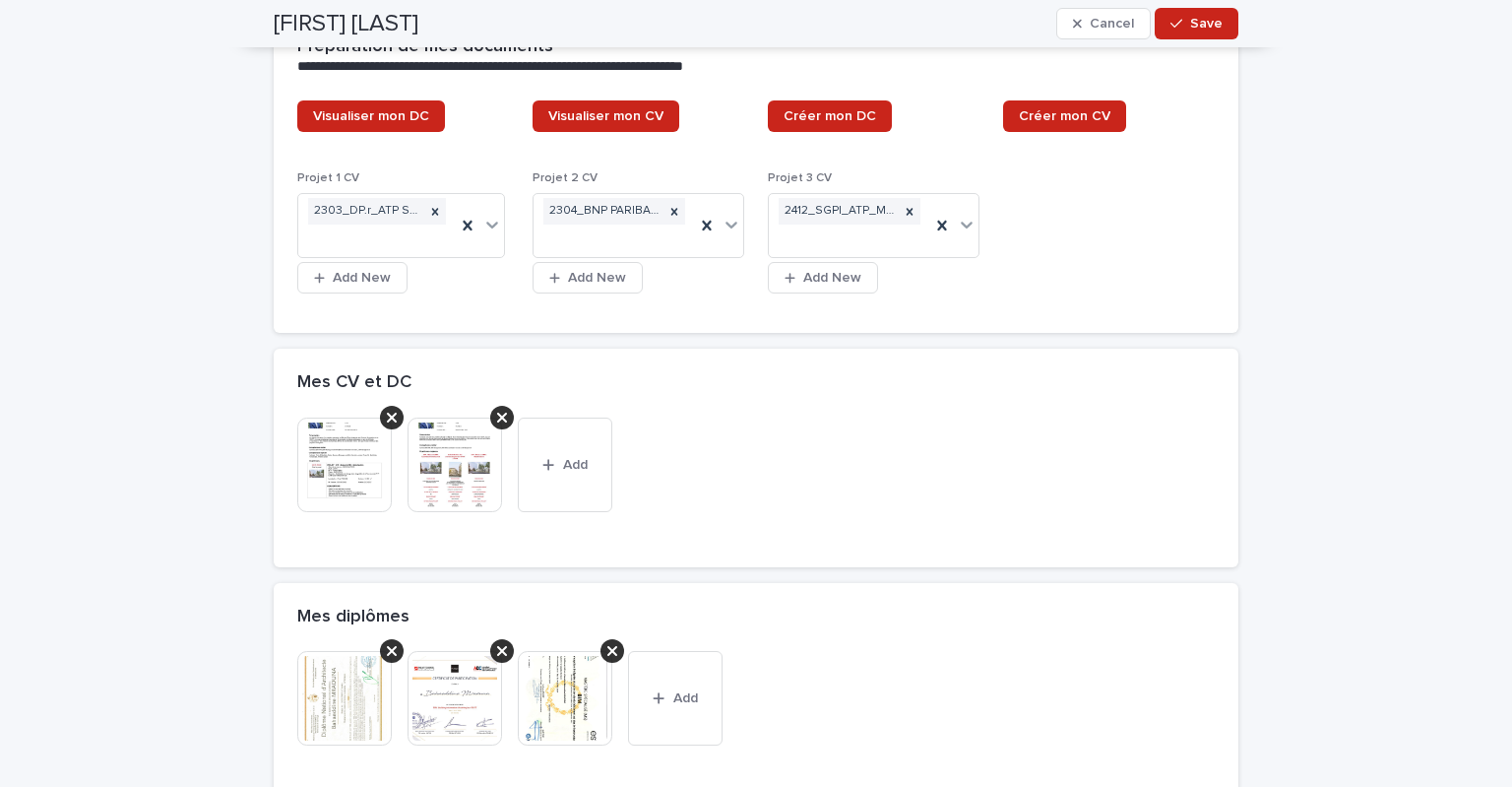 click on "This file cannot be opened Download File Add" at bounding box center (756, 473) 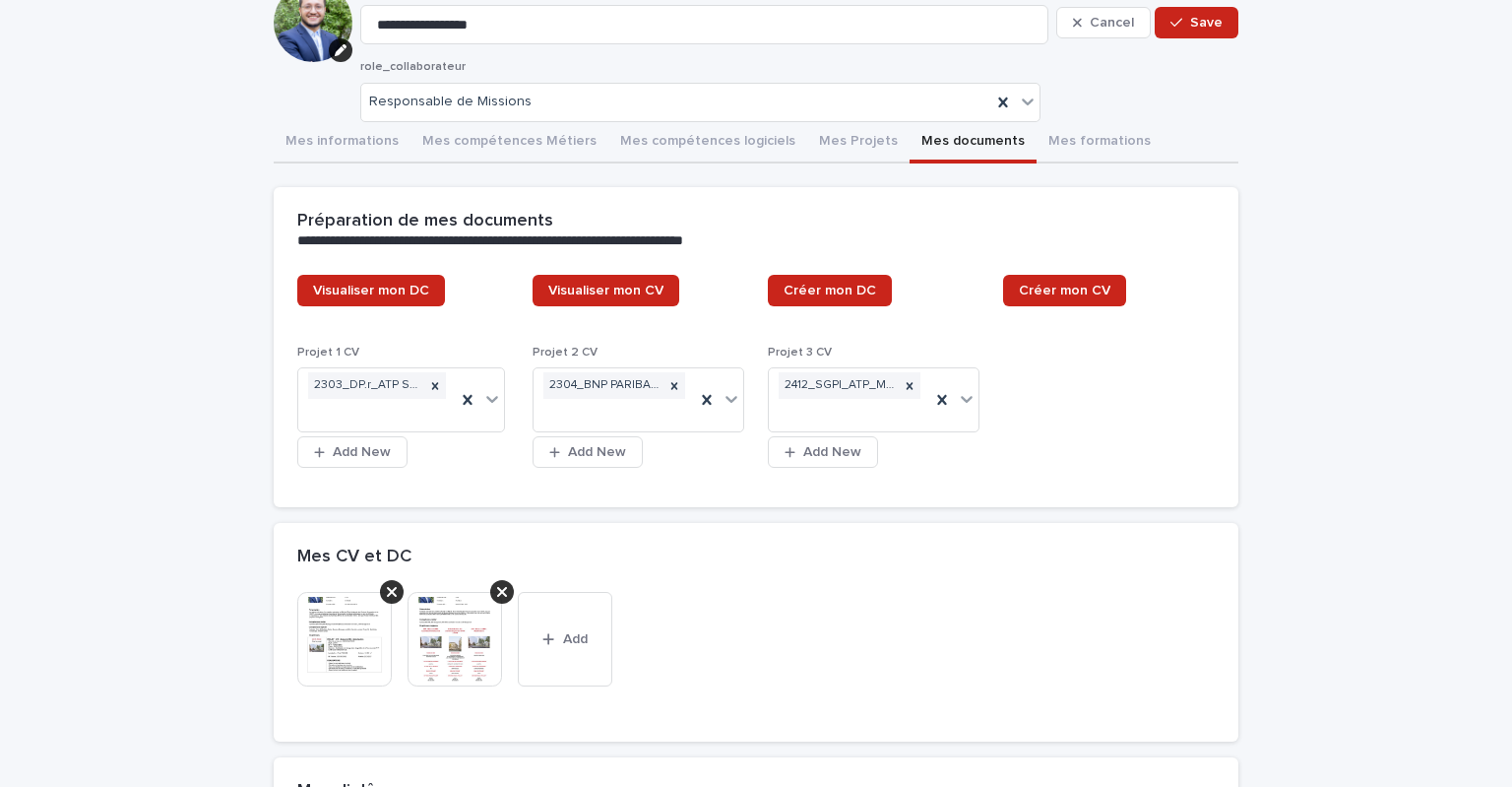 scroll, scrollTop: 0, scrollLeft: 0, axis: both 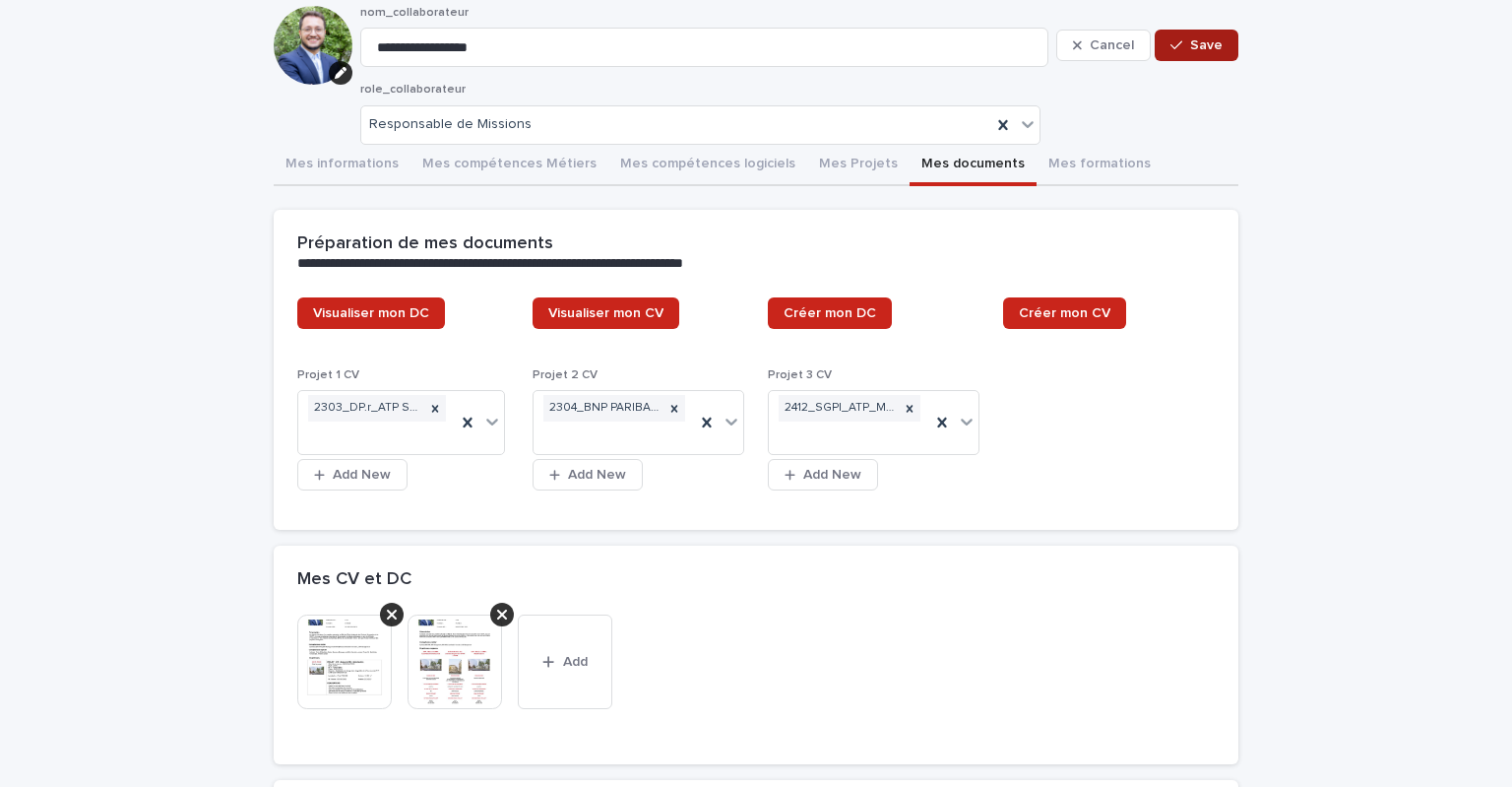 click on "Save" at bounding box center (1196, 45) 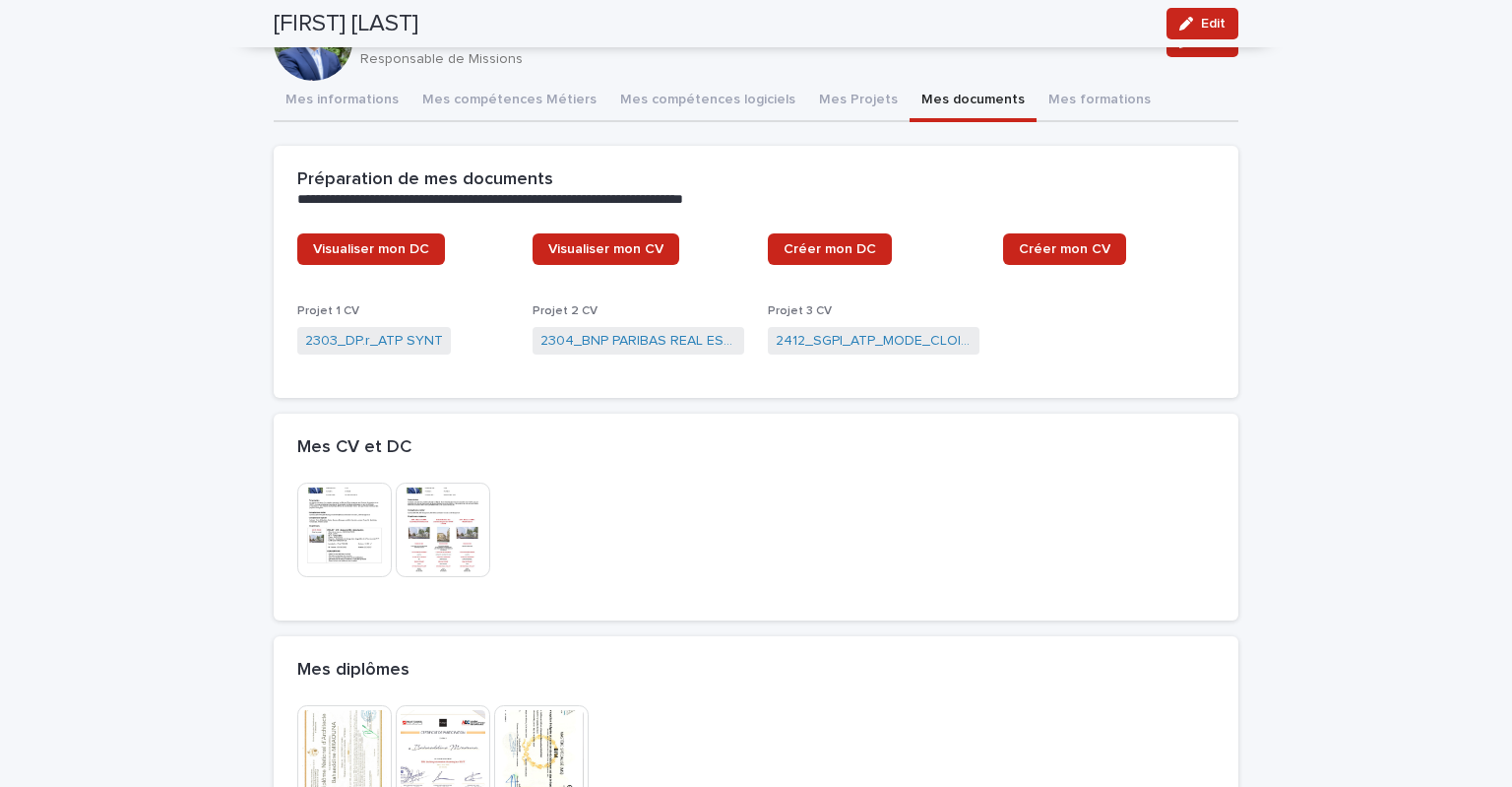 scroll, scrollTop: 0, scrollLeft: 0, axis: both 